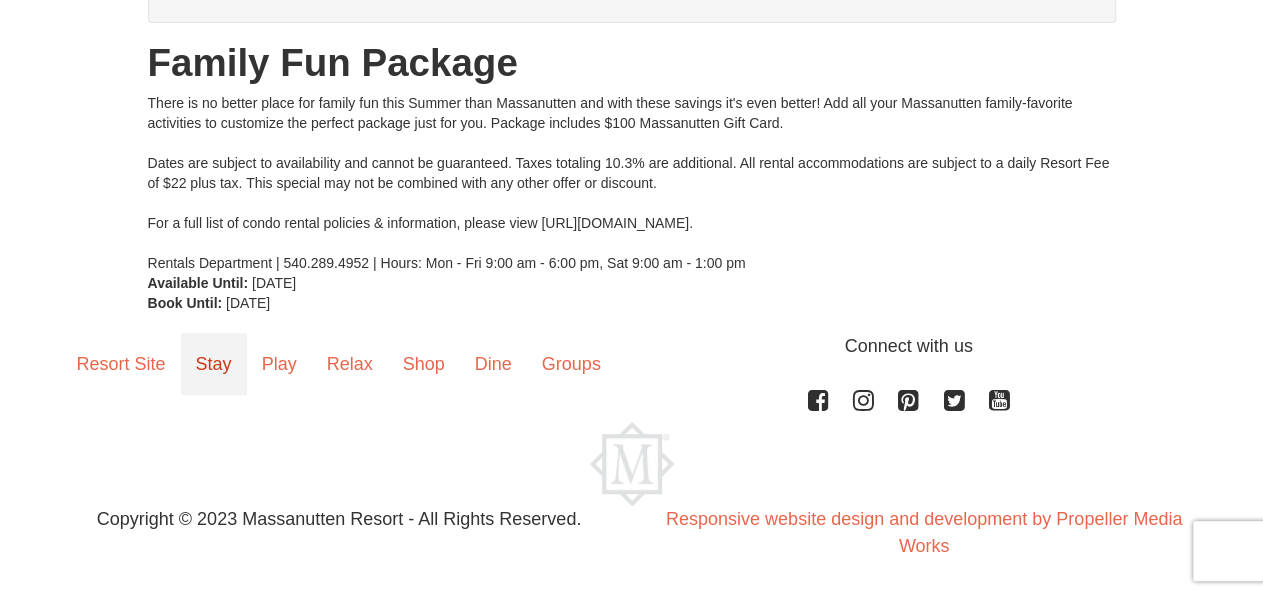 scroll, scrollTop: 0, scrollLeft: 0, axis: both 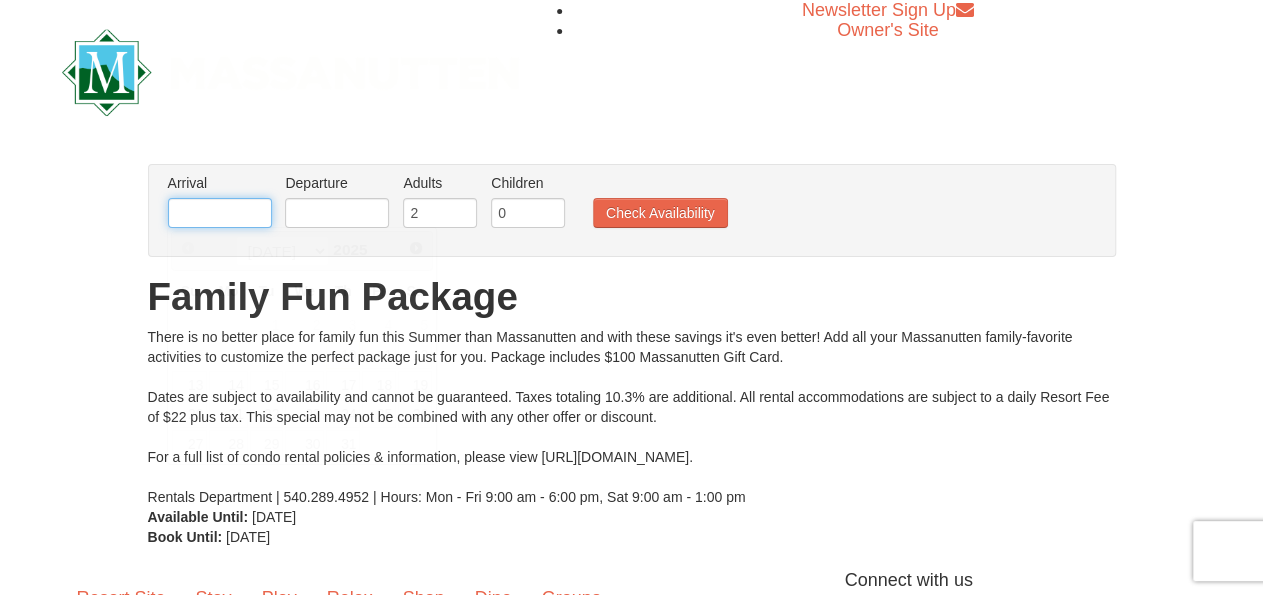 click at bounding box center [220, 213] 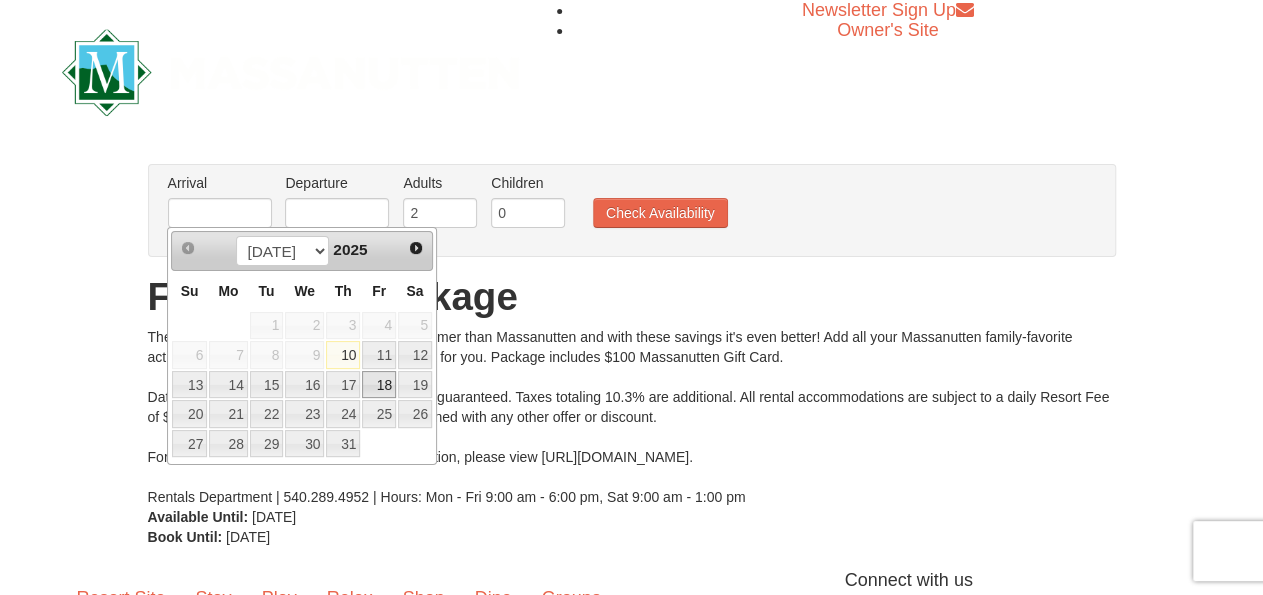 click on "18" at bounding box center [379, 385] 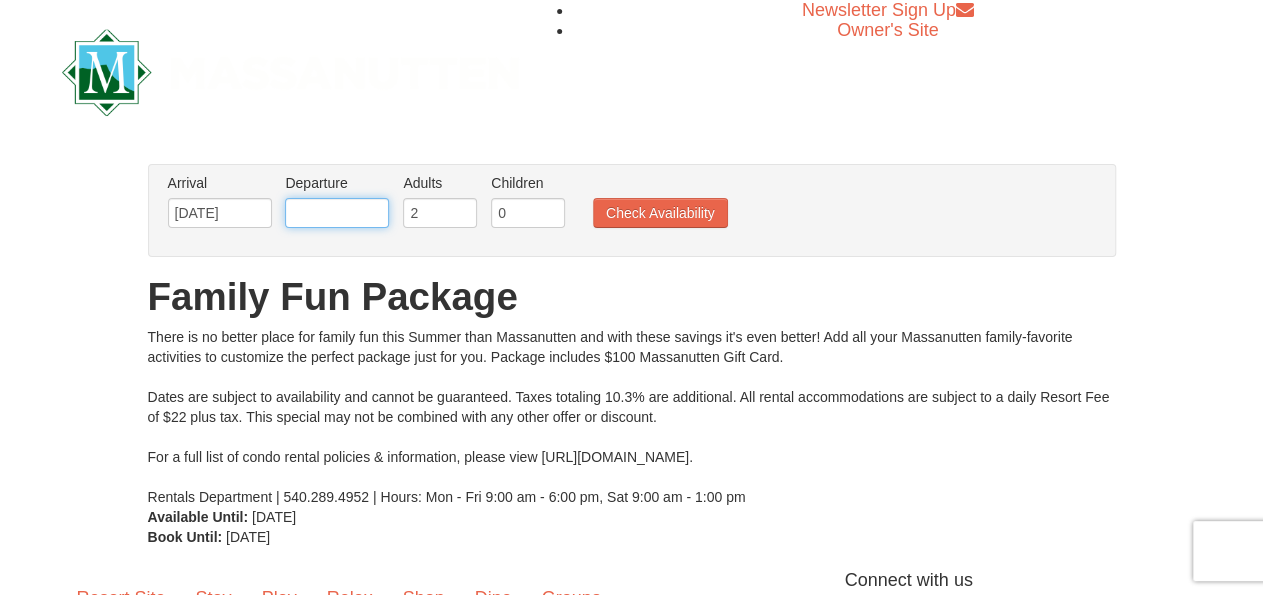 click at bounding box center [337, 213] 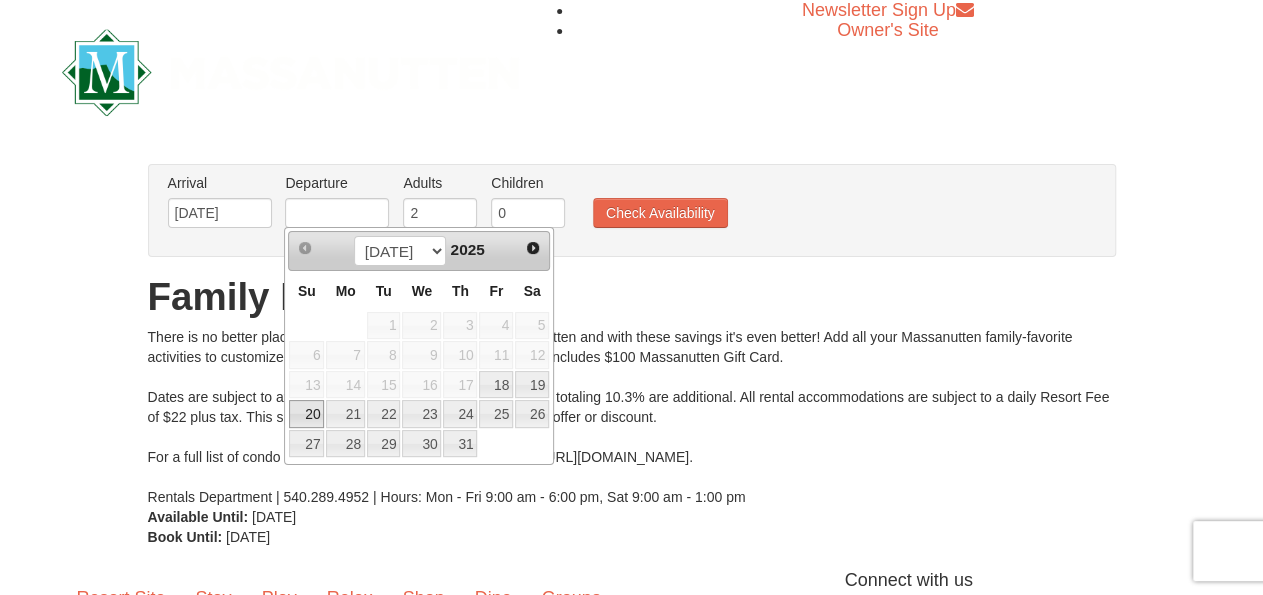 click on "20" at bounding box center [306, 414] 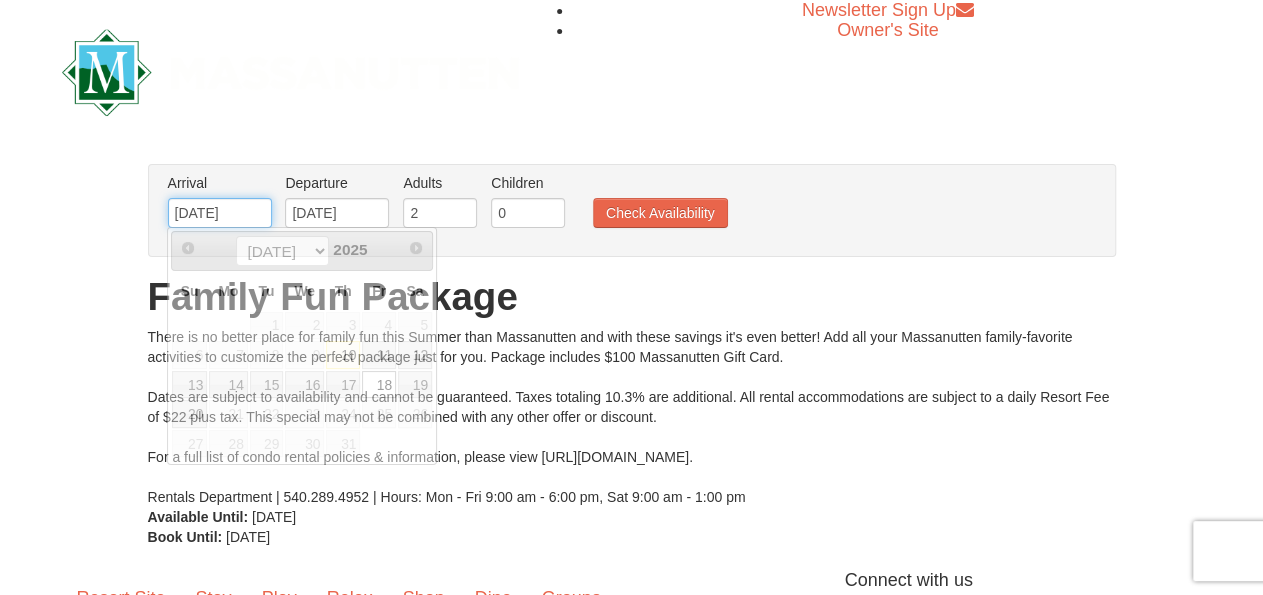 click on "[DATE]" at bounding box center (220, 213) 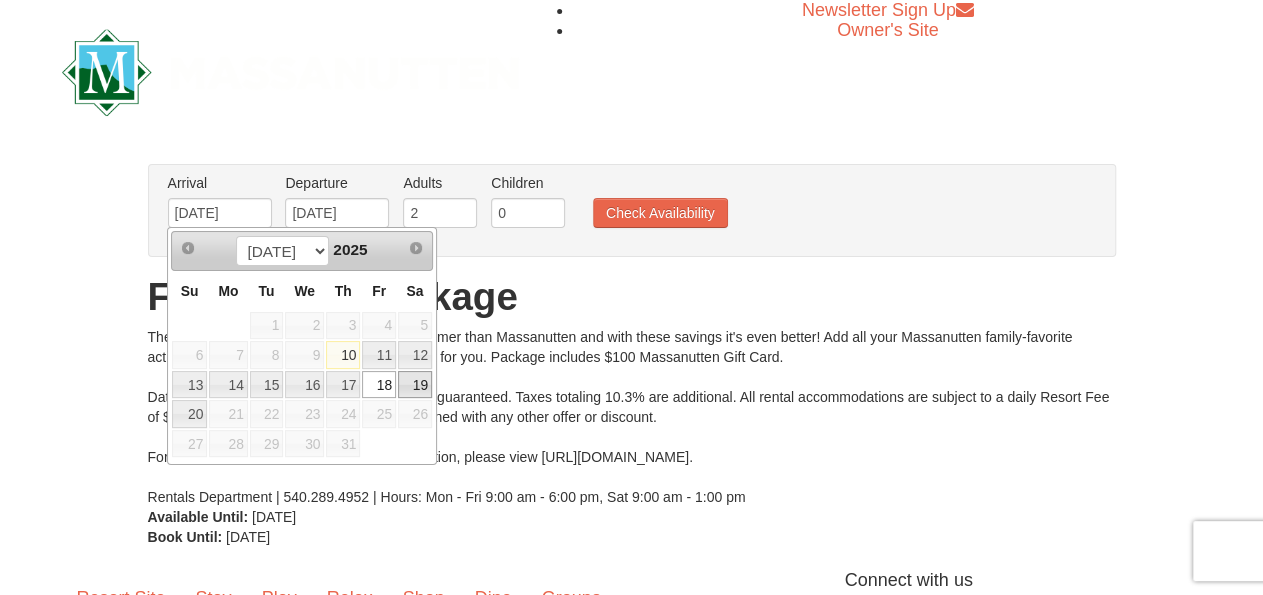 click on "19" at bounding box center (415, 385) 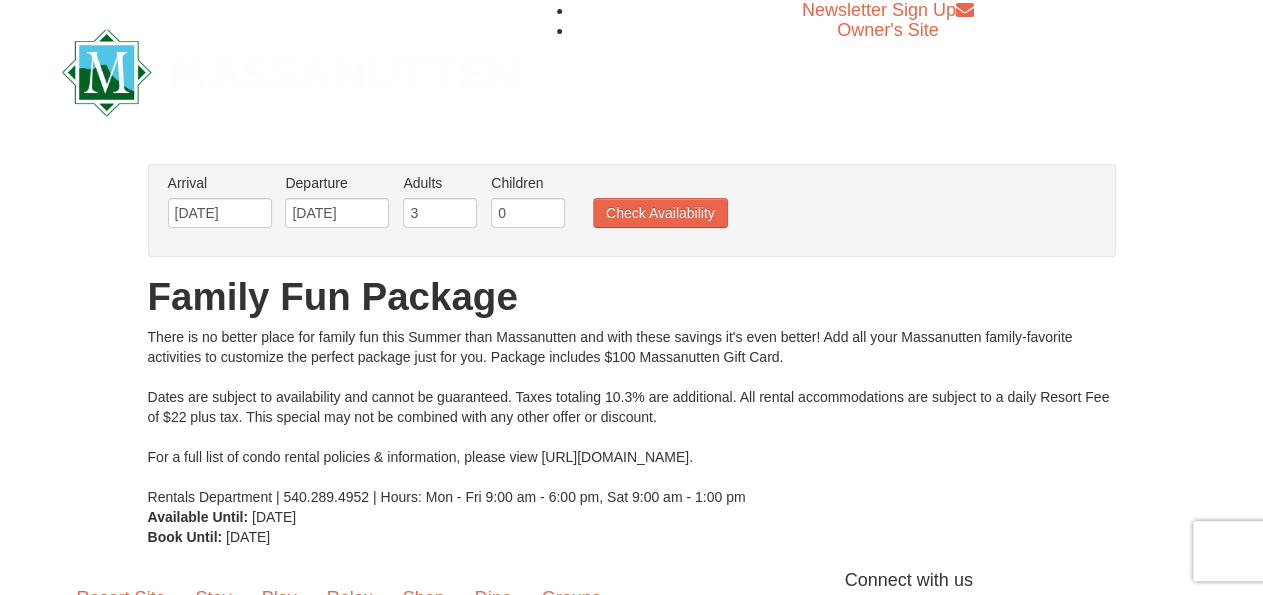 click on "3" at bounding box center (440, 213) 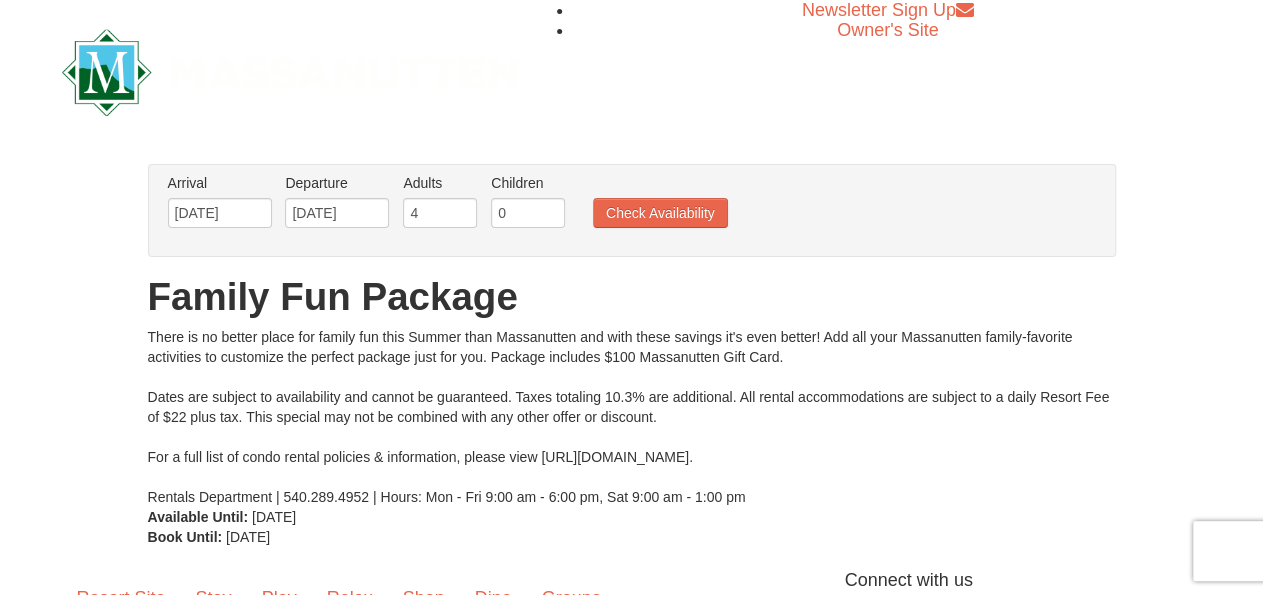 type on "4" 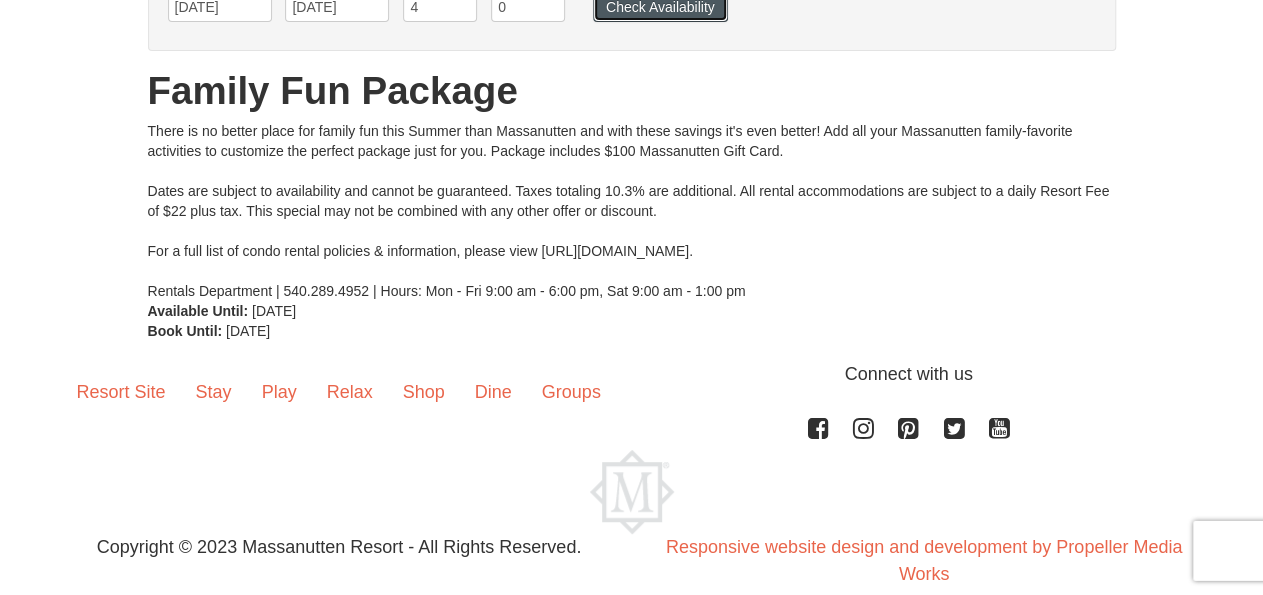 click on "Check Availability" at bounding box center (660, 7) 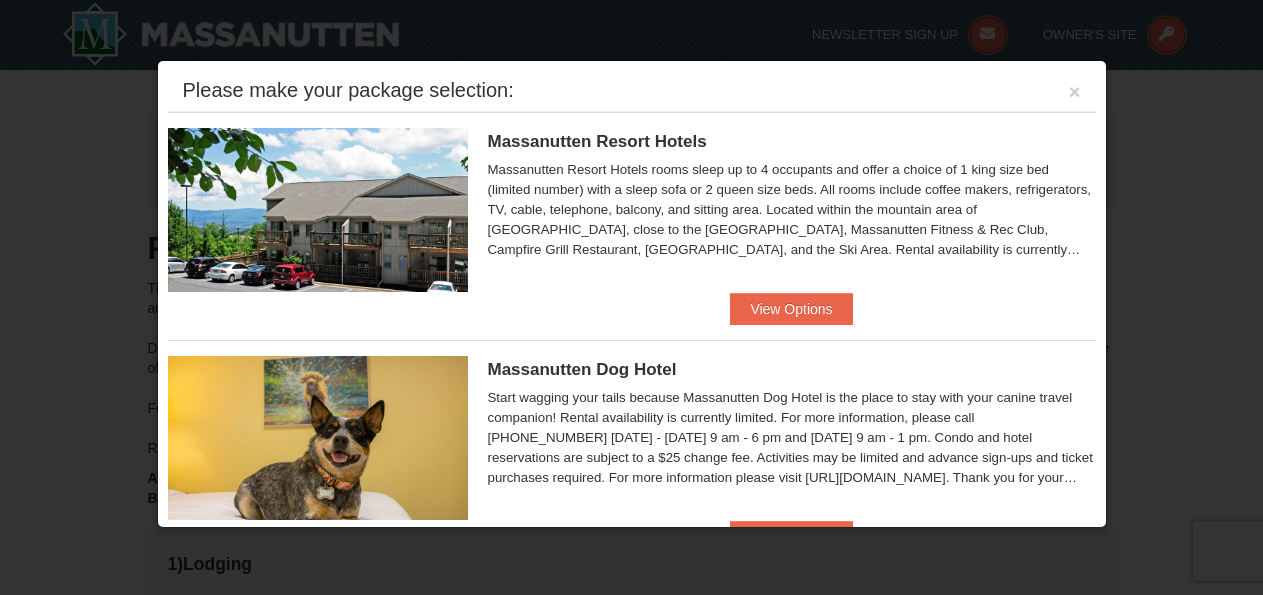 scroll, scrollTop: 614, scrollLeft: 0, axis: vertical 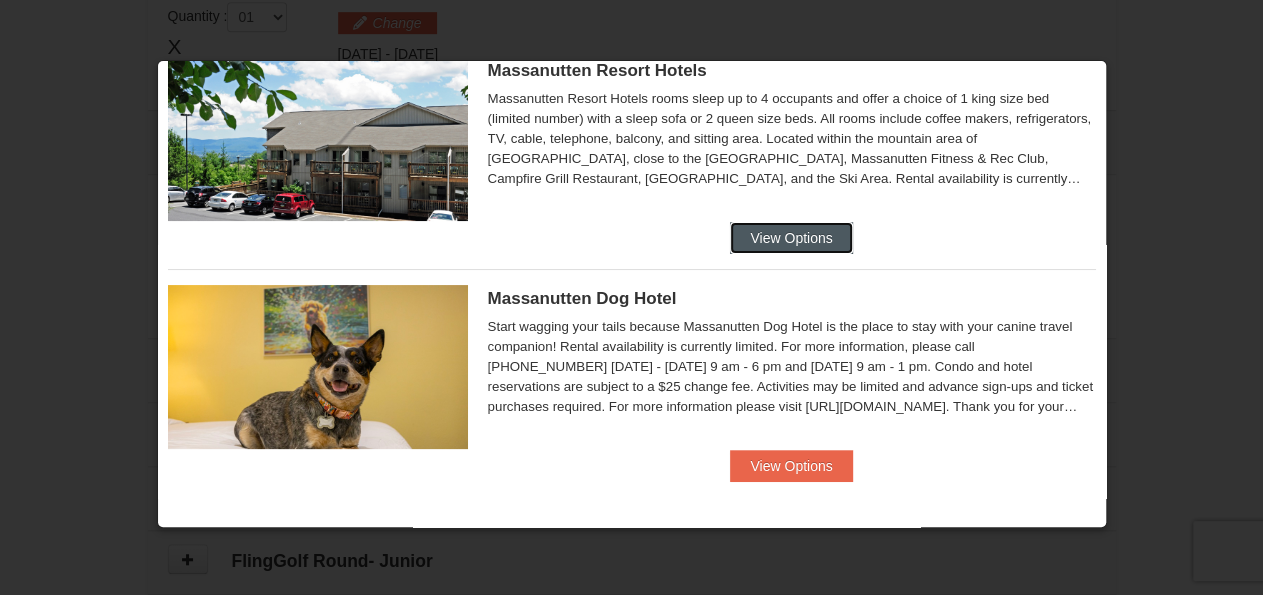 click on "View Options" at bounding box center [791, 238] 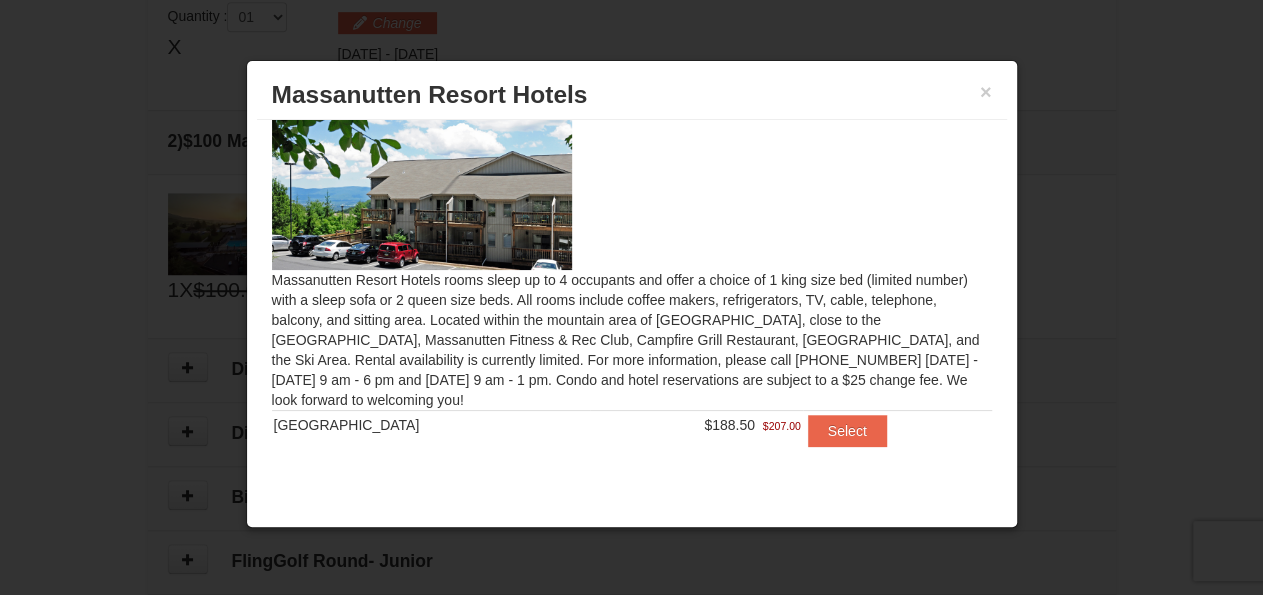 scroll, scrollTop: 30, scrollLeft: 0, axis: vertical 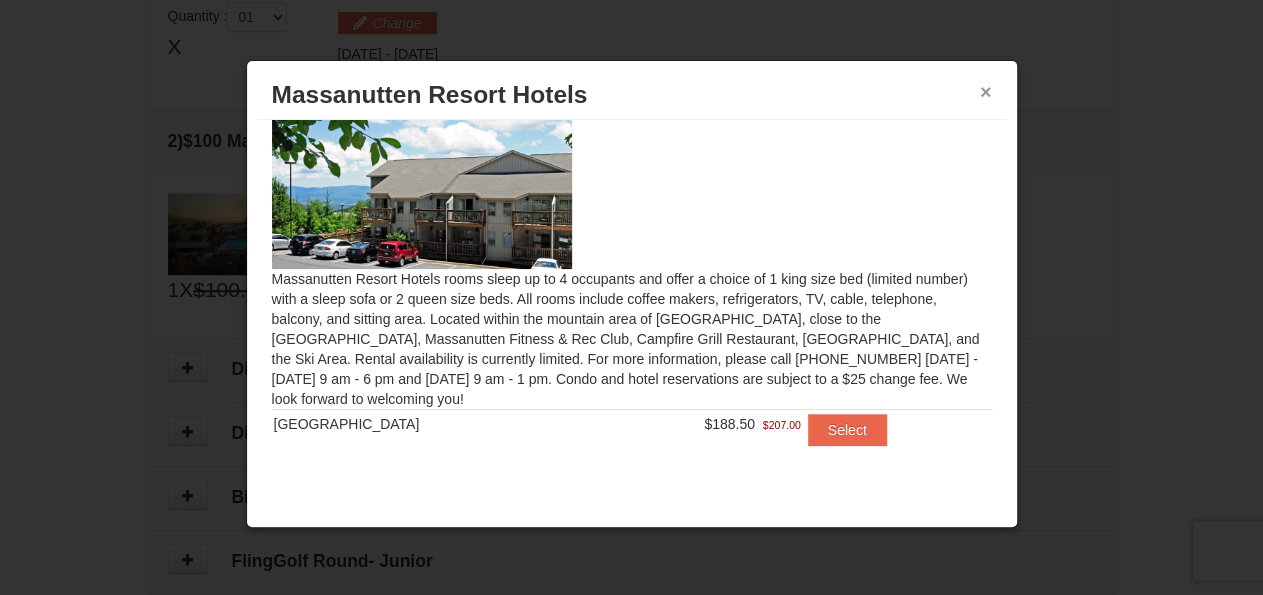 click on "×" at bounding box center [986, 92] 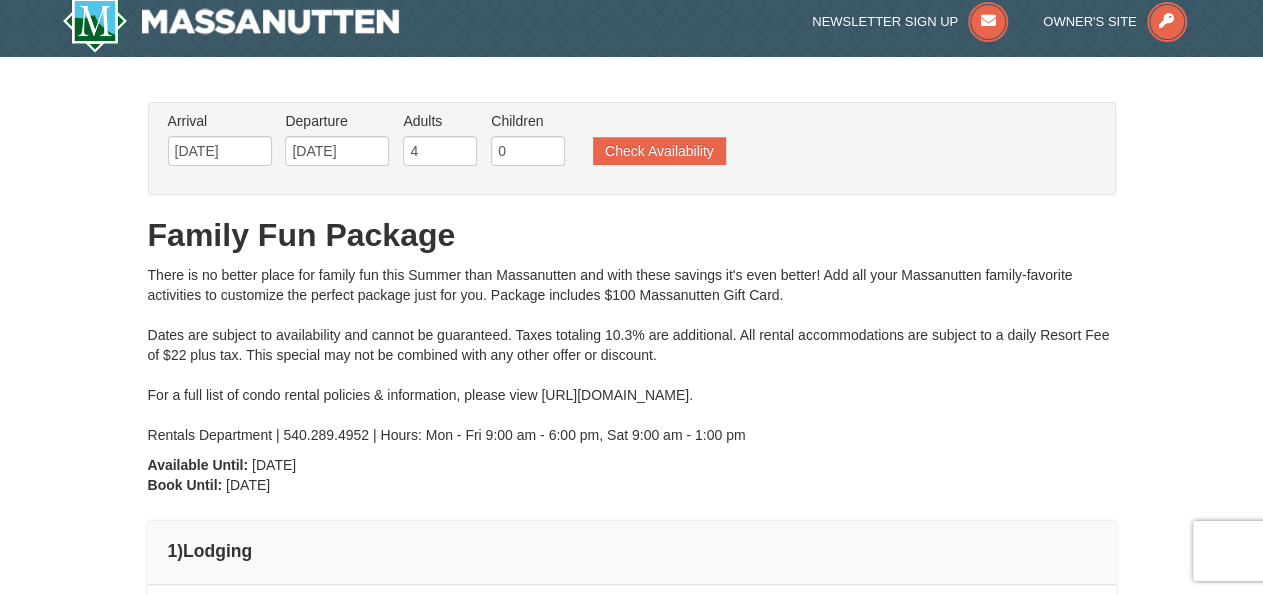scroll, scrollTop: 0, scrollLeft: 0, axis: both 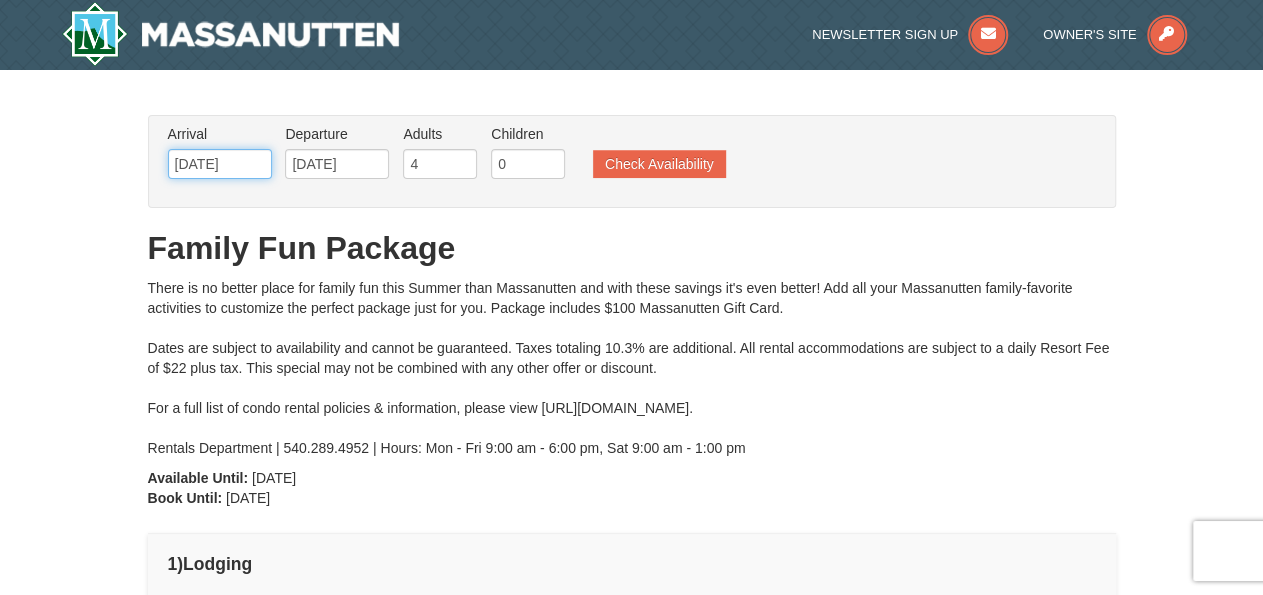 click on "[DATE]" at bounding box center (220, 164) 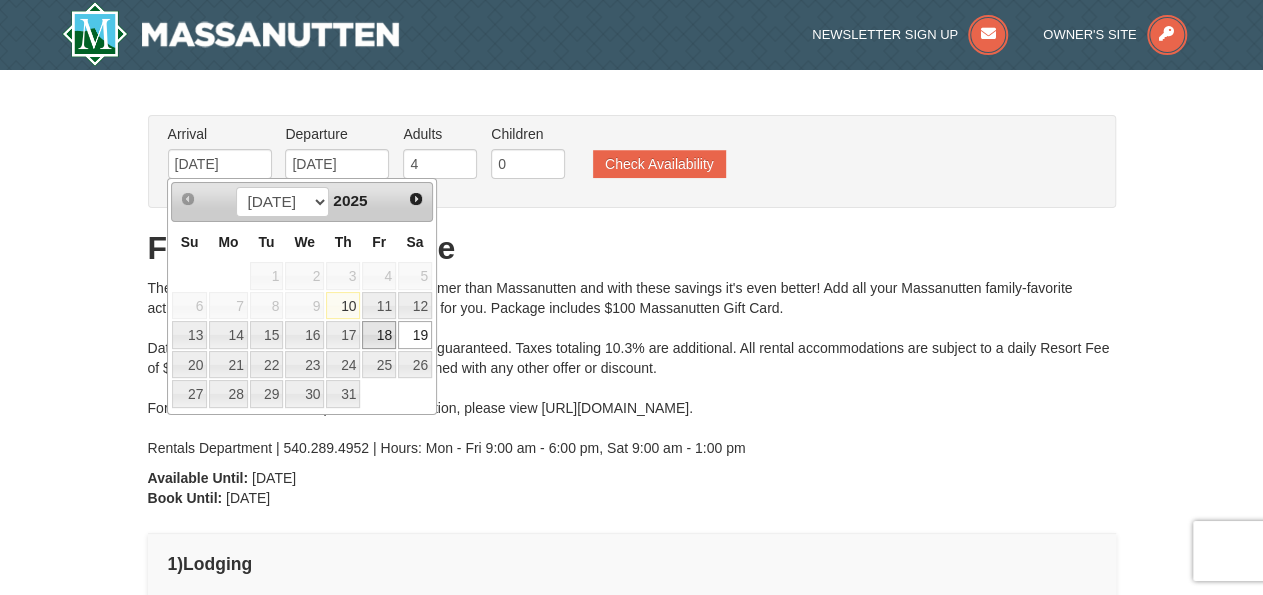click on "18" at bounding box center (379, 335) 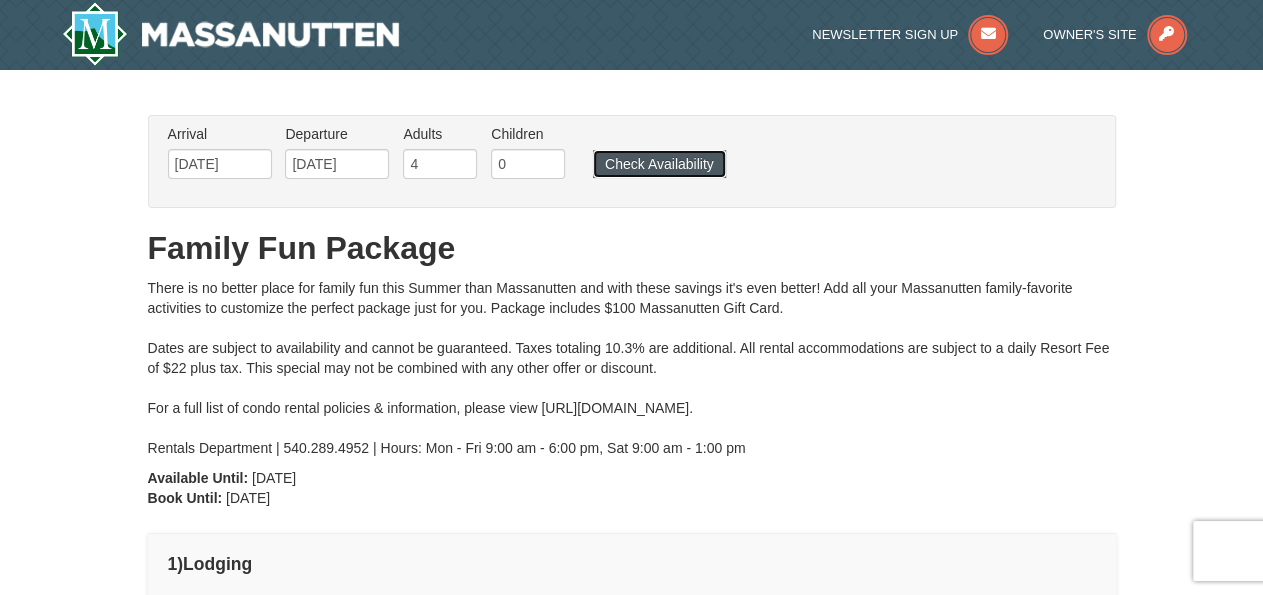 click on "Check Availability" at bounding box center [659, 164] 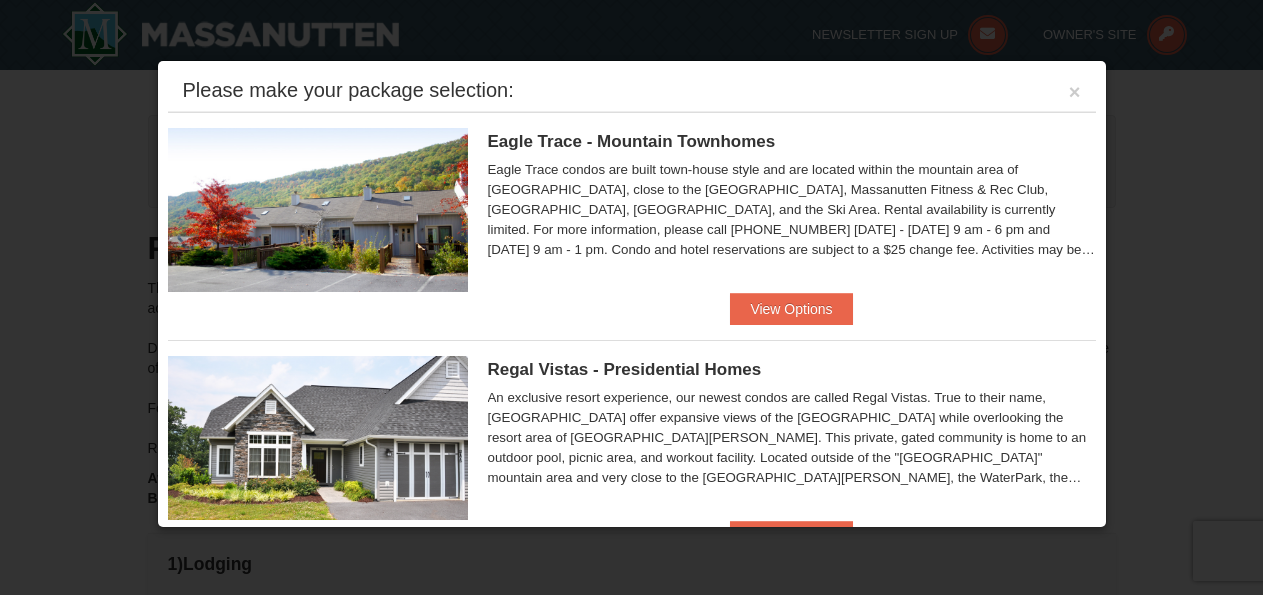 scroll, scrollTop: 609, scrollLeft: 0, axis: vertical 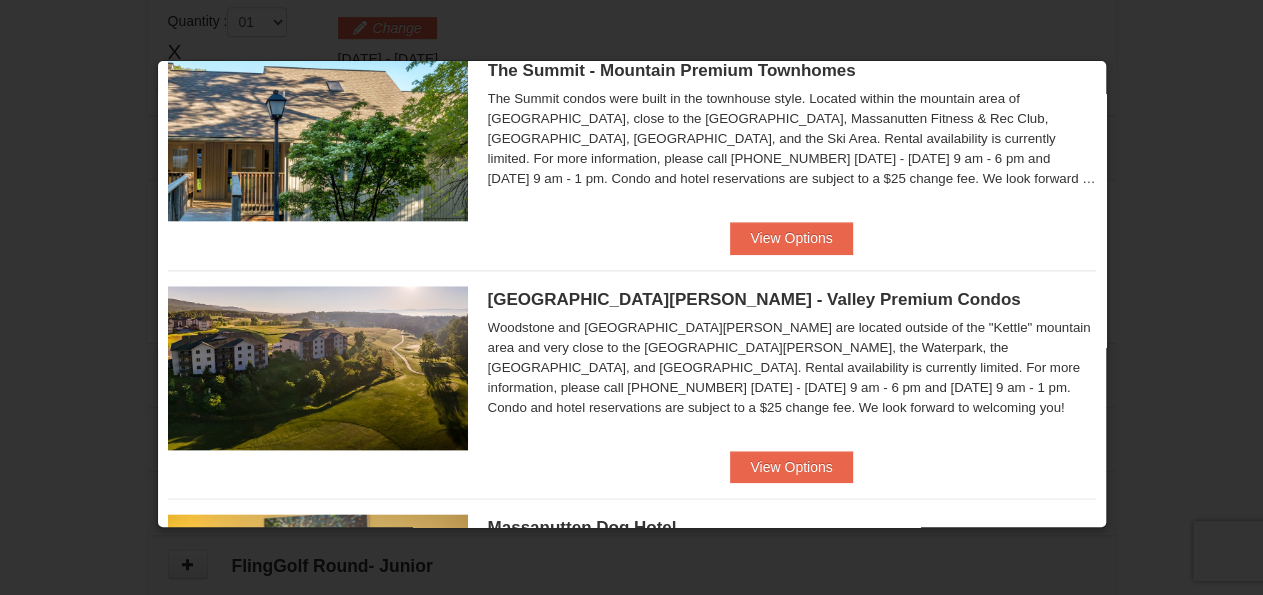 click at bounding box center [631, 297] 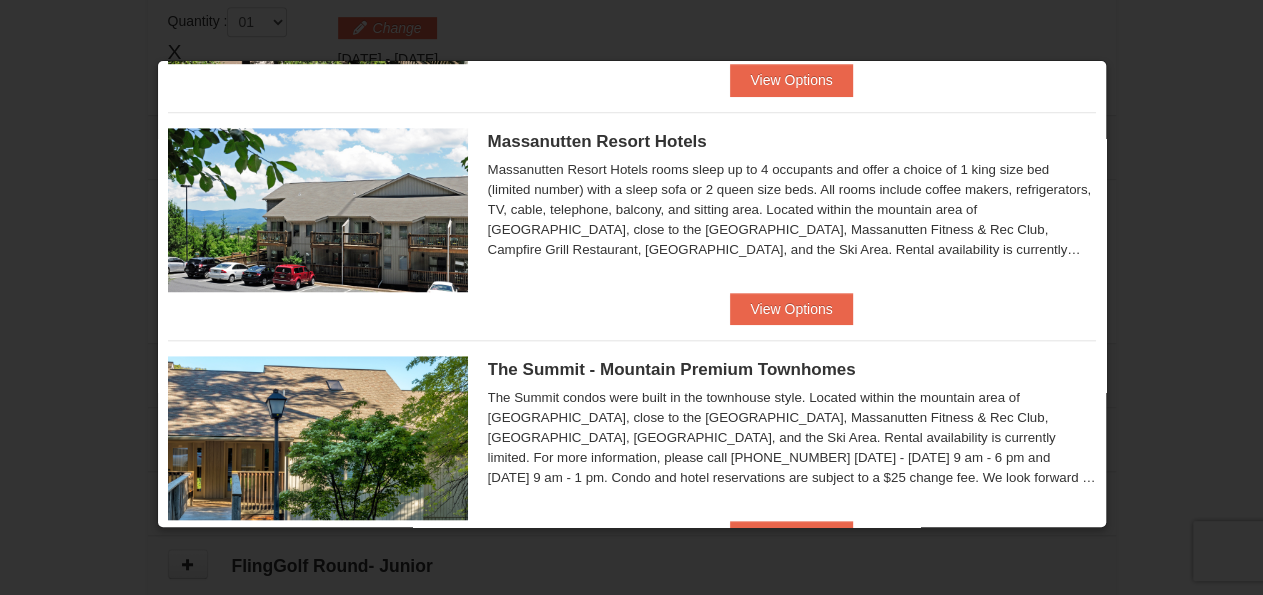 scroll, scrollTop: 683, scrollLeft: 0, axis: vertical 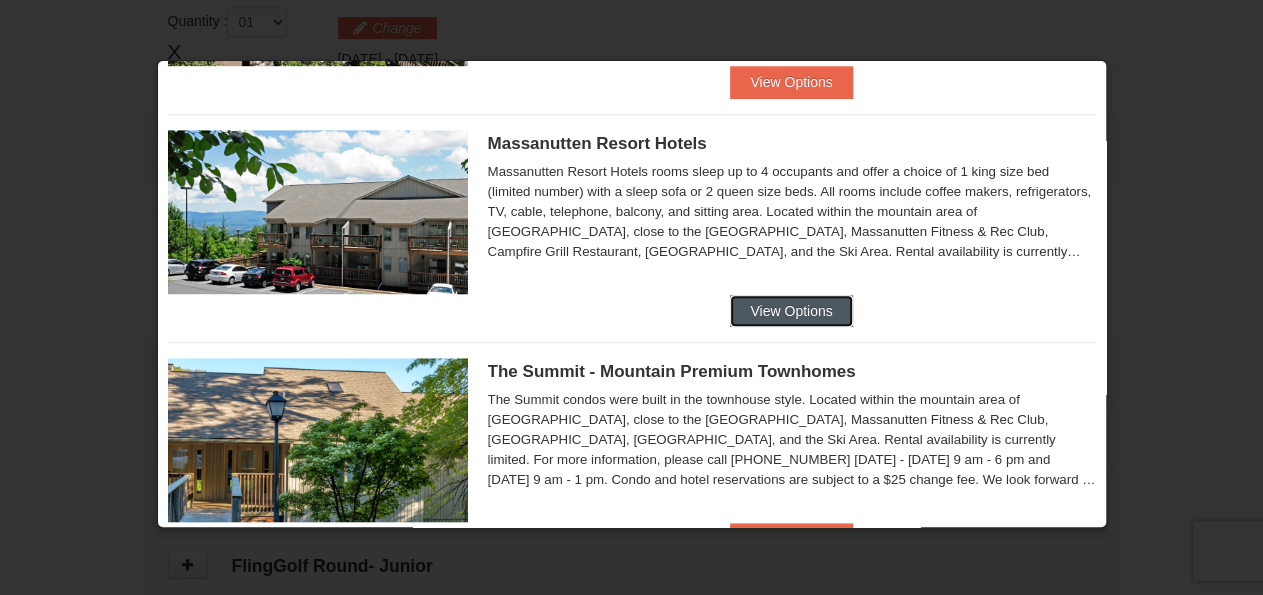 click on "View Options" at bounding box center (791, 311) 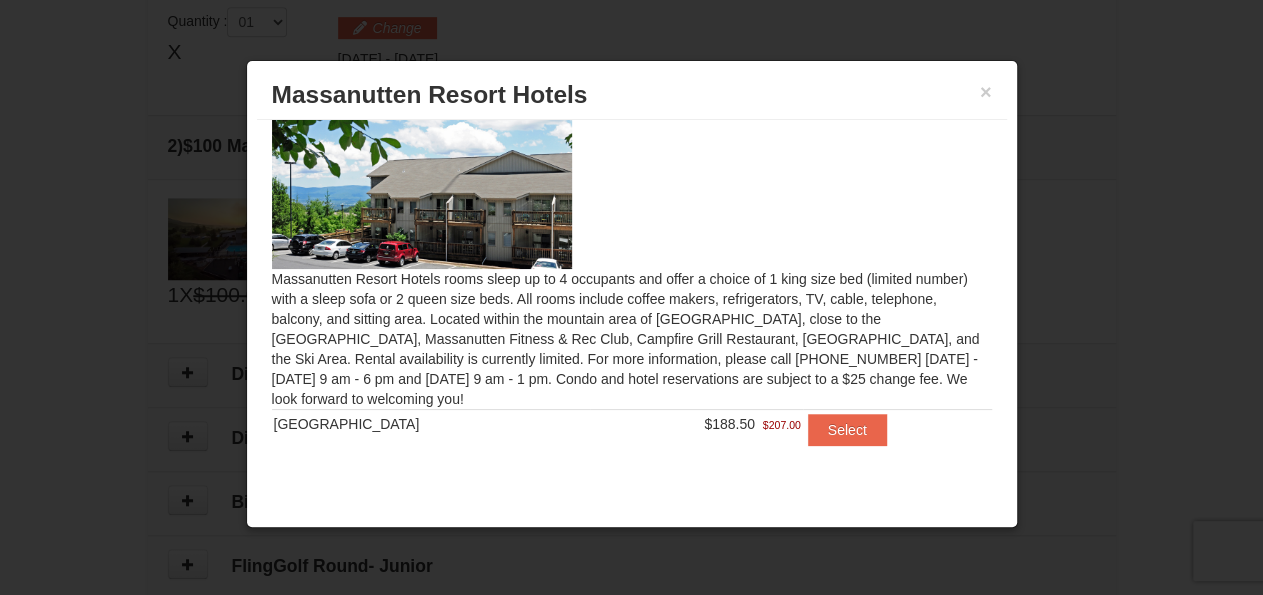 scroll, scrollTop: 0, scrollLeft: 0, axis: both 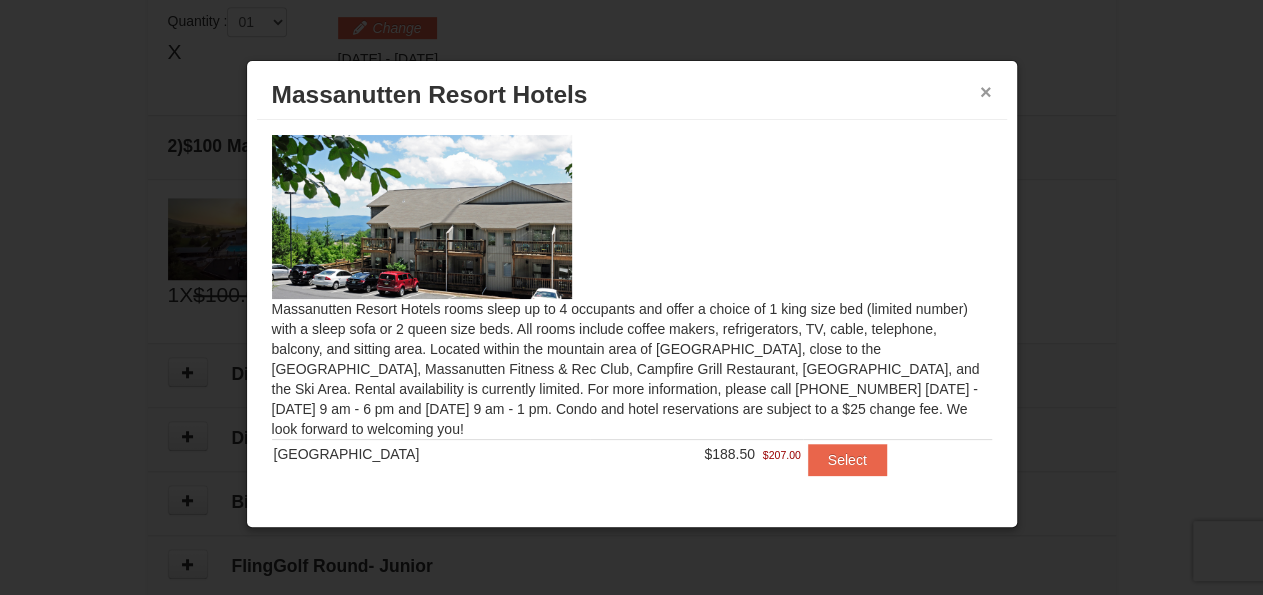 click on "×" at bounding box center [986, 92] 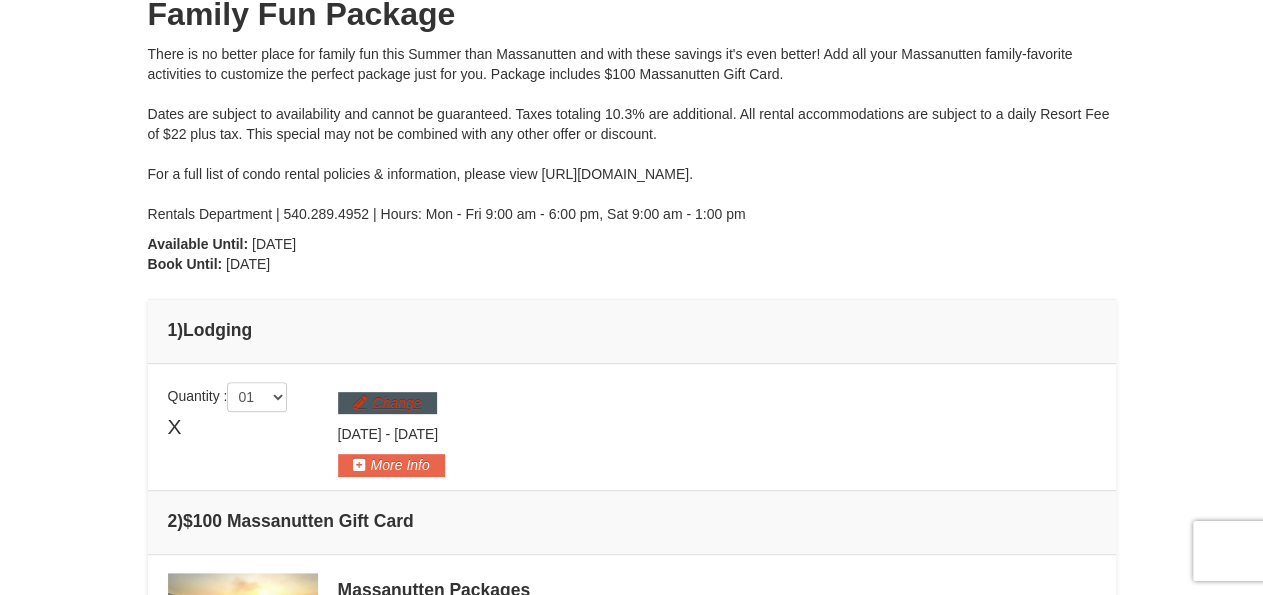 scroll, scrollTop: 234, scrollLeft: 0, axis: vertical 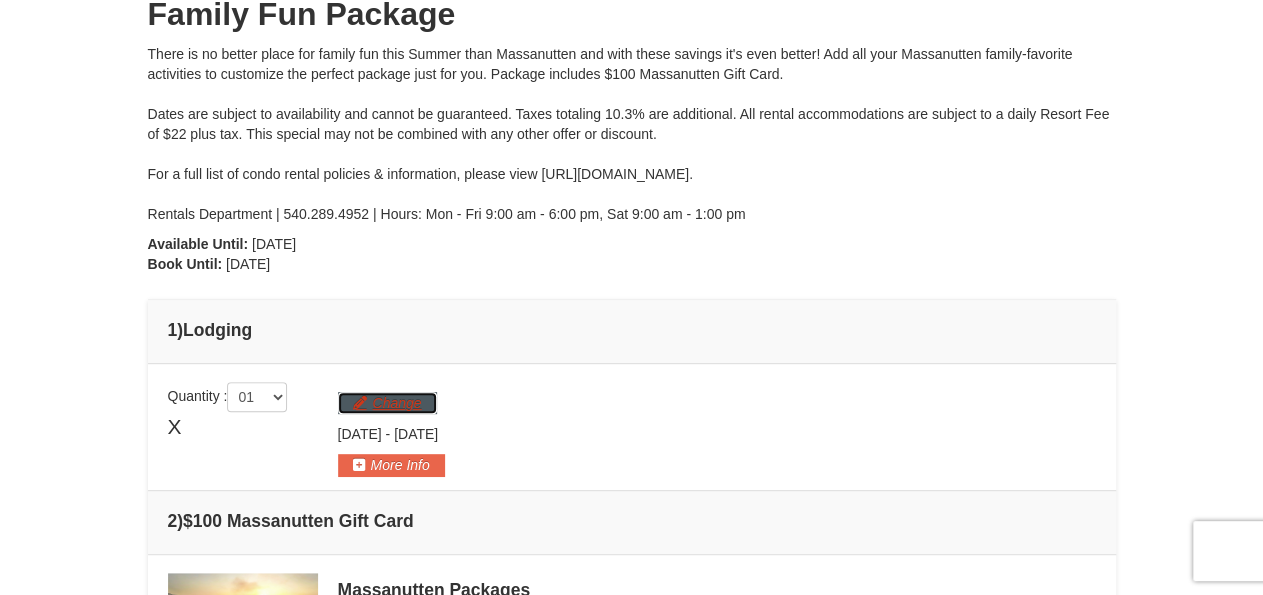 click on "Change" at bounding box center (387, 403) 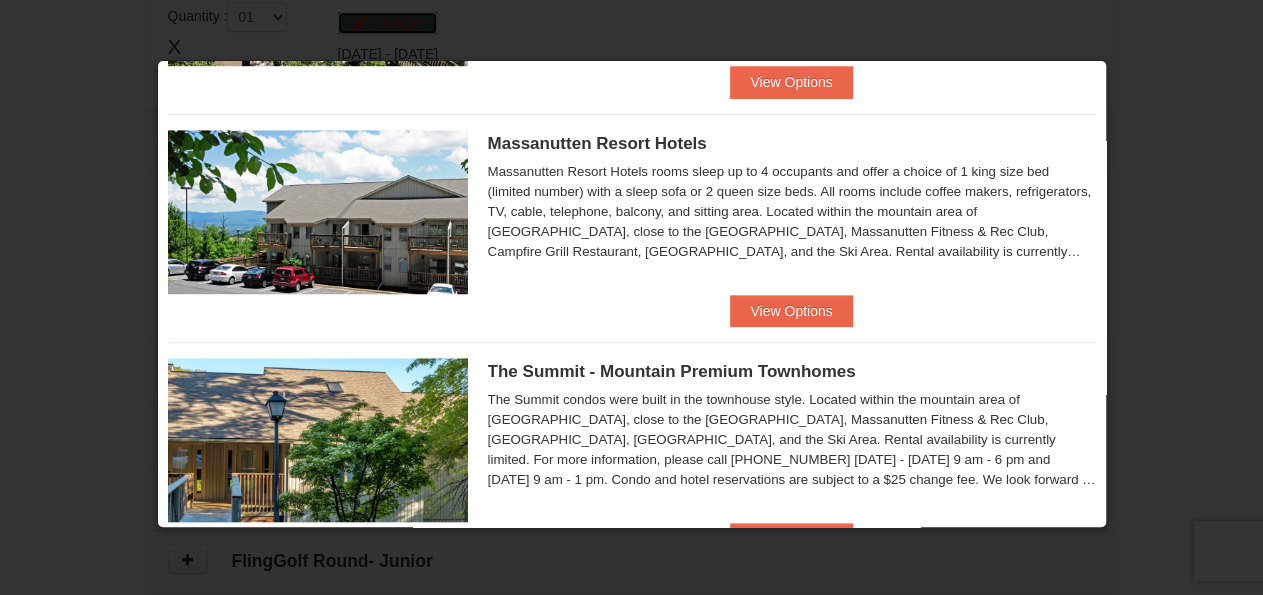 scroll, scrollTop: 488, scrollLeft: 0, axis: vertical 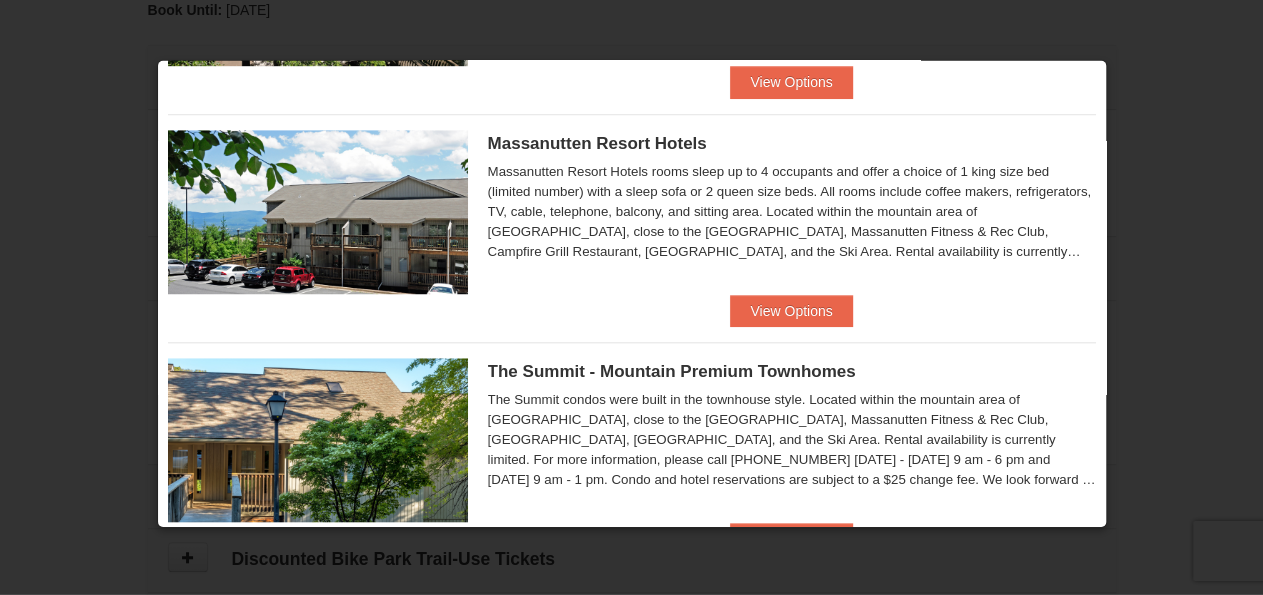 click on "View Options" at bounding box center (791, -374) 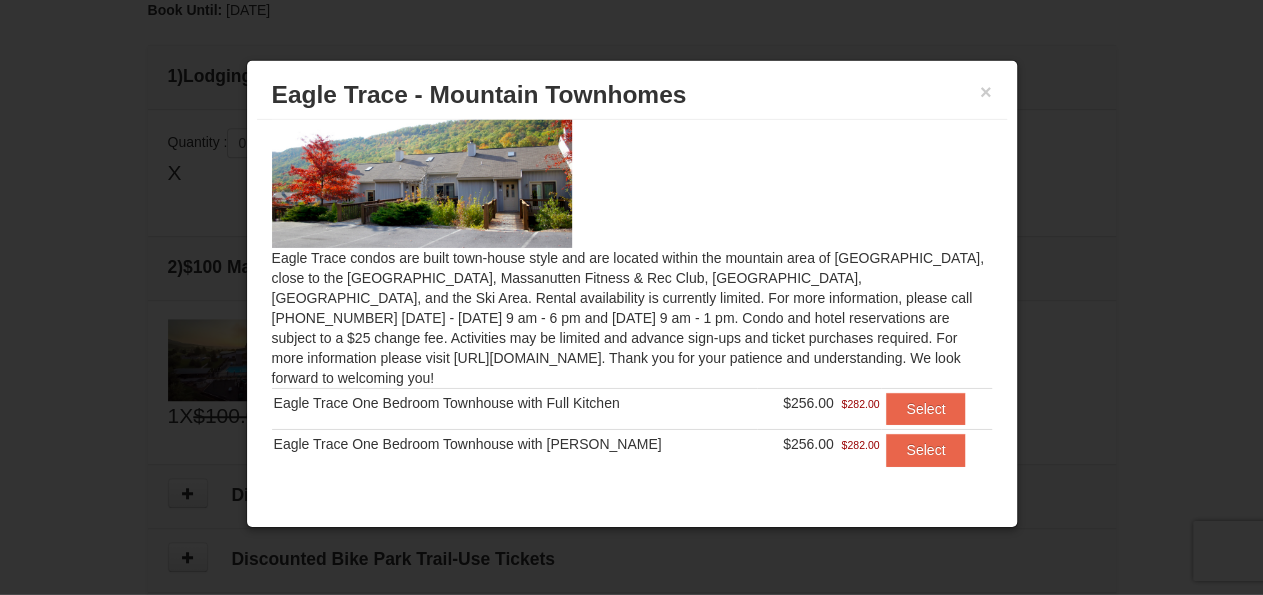 scroll, scrollTop: 0, scrollLeft: 0, axis: both 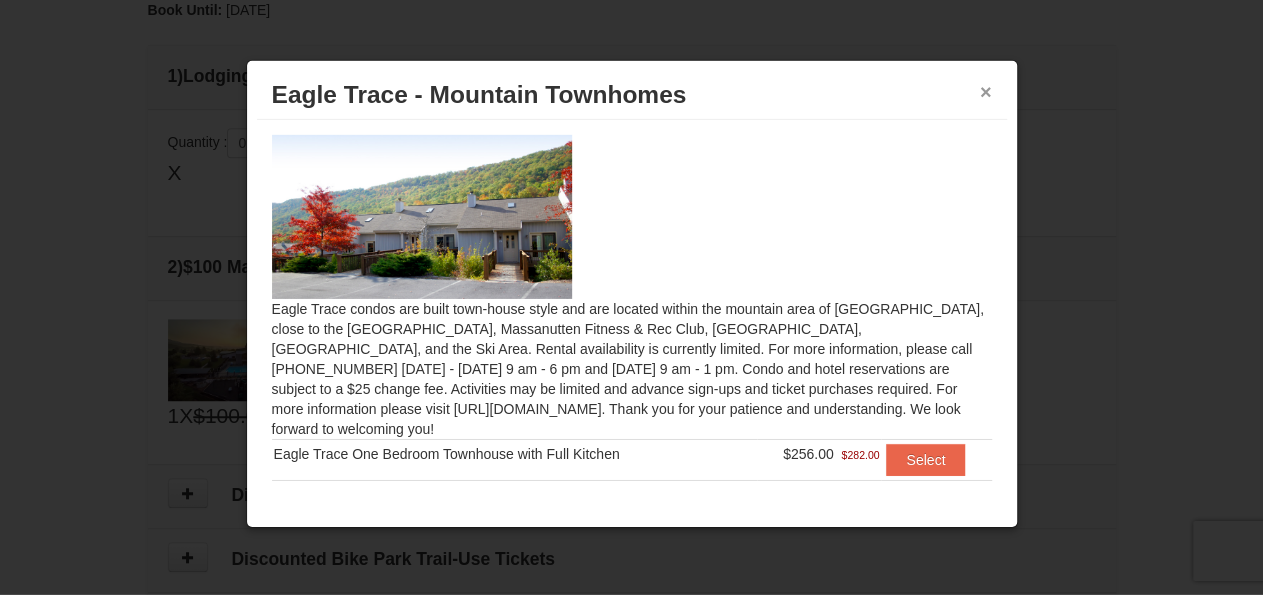 click on "×" at bounding box center (986, 92) 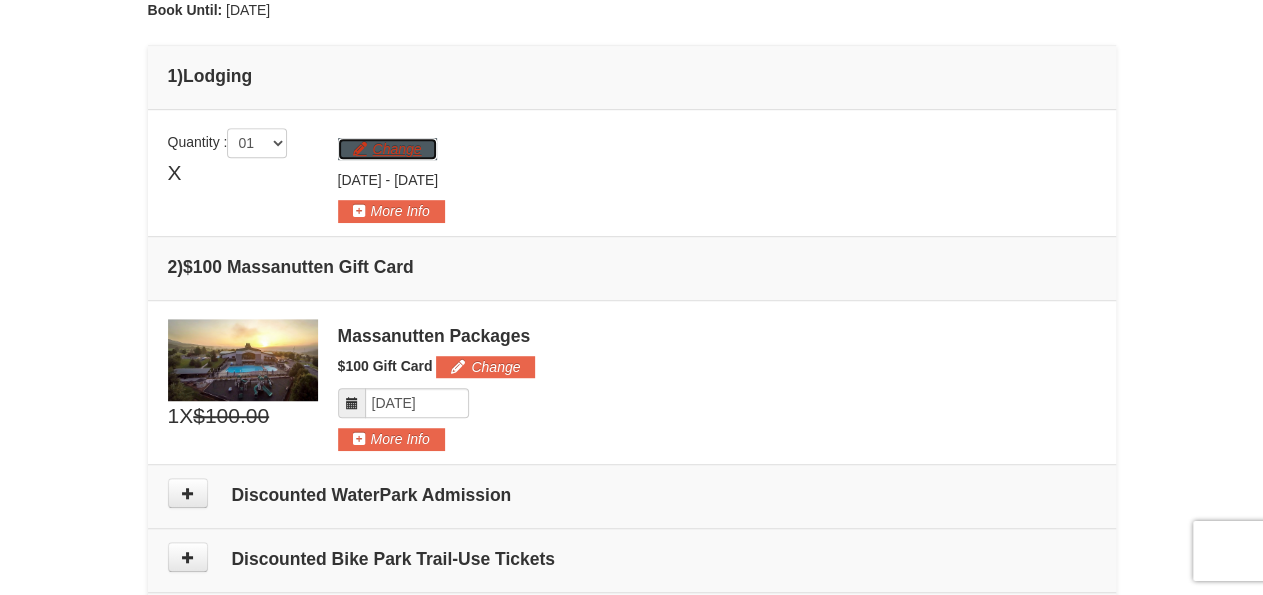 click on "Change" at bounding box center [387, 149] 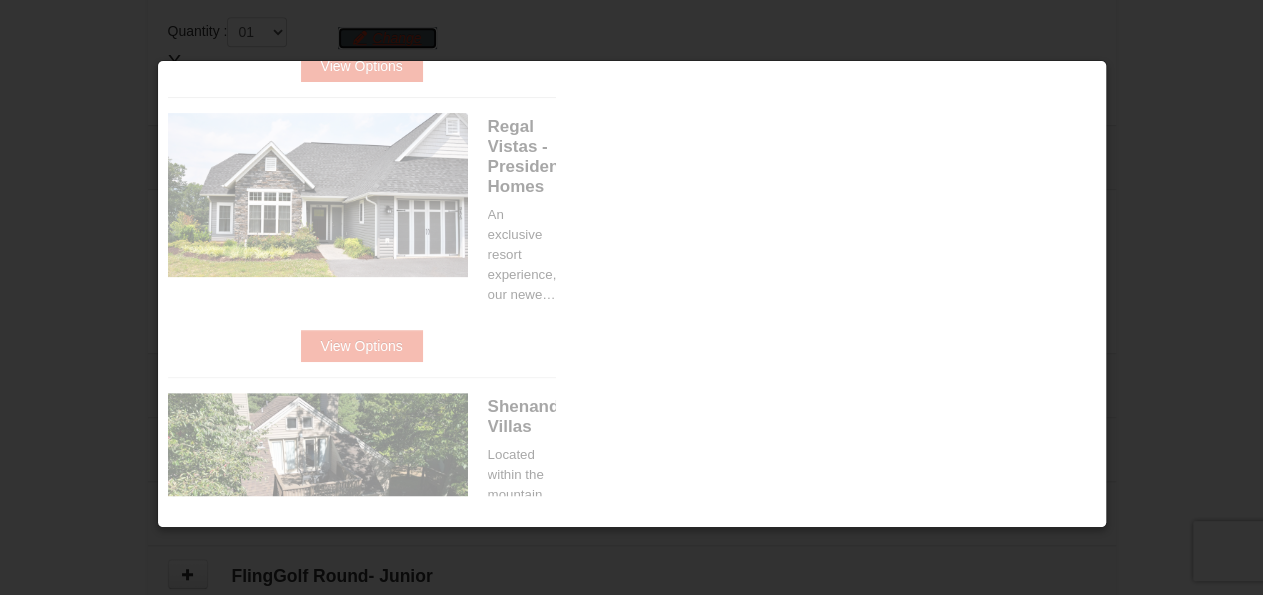 scroll, scrollTop: 614, scrollLeft: 0, axis: vertical 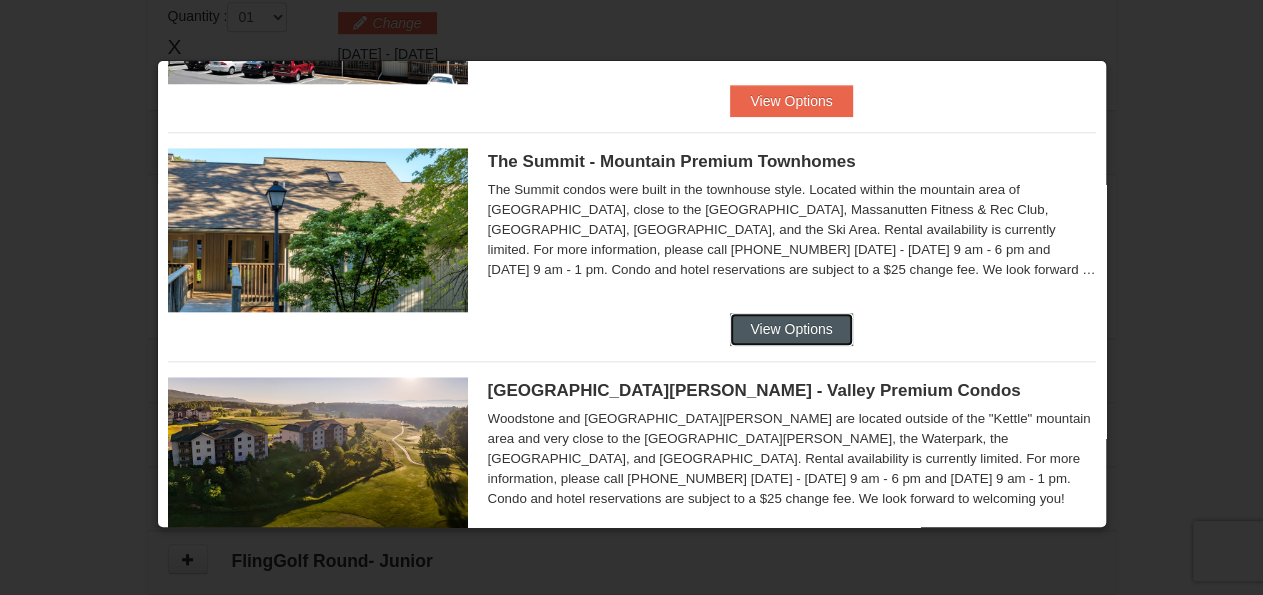 click on "View Options" at bounding box center (791, 329) 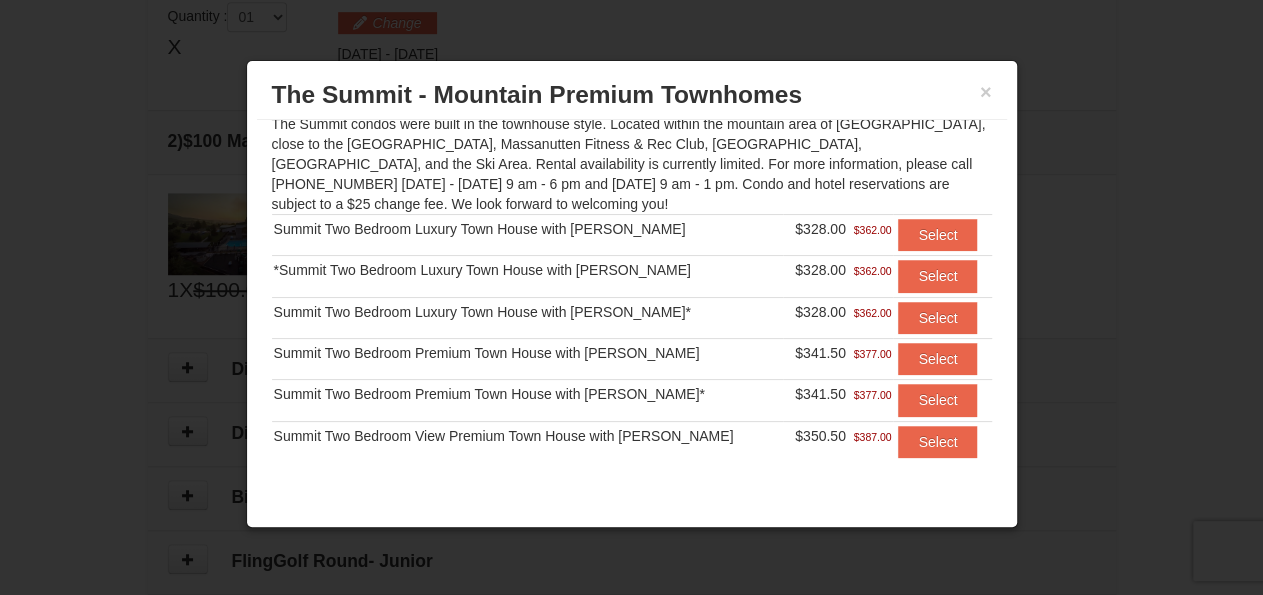 scroll, scrollTop: 158, scrollLeft: 0, axis: vertical 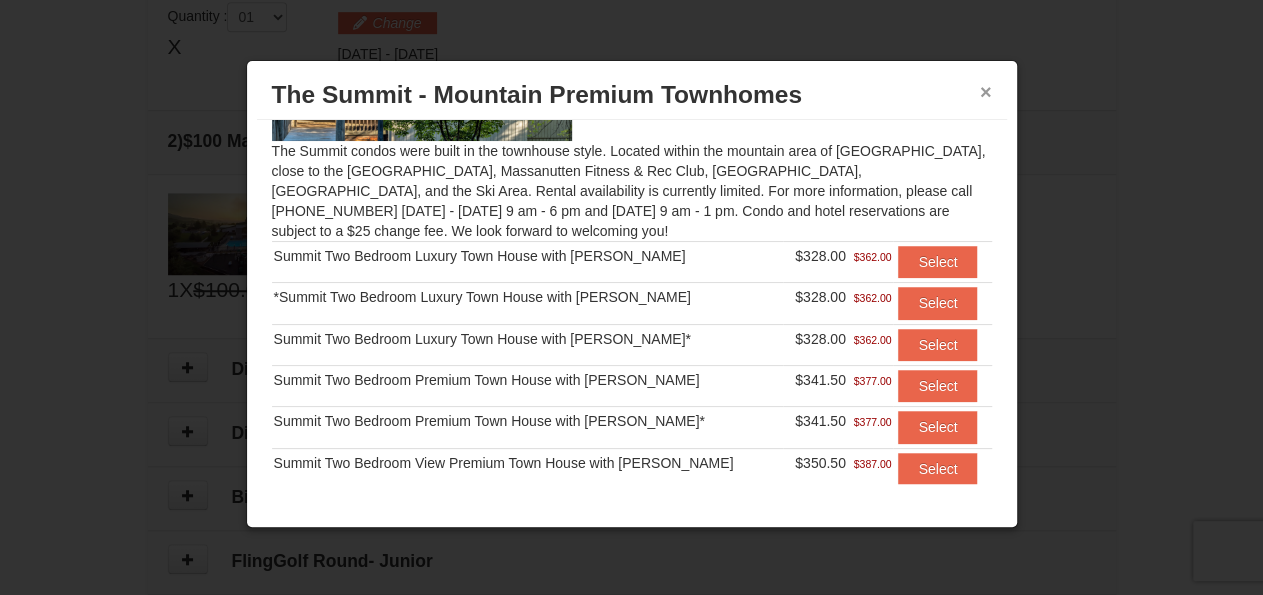 click on "×" at bounding box center [986, 92] 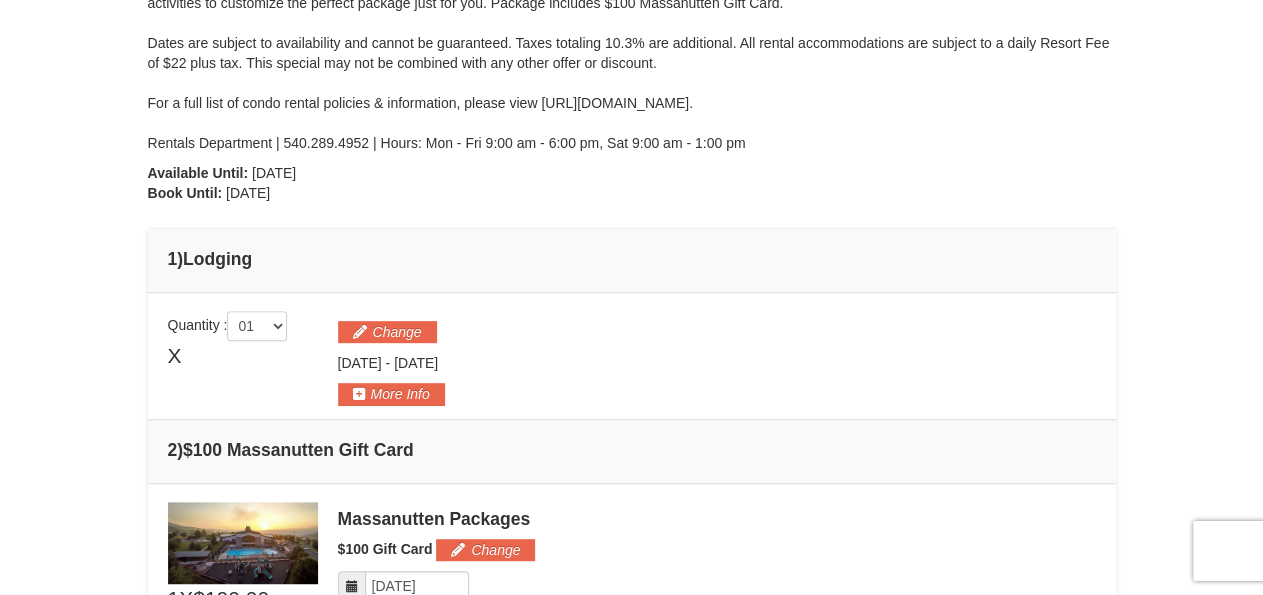 scroll, scrollTop: 469, scrollLeft: 0, axis: vertical 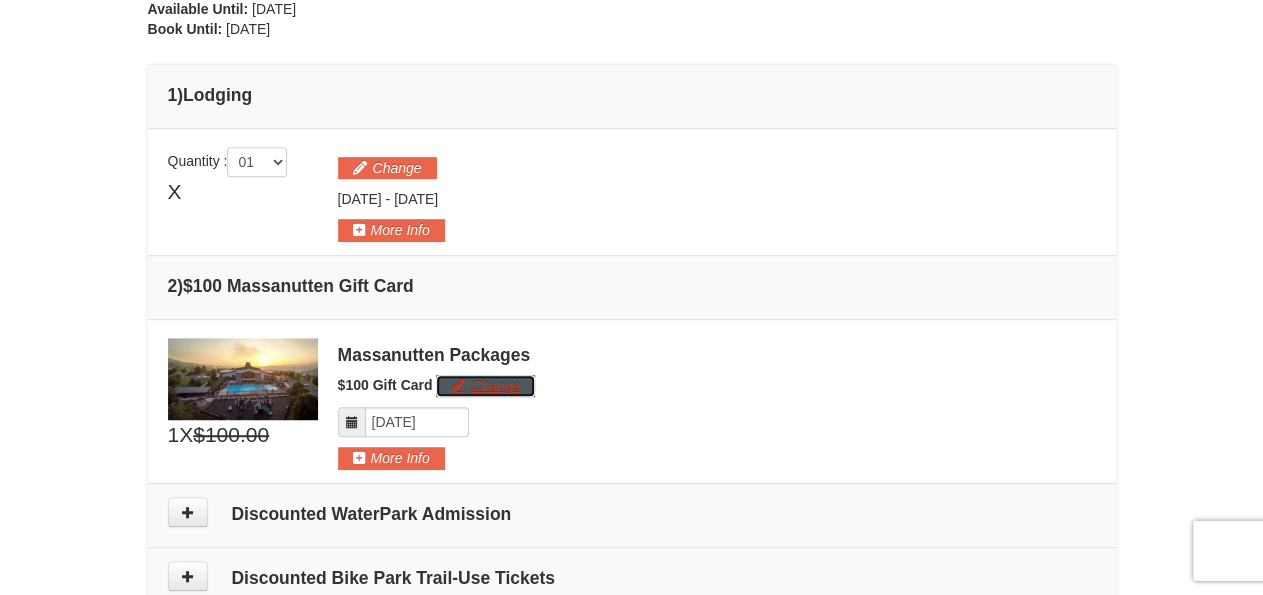 click on "Change" at bounding box center [485, 386] 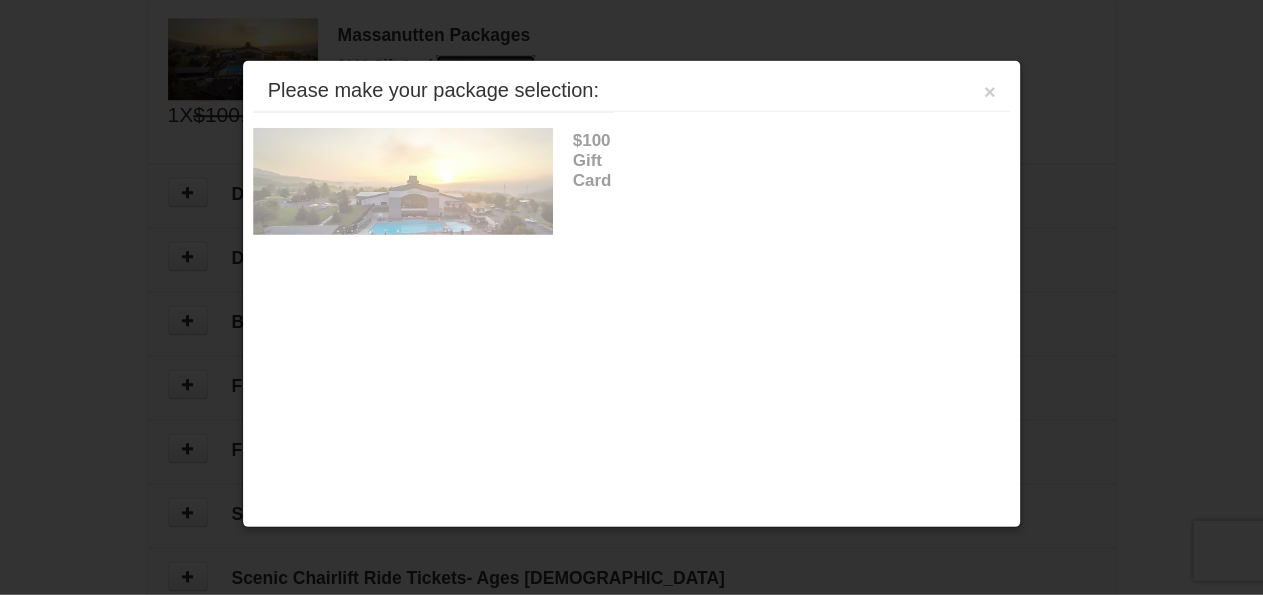 scroll, scrollTop: 804, scrollLeft: 0, axis: vertical 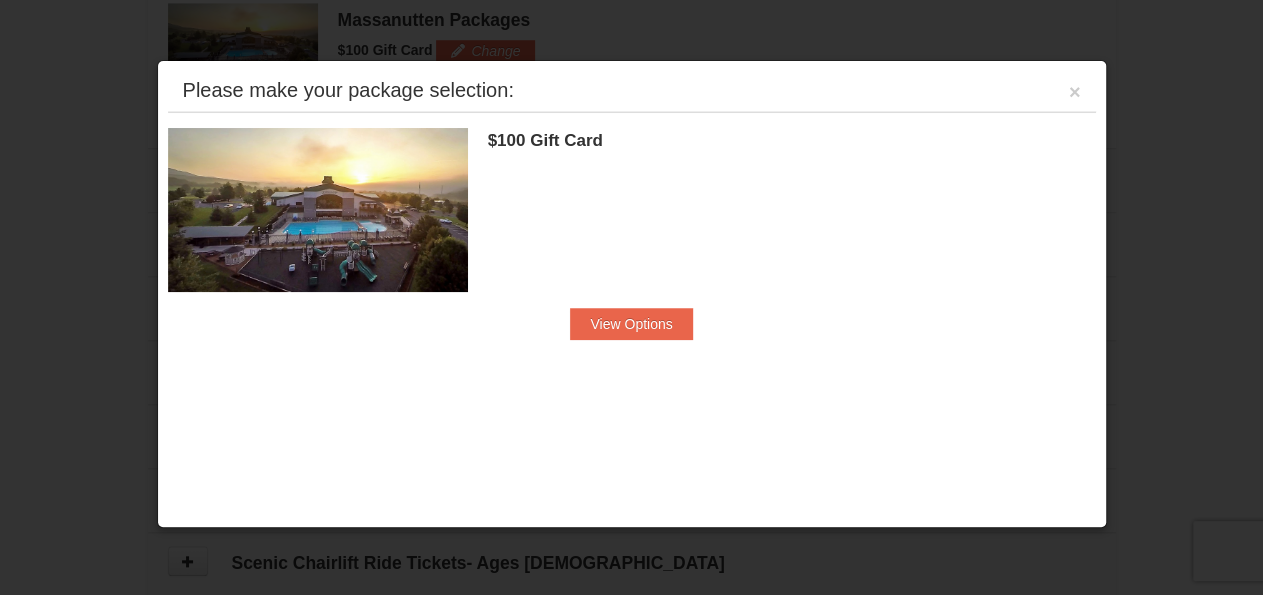 click on "Please make your package selection:
×" at bounding box center [632, 91] 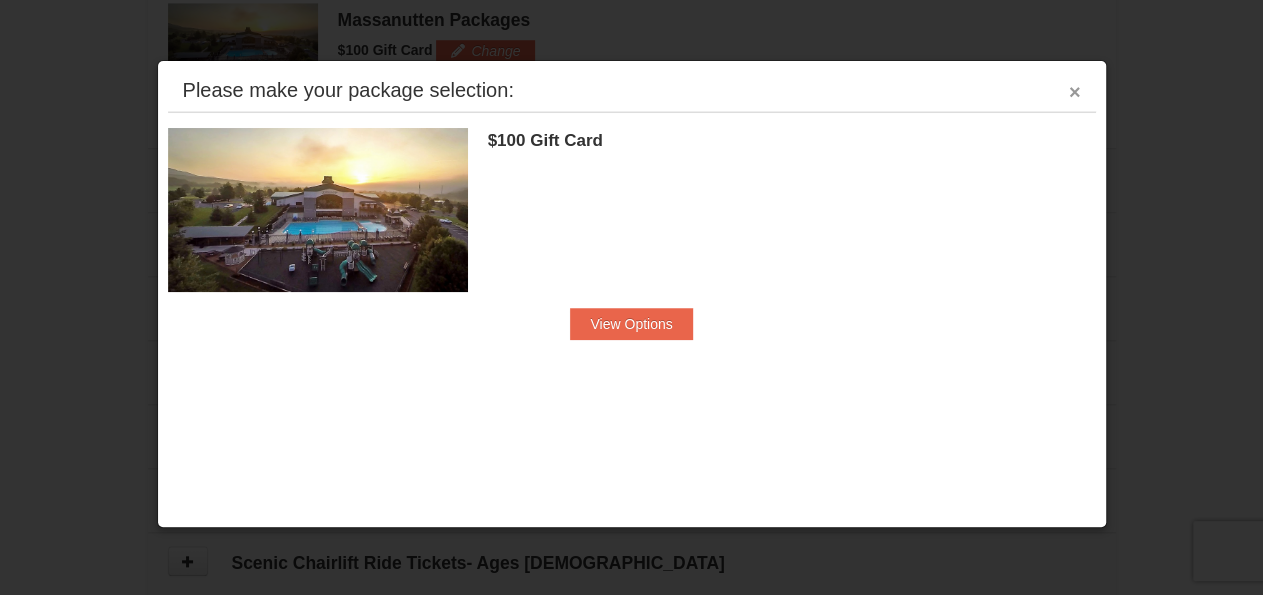 click on "×" at bounding box center (1075, 92) 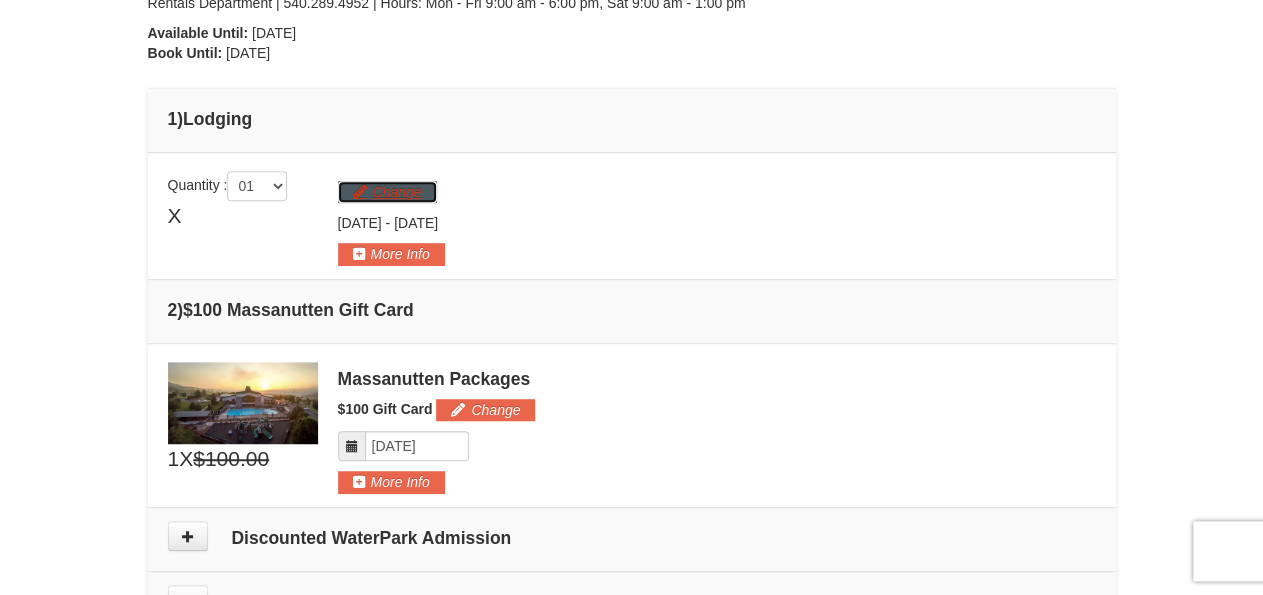 click on "Change" at bounding box center [387, 192] 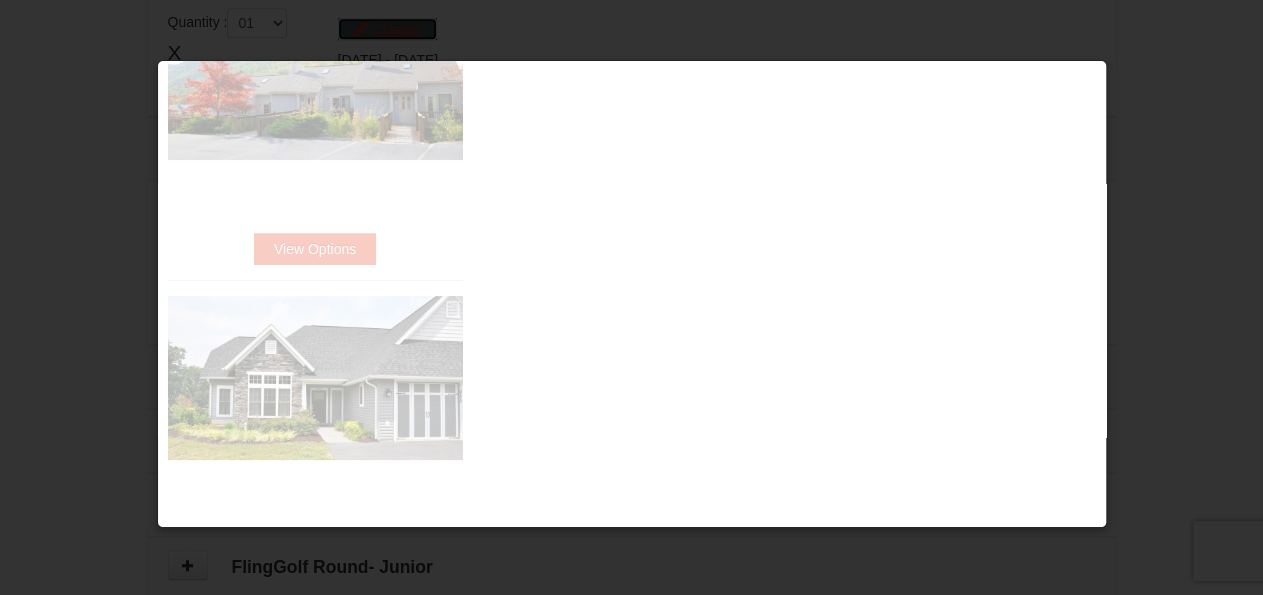 scroll, scrollTop: 614, scrollLeft: 0, axis: vertical 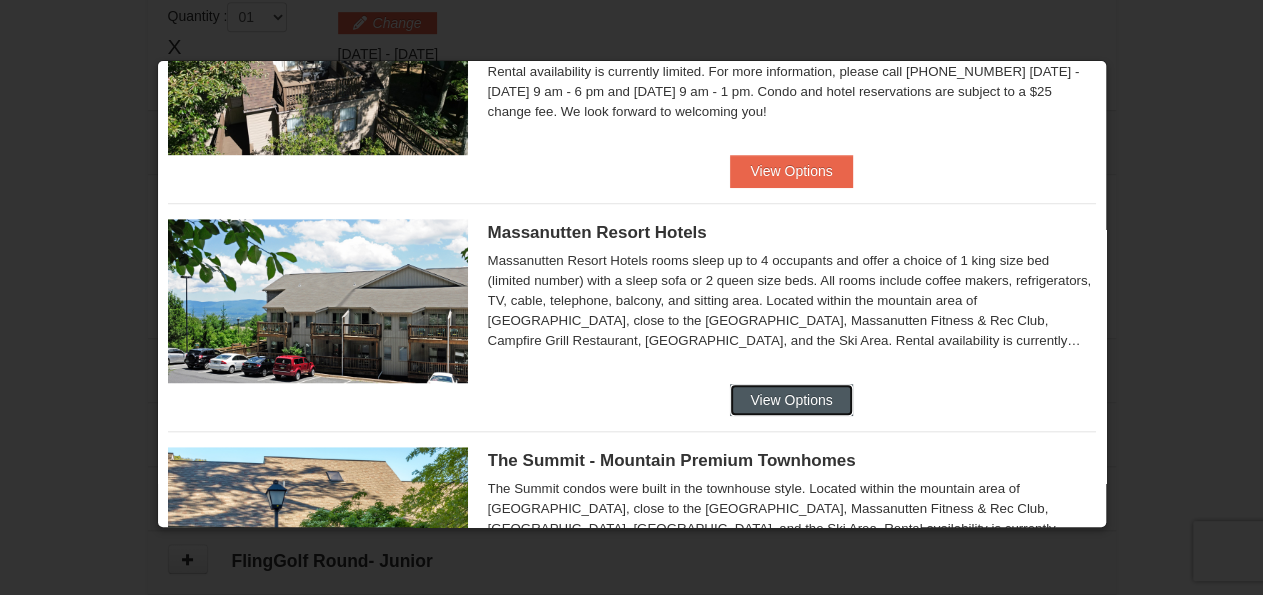 click on "View Options" at bounding box center (791, 400) 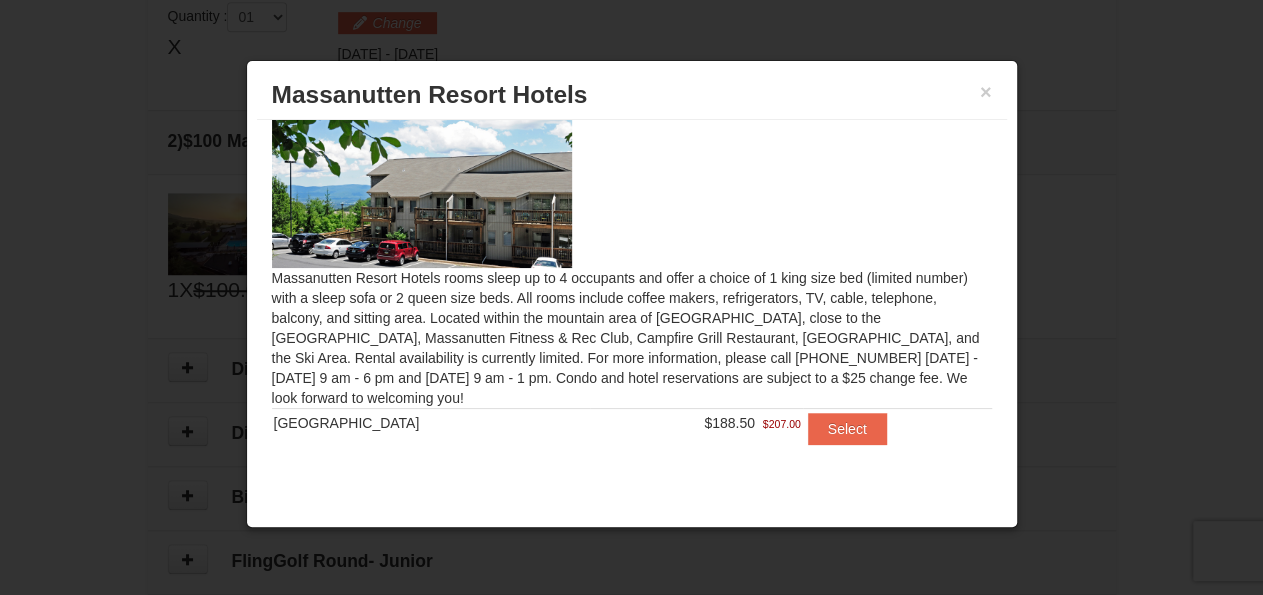 scroll, scrollTop: 30, scrollLeft: 0, axis: vertical 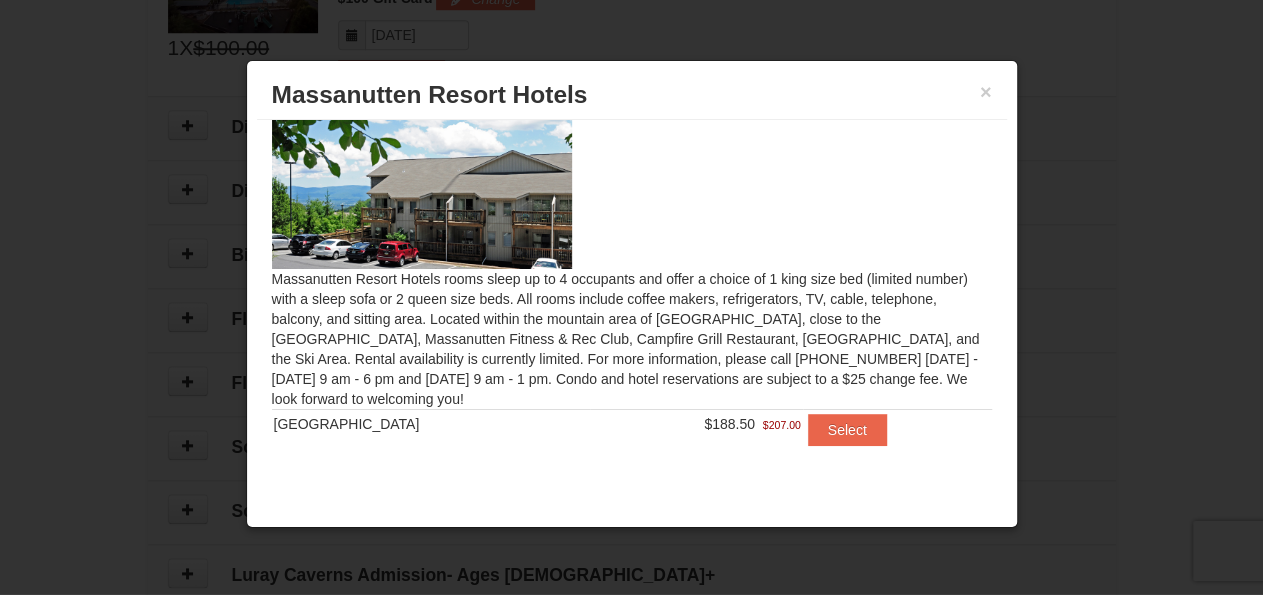 click at bounding box center (631, 297) 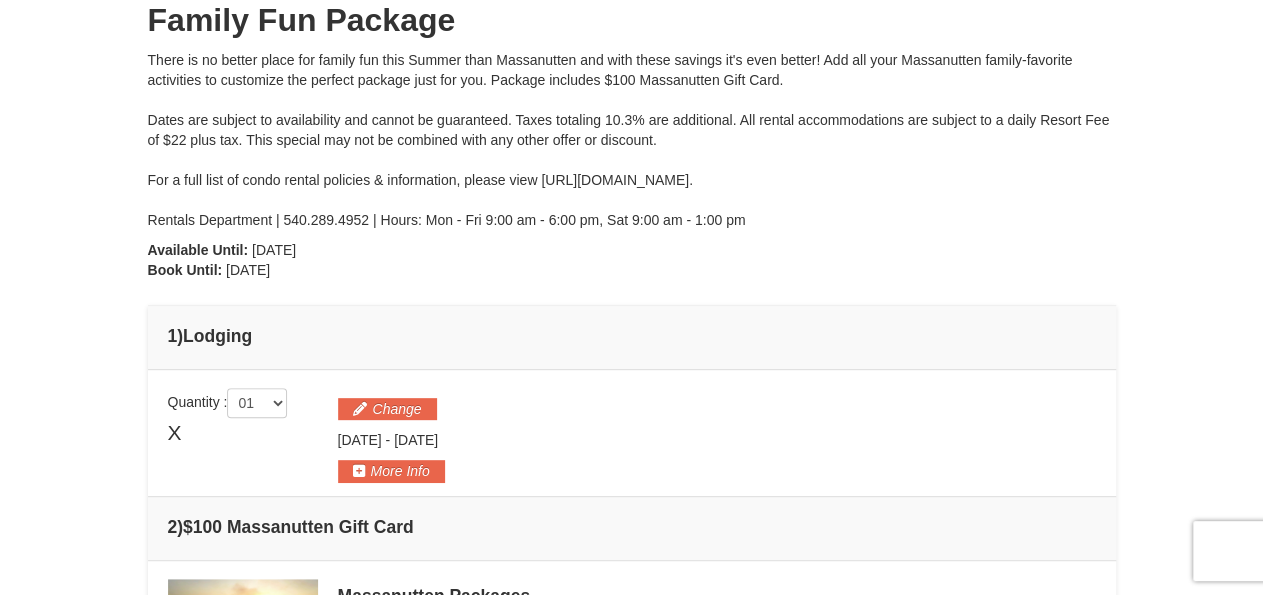 scroll, scrollTop: 0, scrollLeft: 0, axis: both 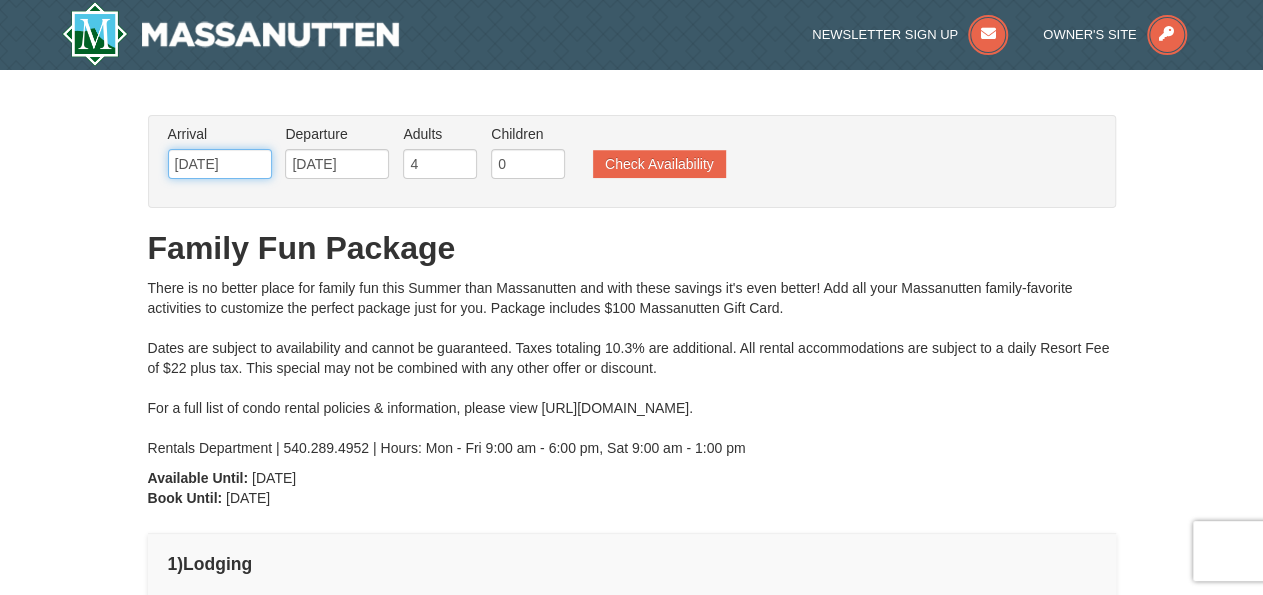 click on "07/18/2025" at bounding box center (220, 164) 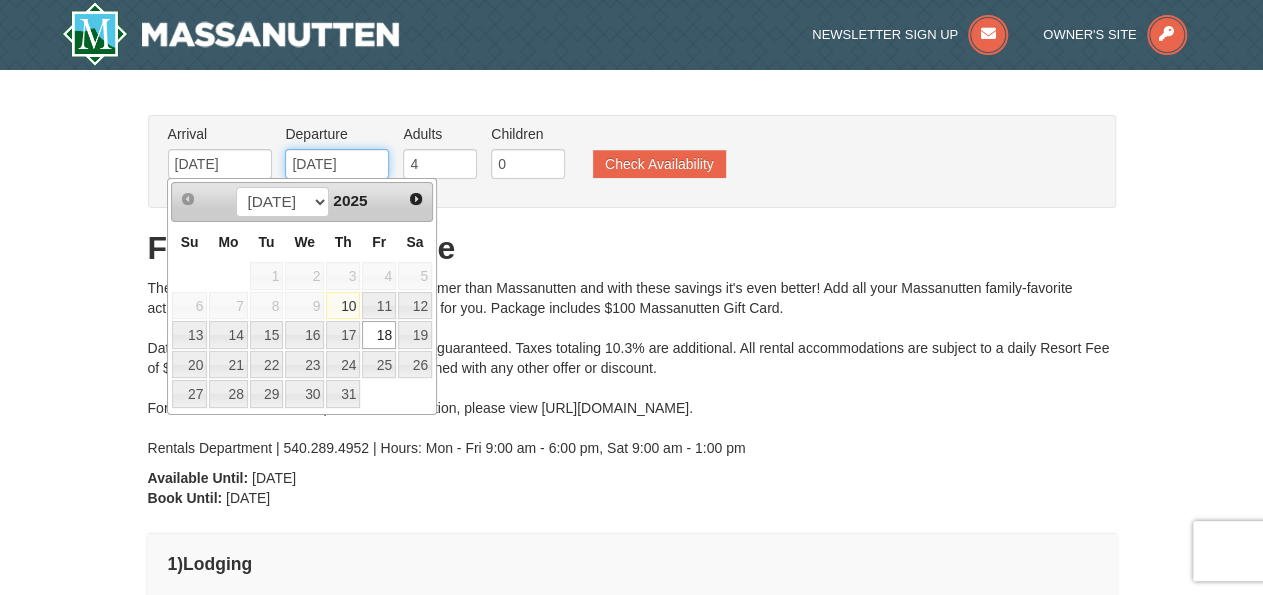 click on "[DATE]" at bounding box center (337, 164) 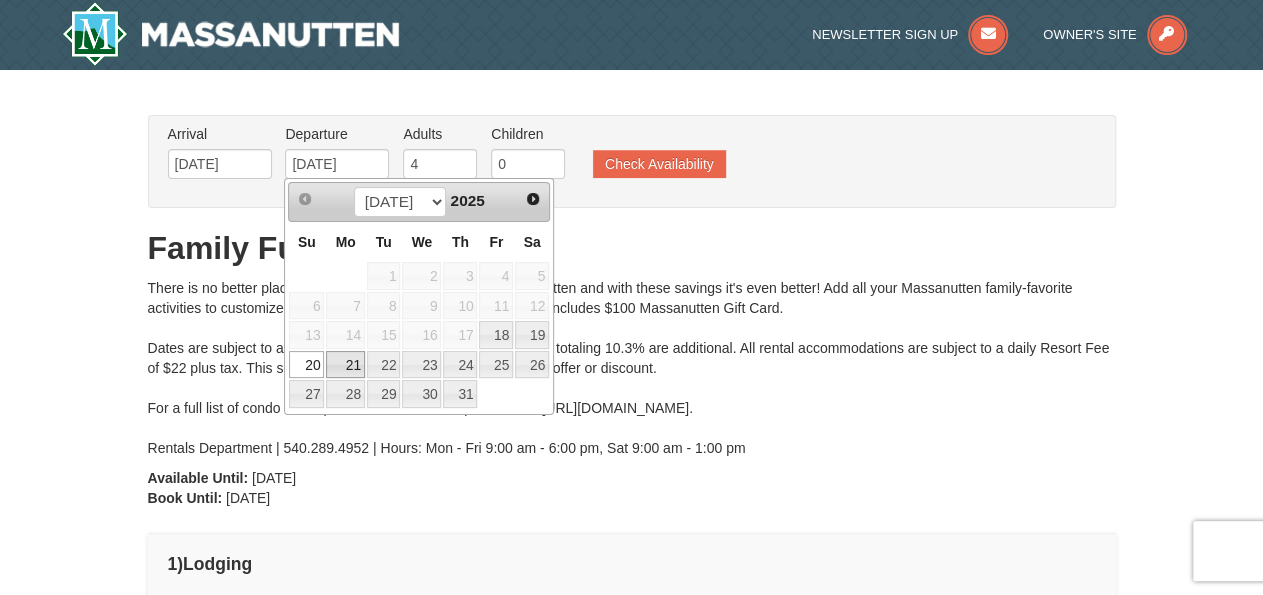 click on "21" at bounding box center [345, 365] 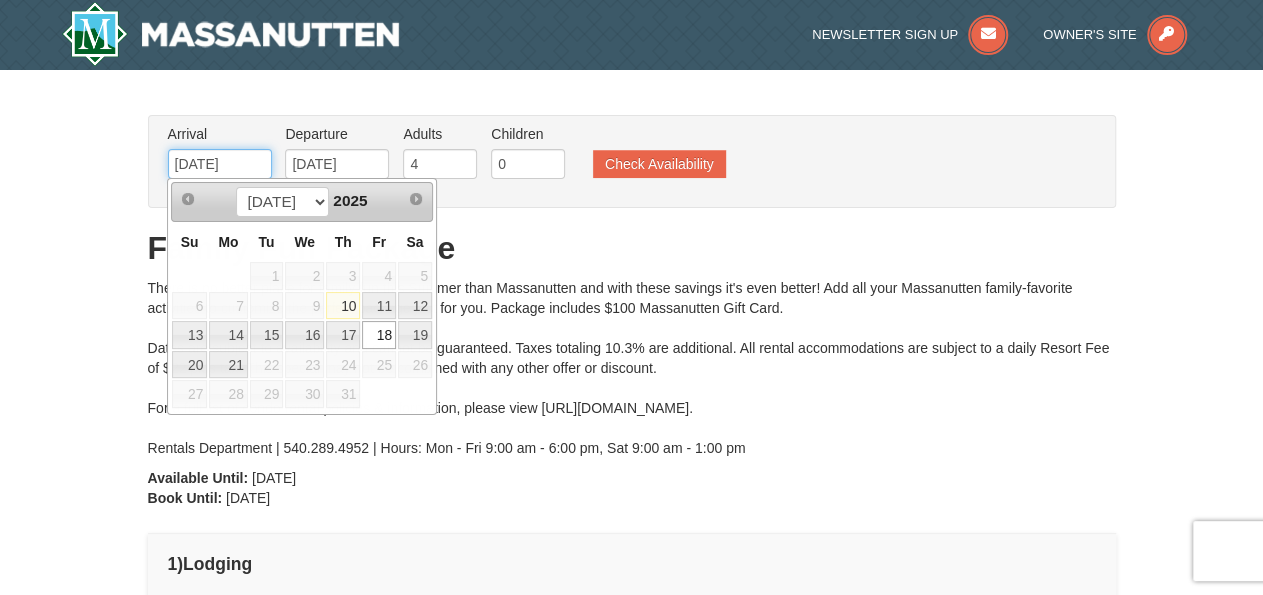 click on "07/18/2025" at bounding box center (220, 164) 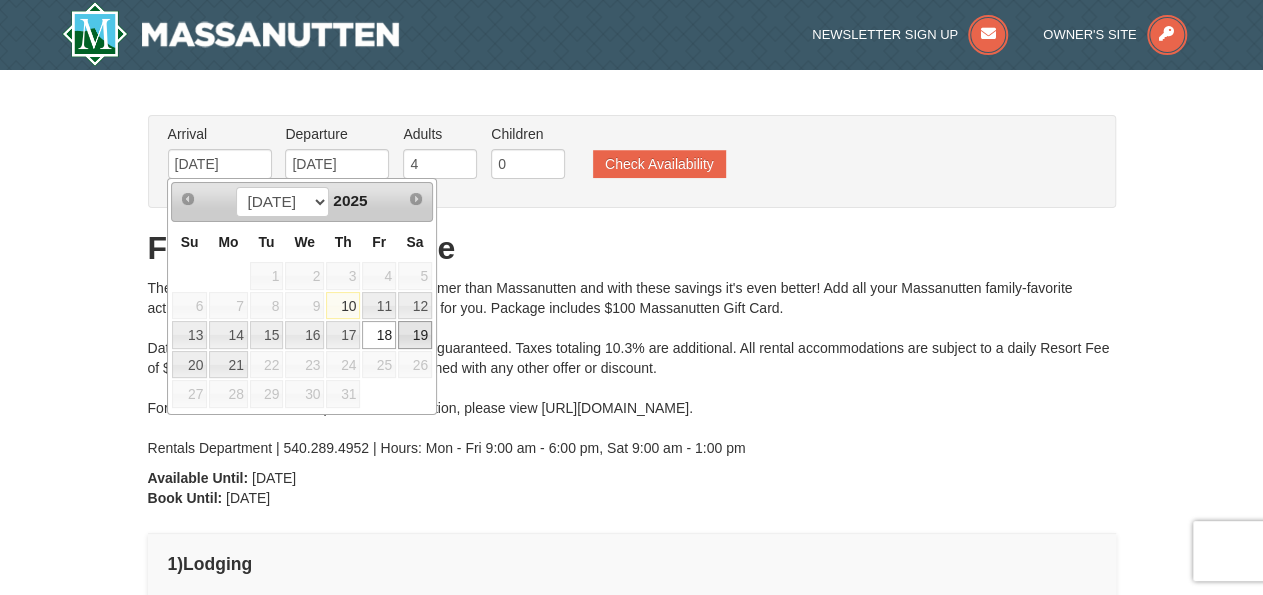click on "19" at bounding box center [415, 335] 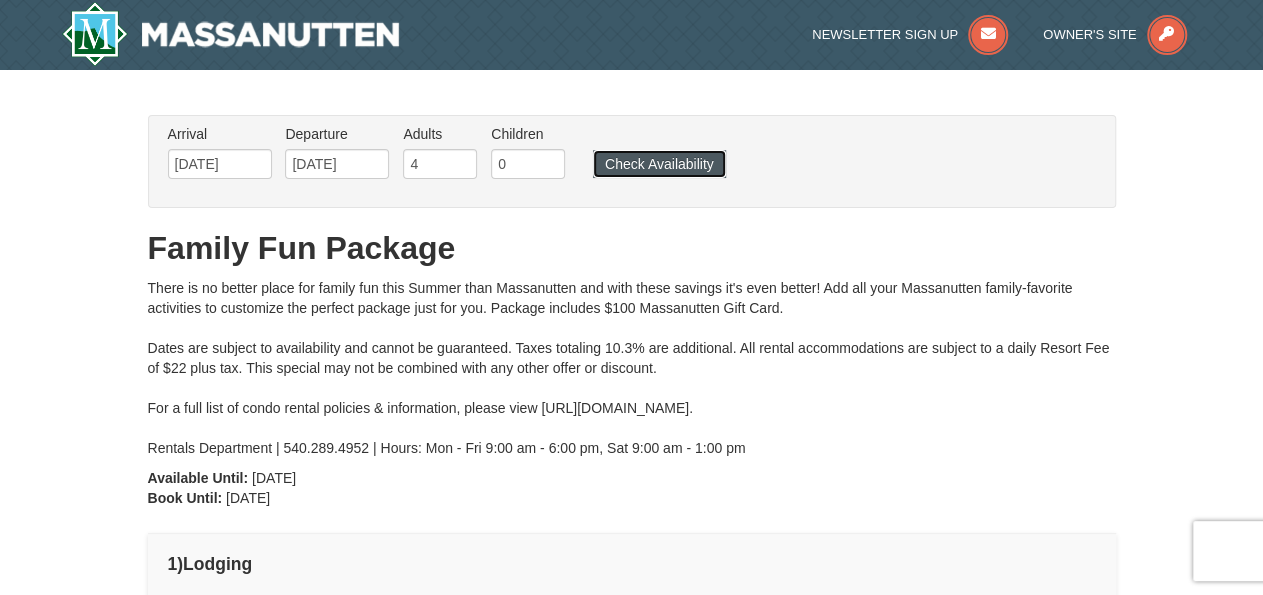 click on "Check Availability" at bounding box center (659, 164) 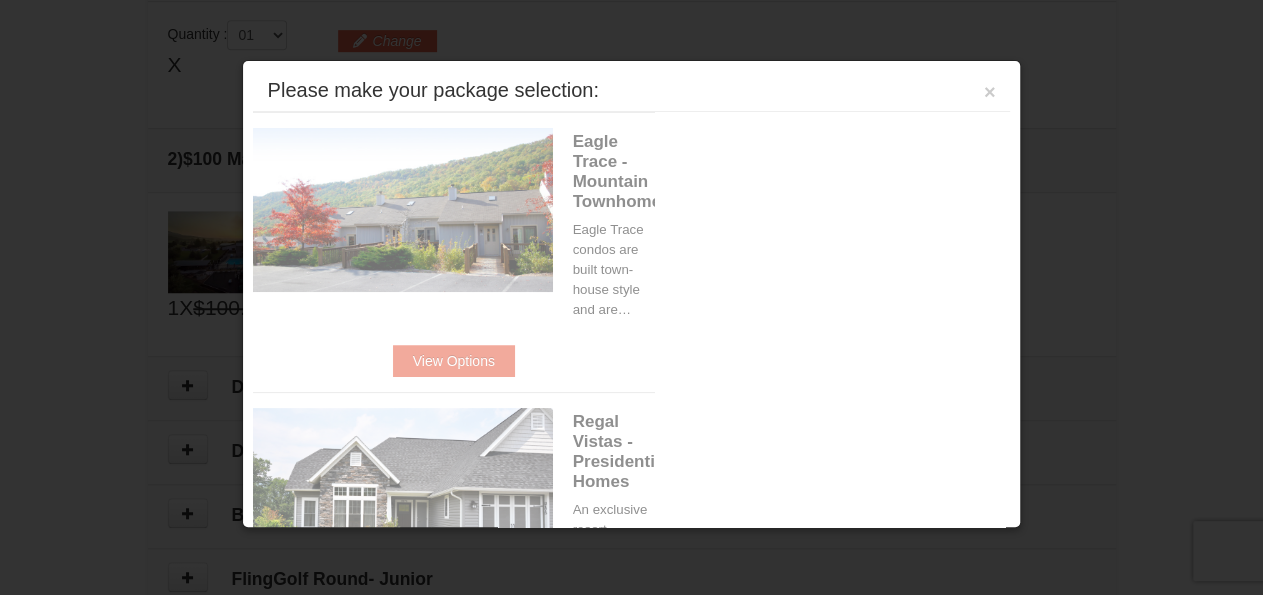 scroll, scrollTop: 609, scrollLeft: 0, axis: vertical 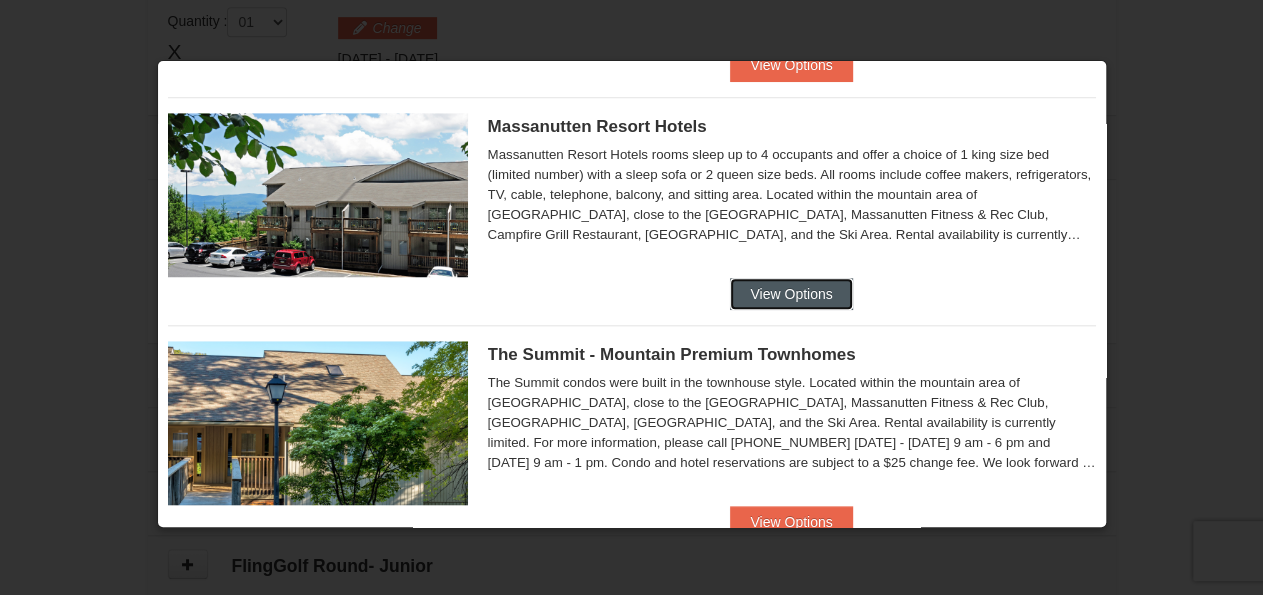 click on "View Options" at bounding box center [791, 294] 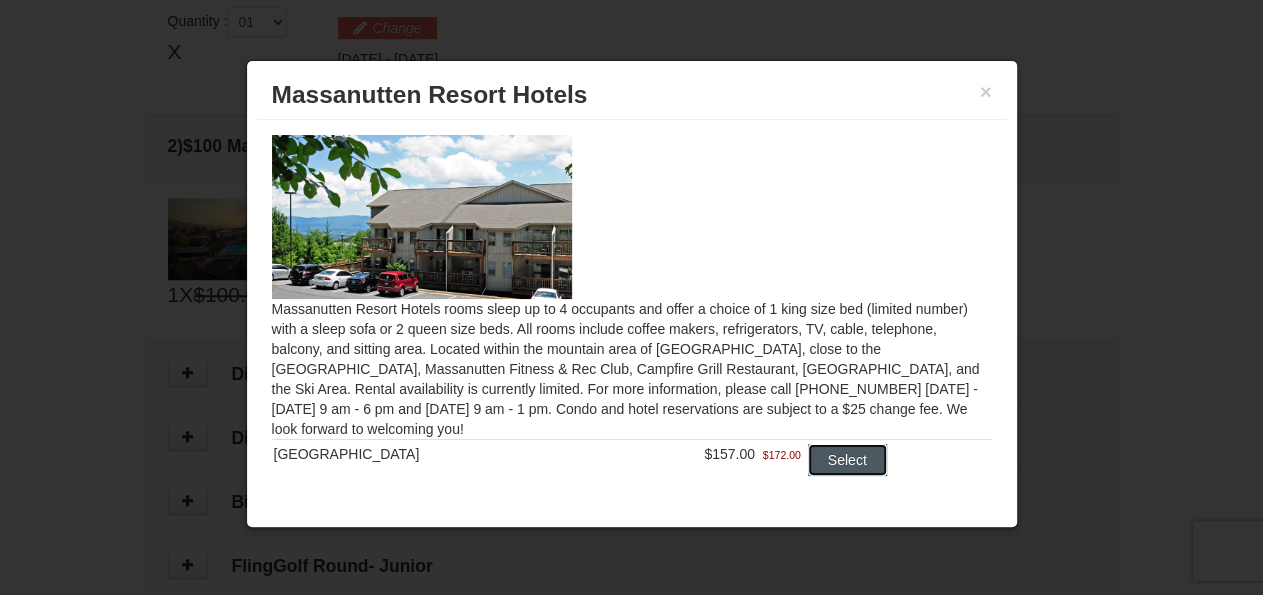 click on "Select" at bounding box center (847, 460) 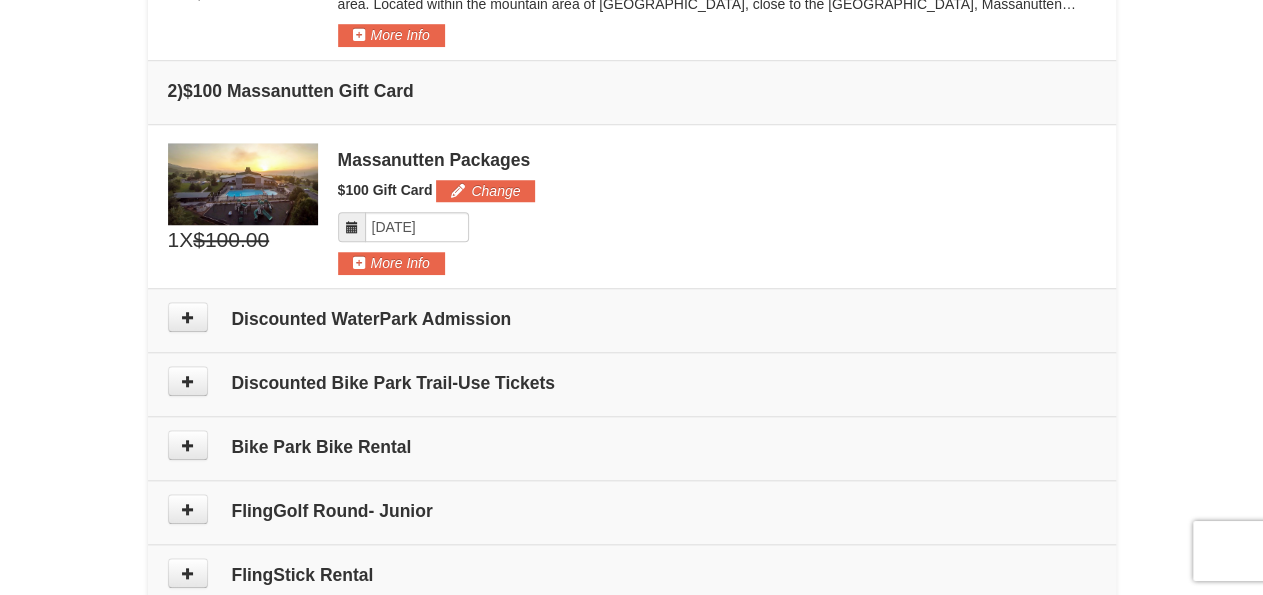 scroll, scrollTop: 754, scrollLeft: 0, axis: vertical 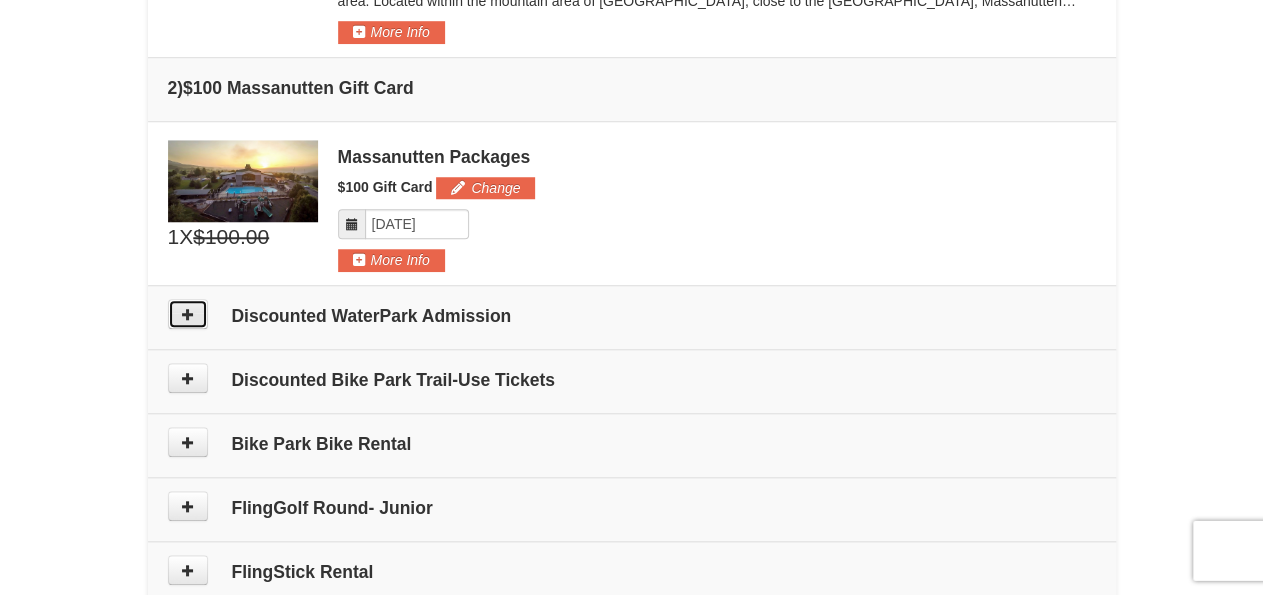 click at bounding box center (188, 314) 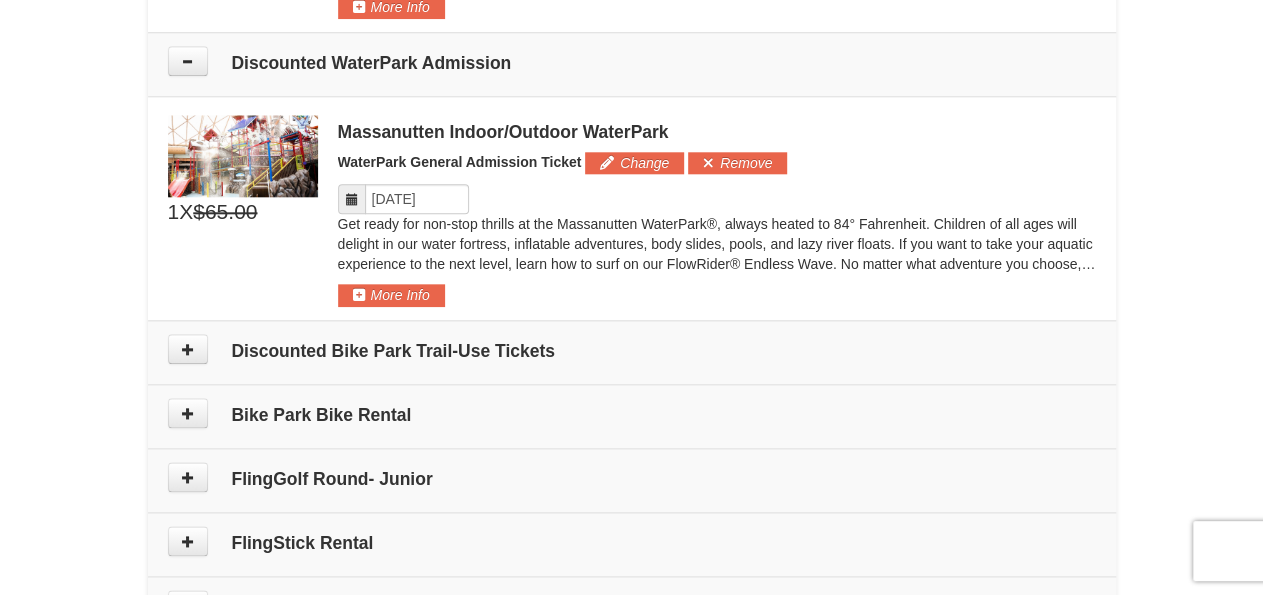scroll, scrollTop: 1006, scrollLeft: 0, axis: vertical 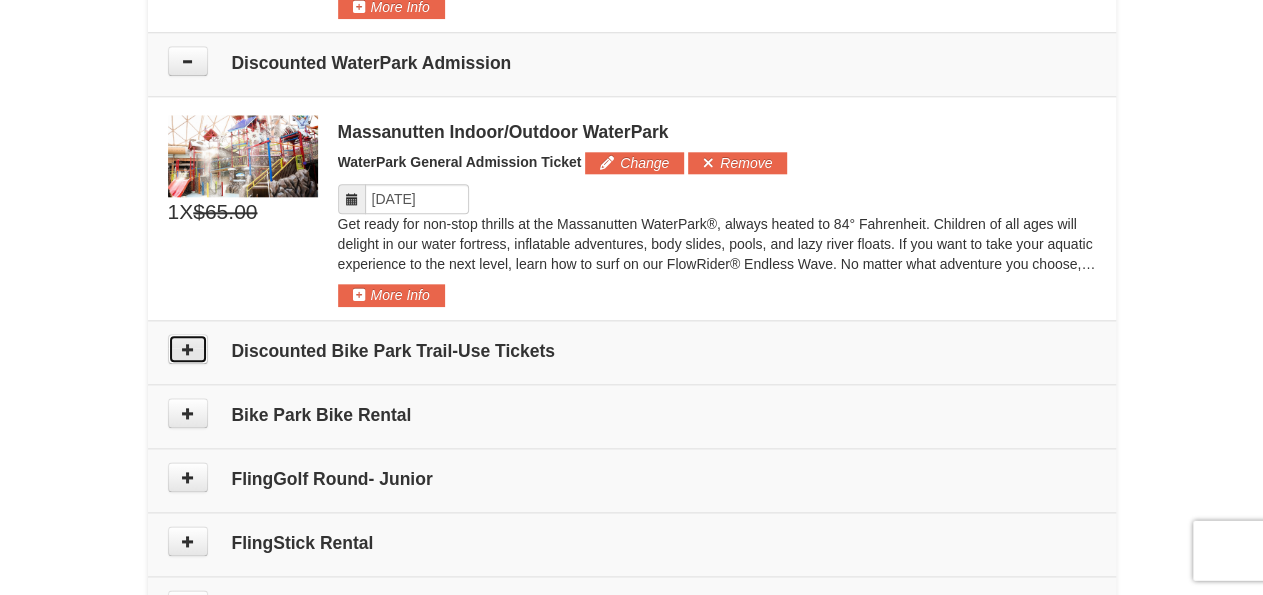 click at bounding box center [188, 350] 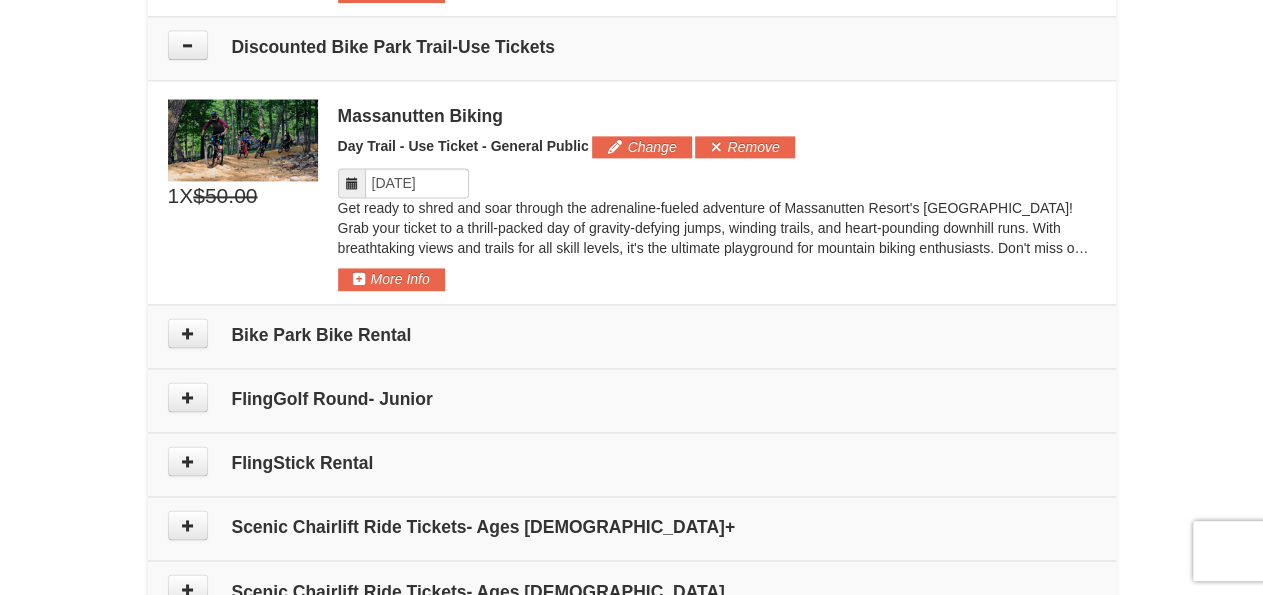 scroll, scrollTop: 1323, scrollLeft: 0, axis: vertical 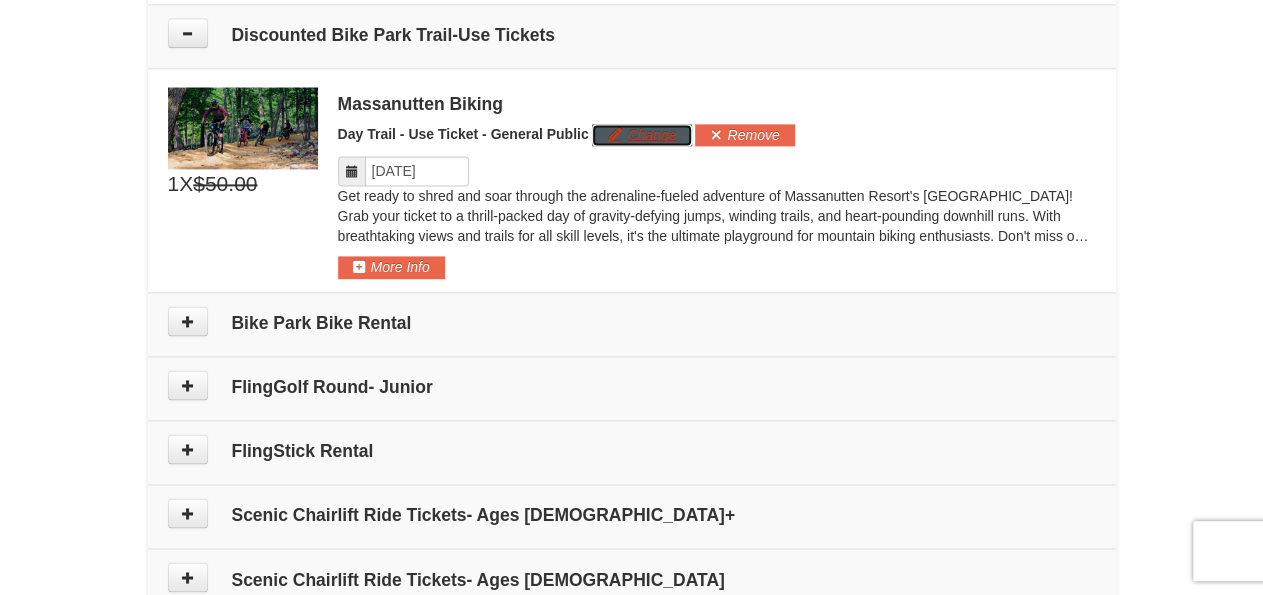 click on "Change" at bounding box center (641, 135) 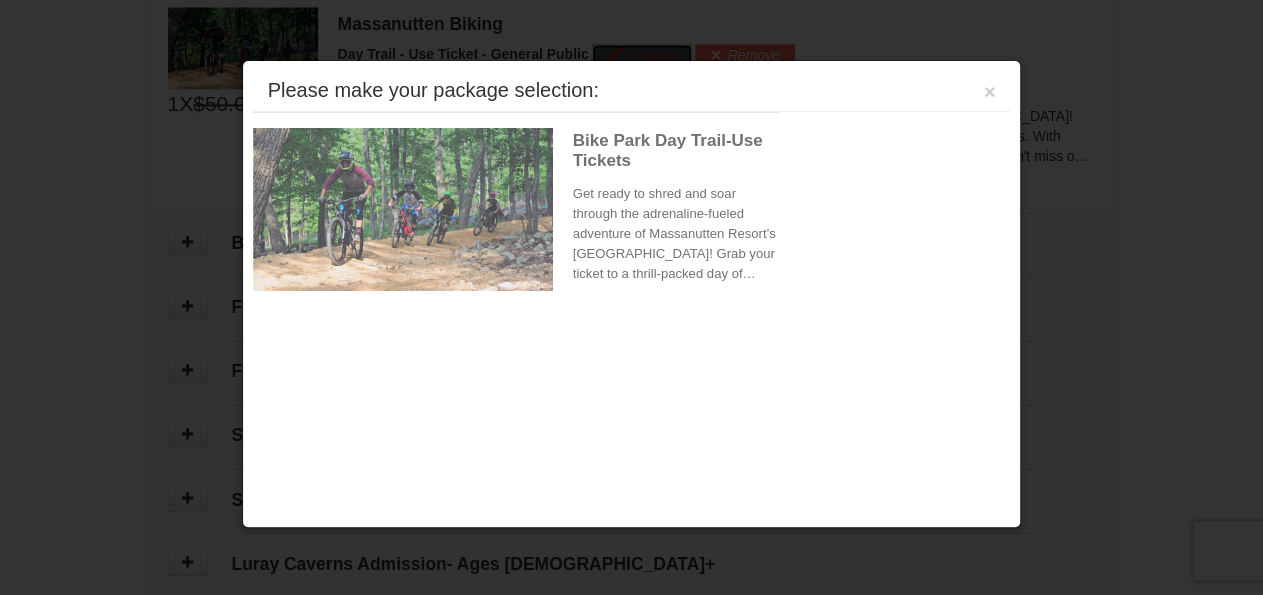 scroll, scrollTop: 1405, scrollLeft: 0, axis: vertical 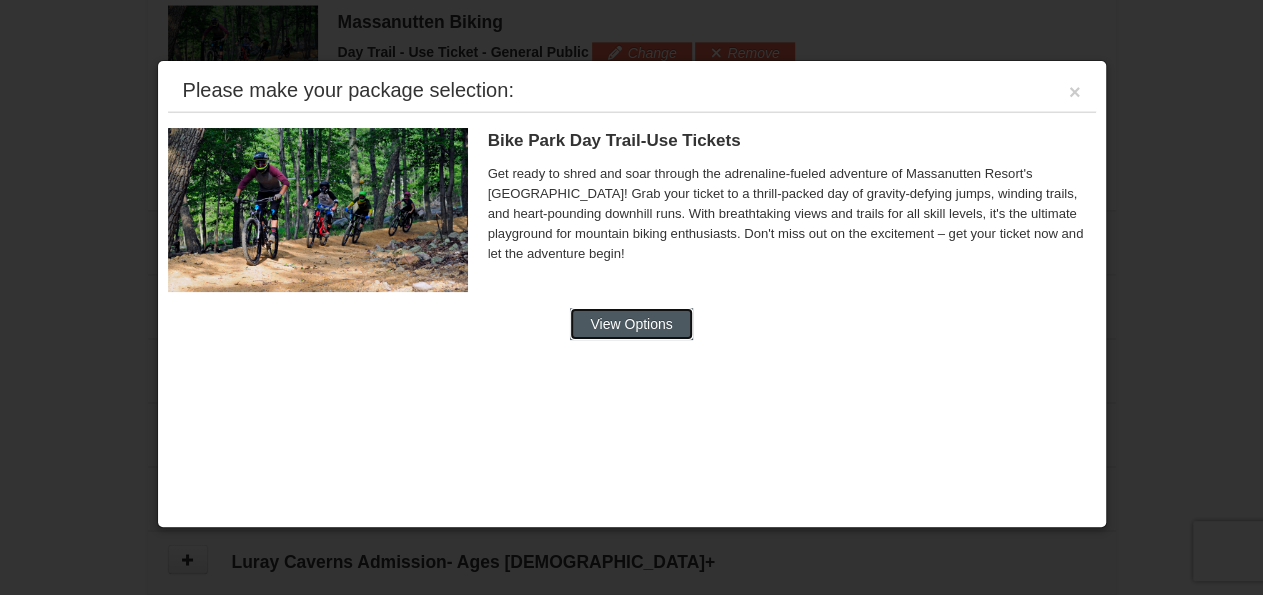 click on "View Options" at bounding box center (631, 324) 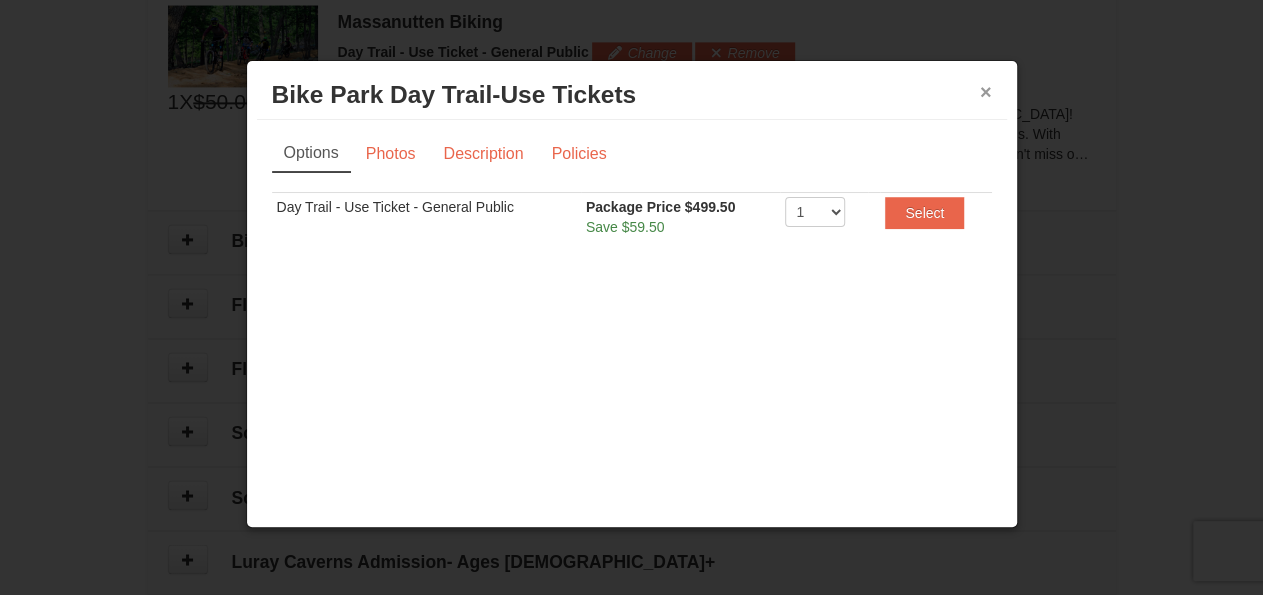 click on "×" at bounding box center [986, 92] 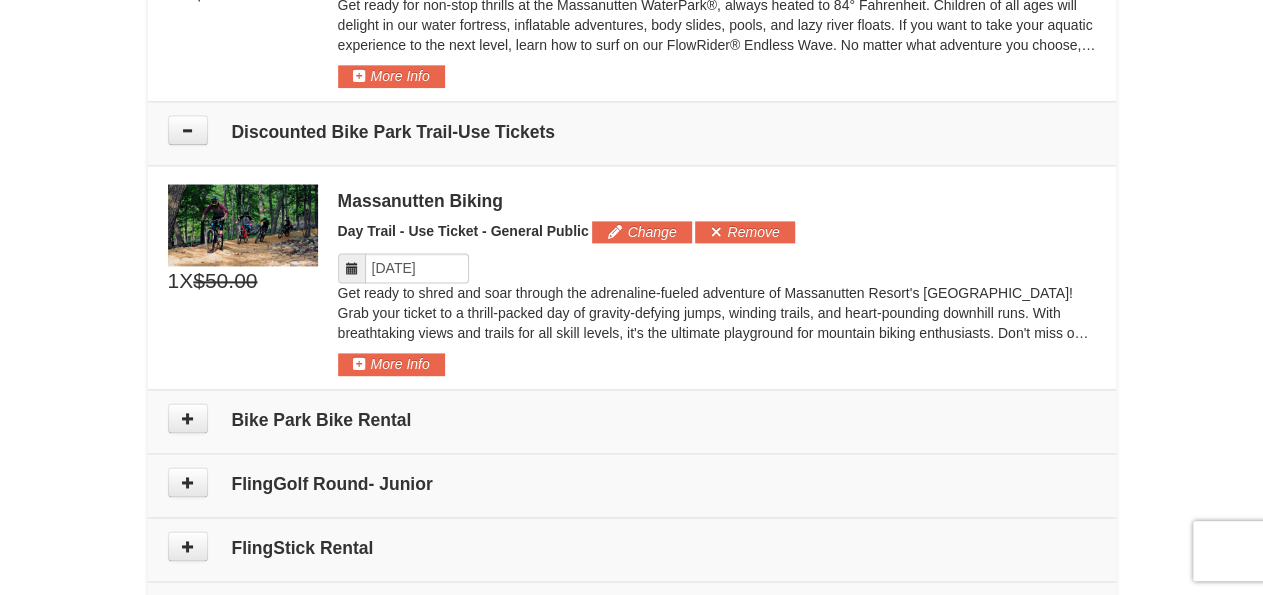 scroll, scrollTop: 1227, scrollLeft: 0, axis: vertical 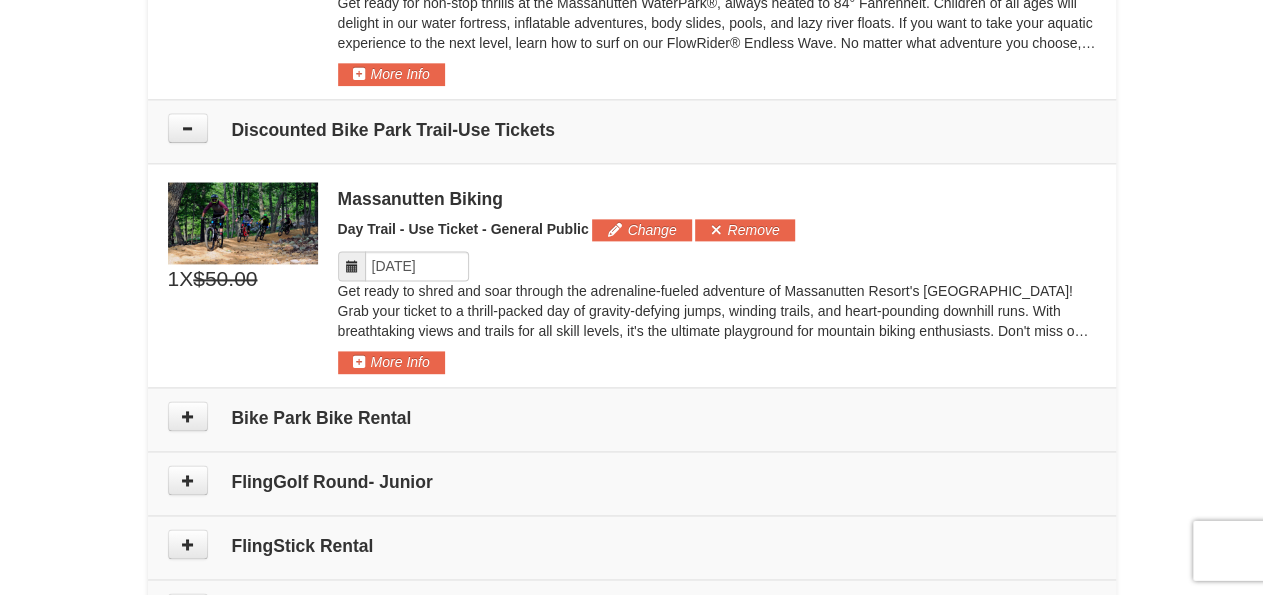 click on "Bike Park Bike Rental" at bounding box center [632, 420] 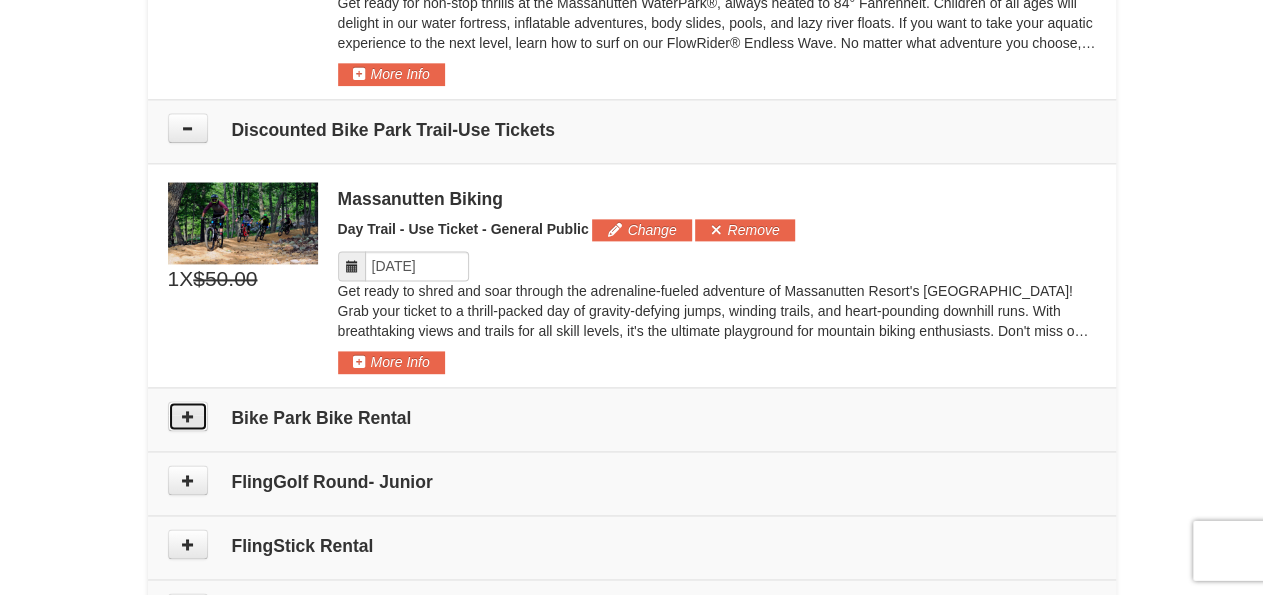 click at bounding box center (188, 417) 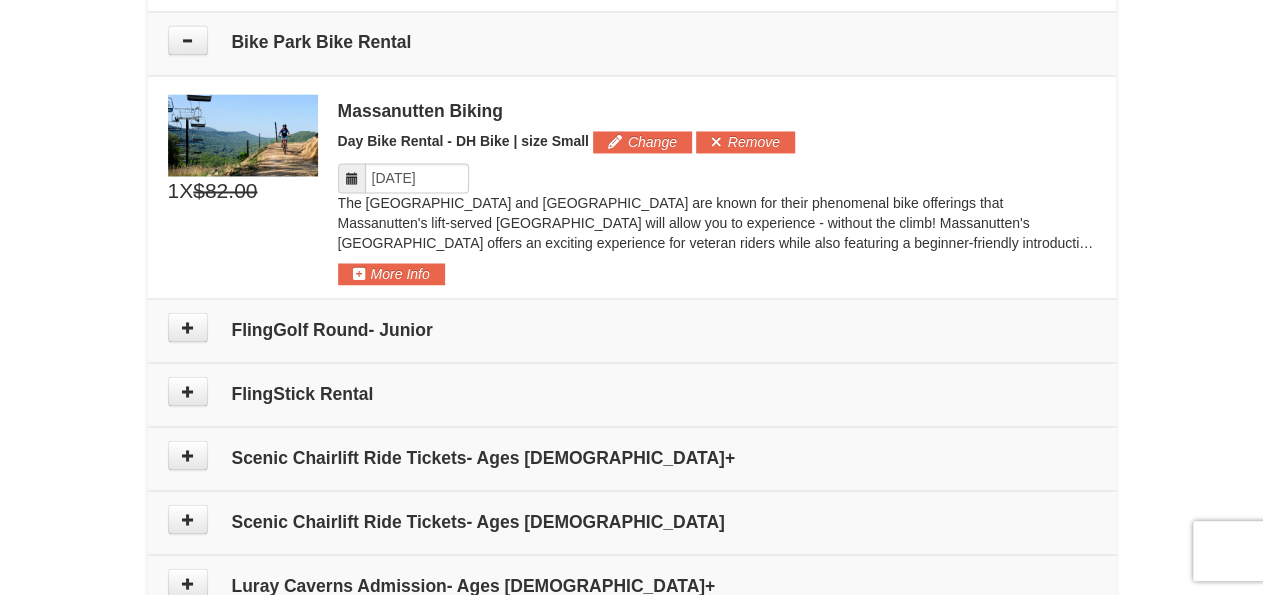 scroll, scrollTop: 1609, scrollLeft: 0, axis: vertical 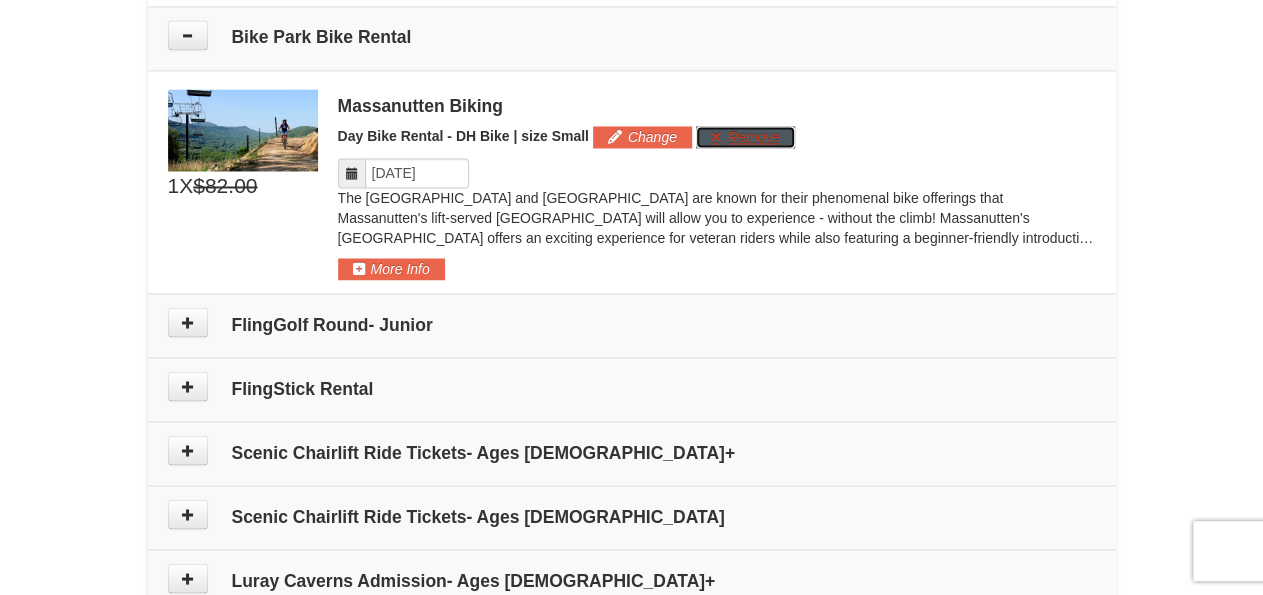 click on "Remove" at bounding box center (745, 137) 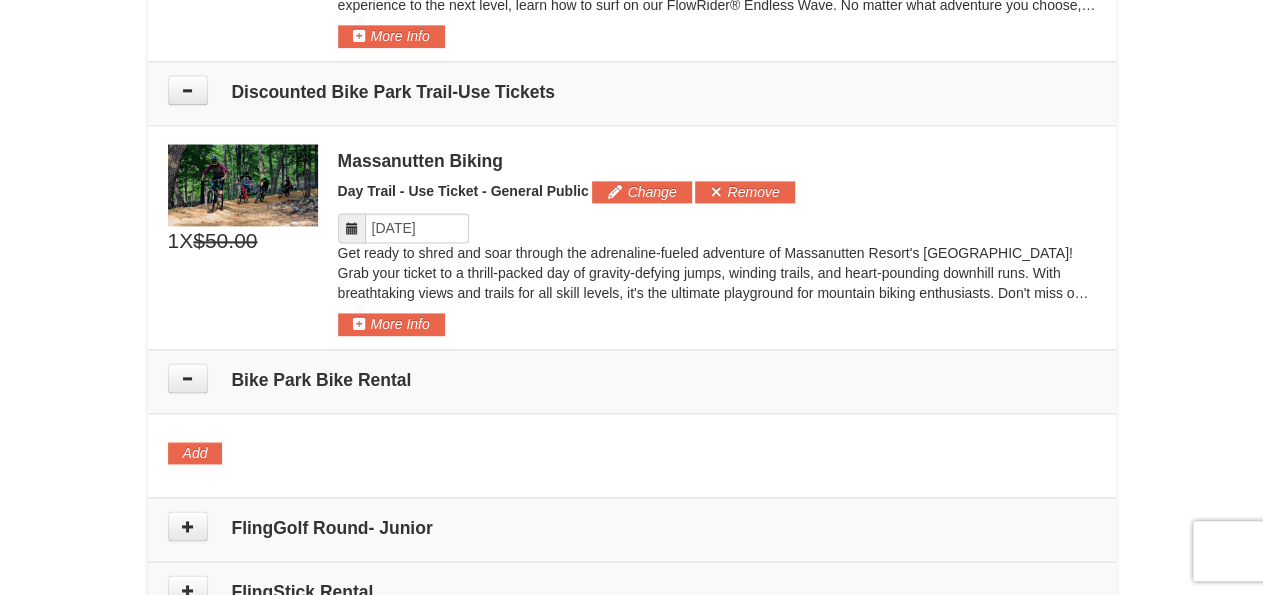 scroll, scrollTop: 1260, scrollLeft: 0, axis: vertical 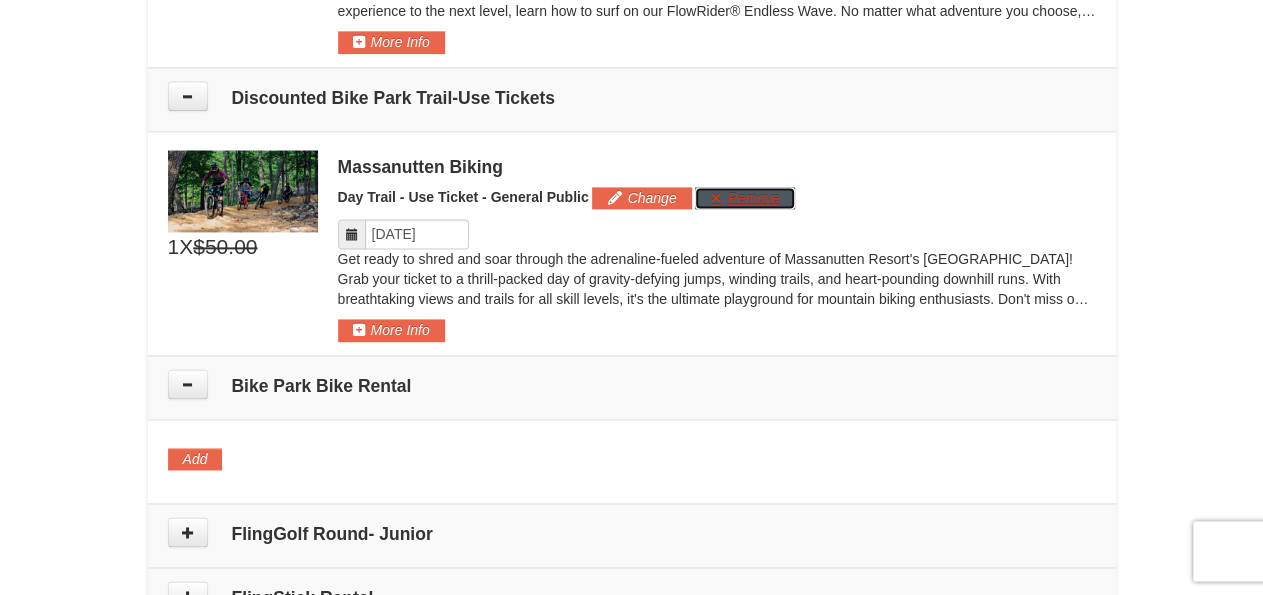 click on "Remove" at bounding box center [744, 198] 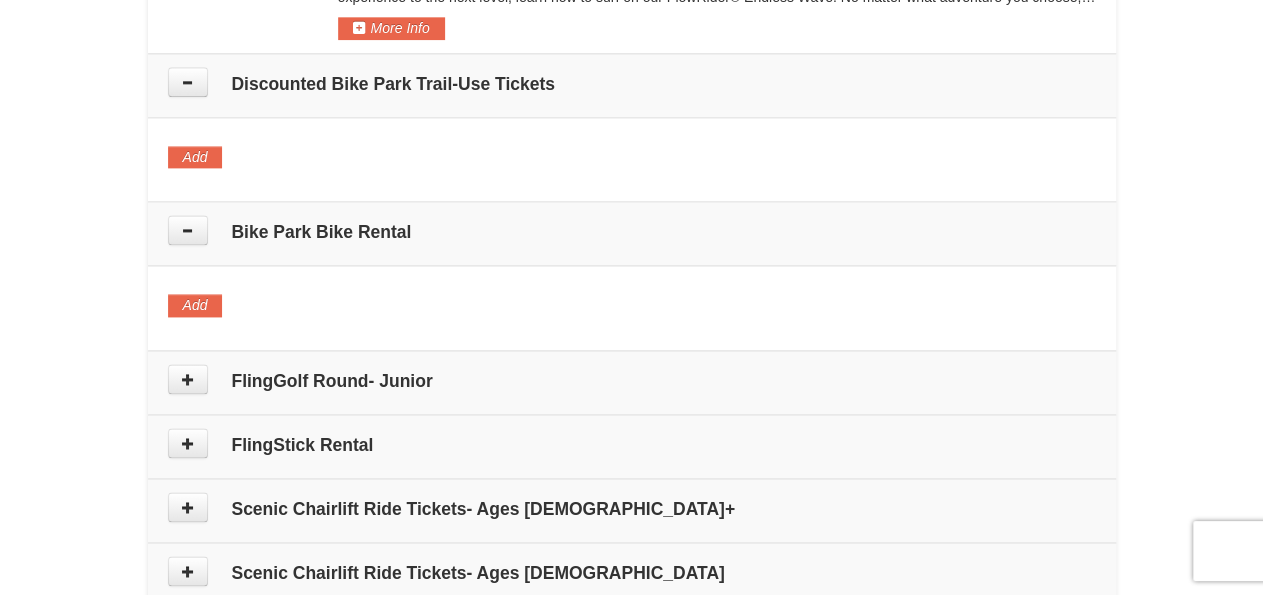 scroll, scrollTop: 1409, scrollLeft: 0, axis: vertical 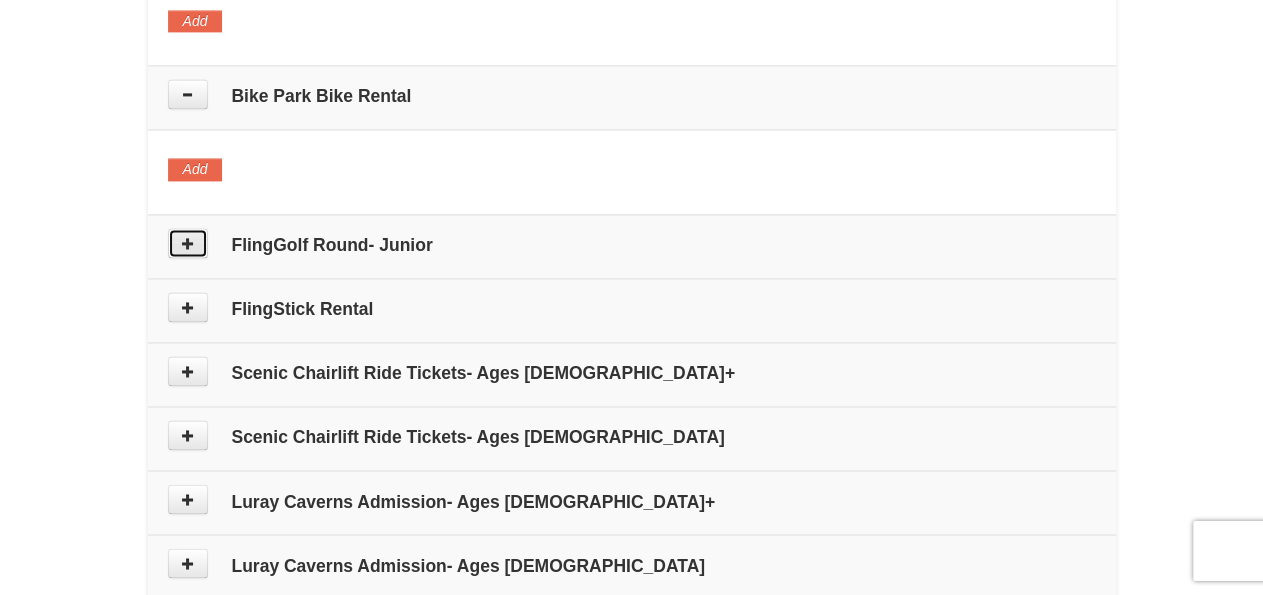 click at bounding box center [188, 244] 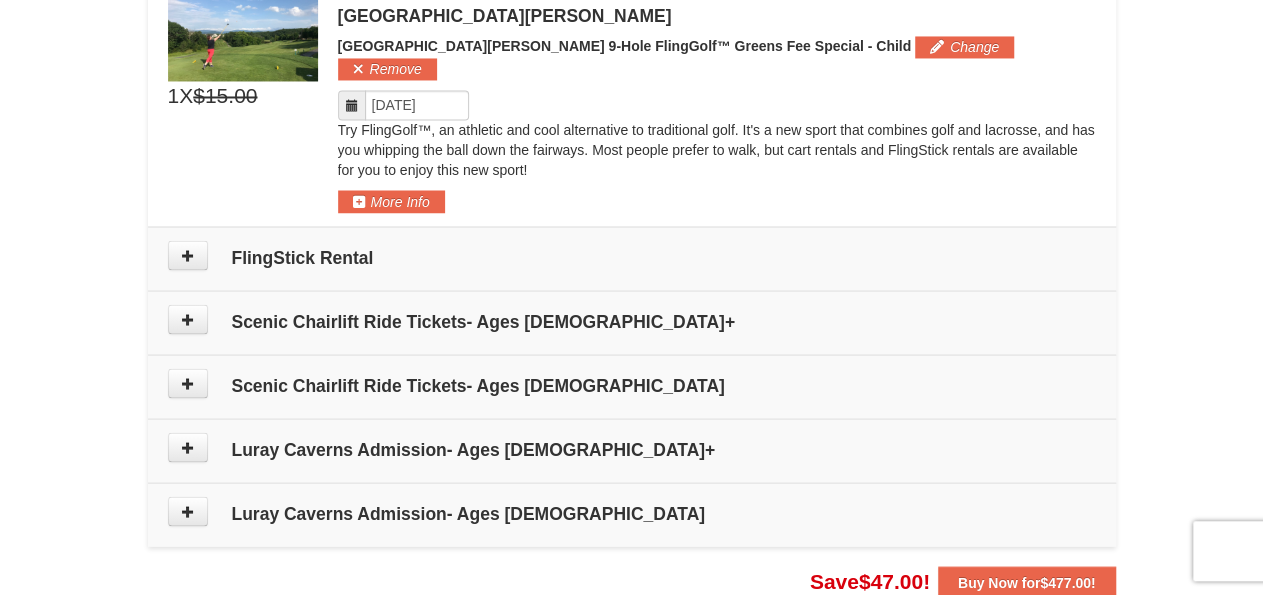 scroll, scrollTop: 1725, scrollLeft: 0, axis: vertical 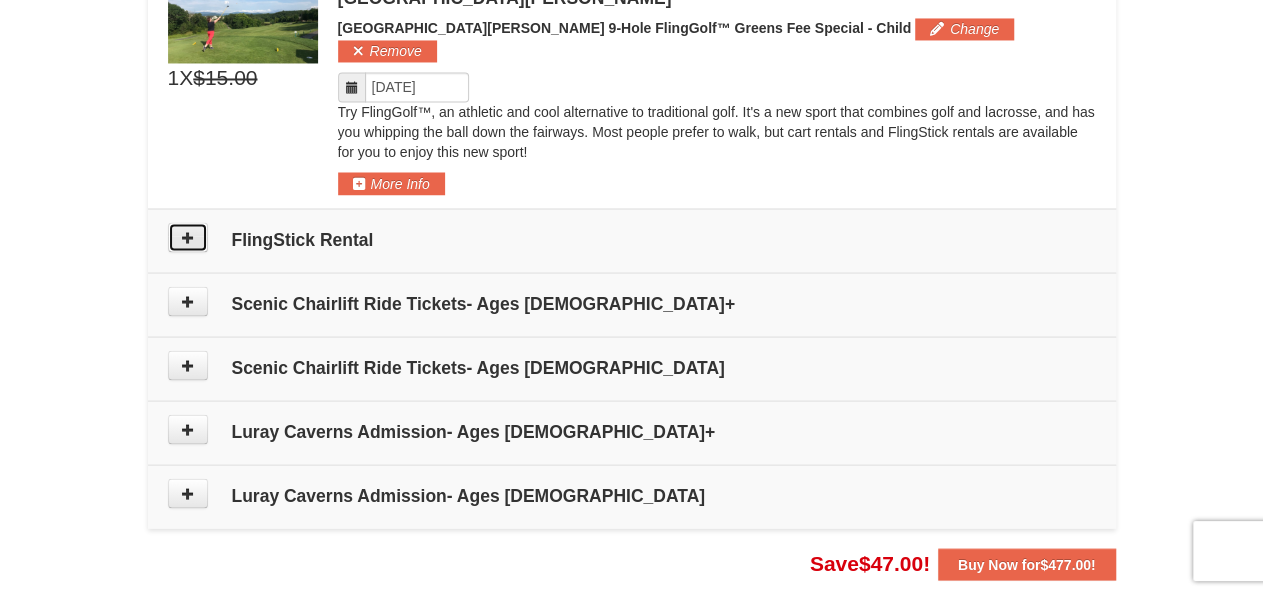 click at bounding box center [188, 238] 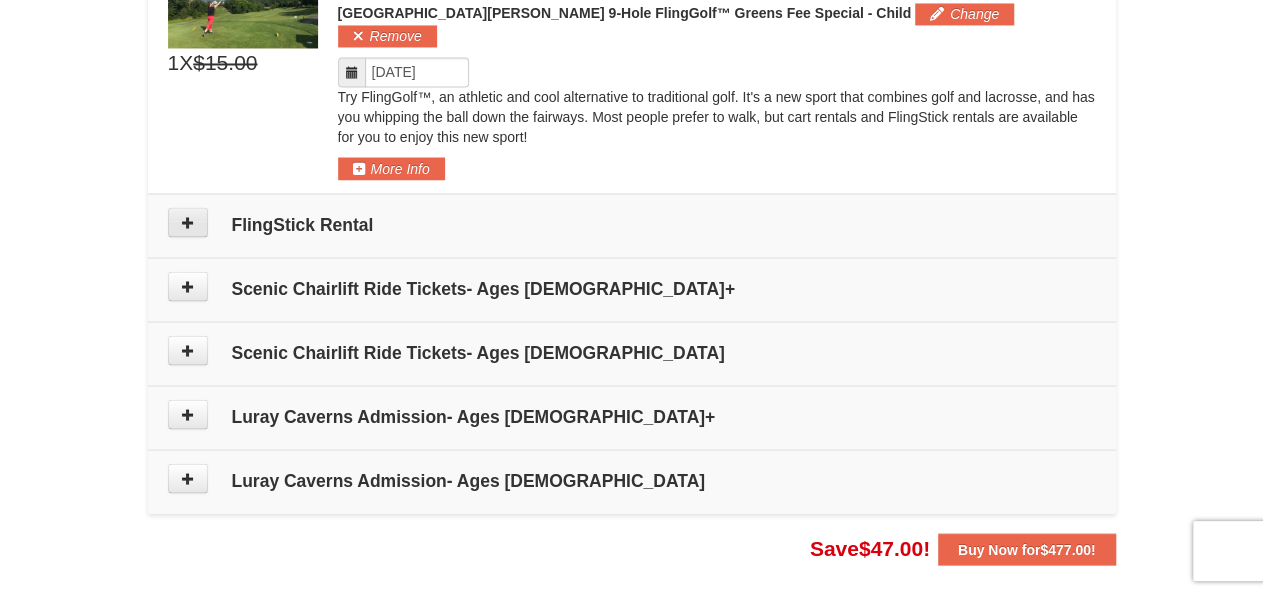 type on "[DATE]" 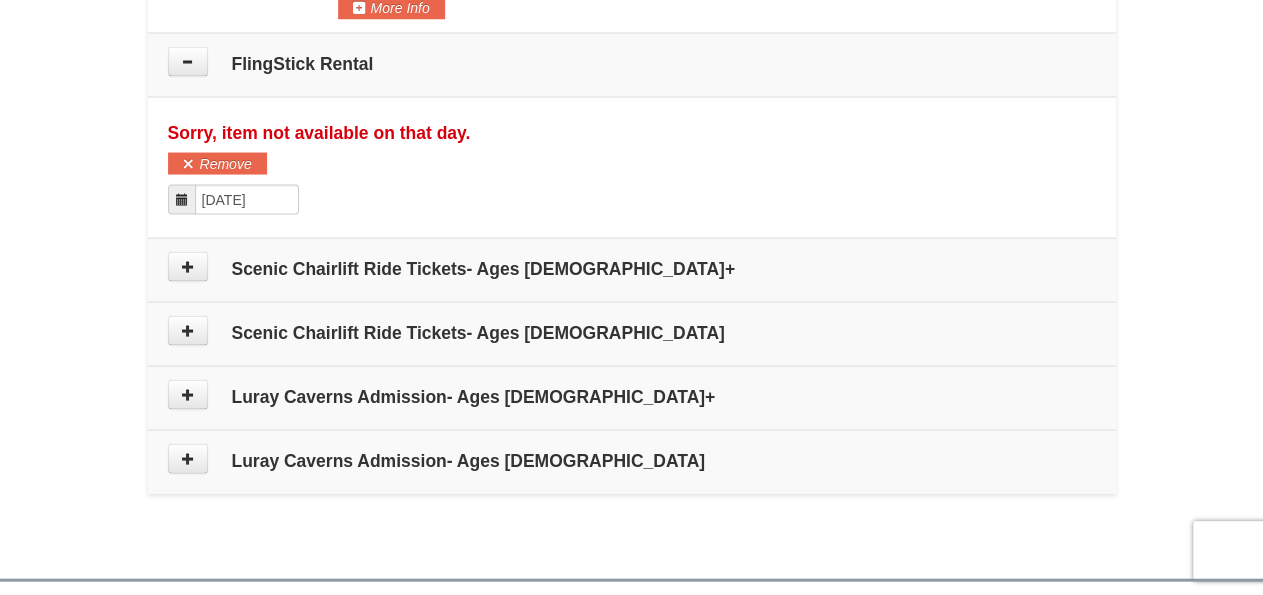 scroll, scrollTop: 1905, scrollLeft: 0, axis: vertical 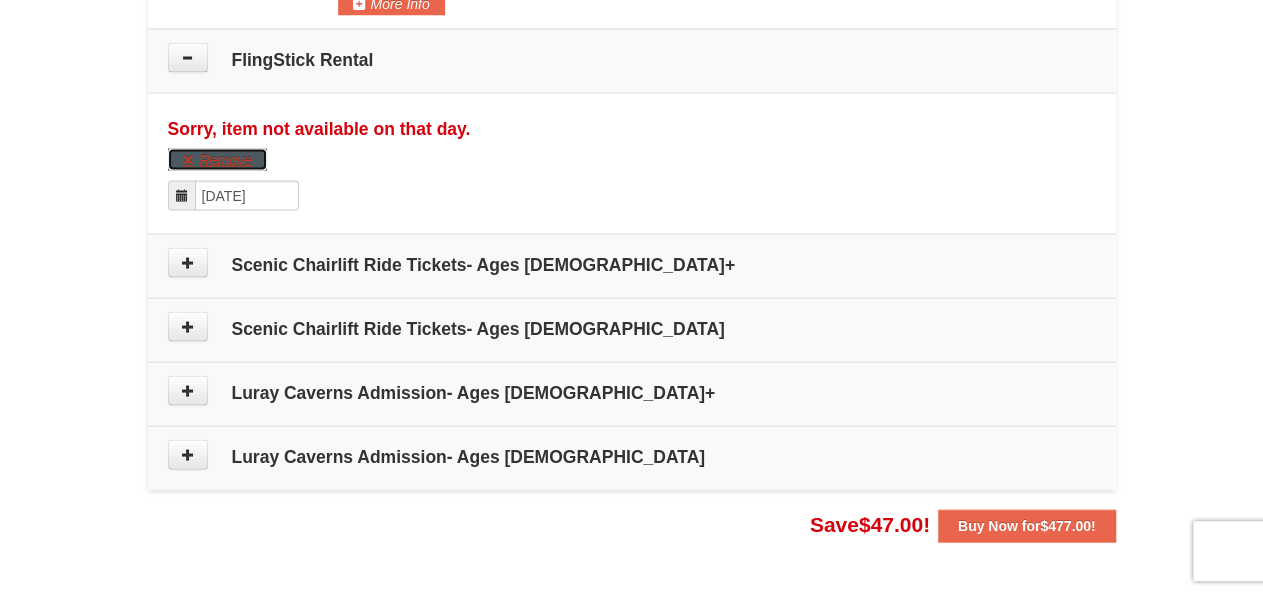 click on "Remove" at bounding box center (217, 160) 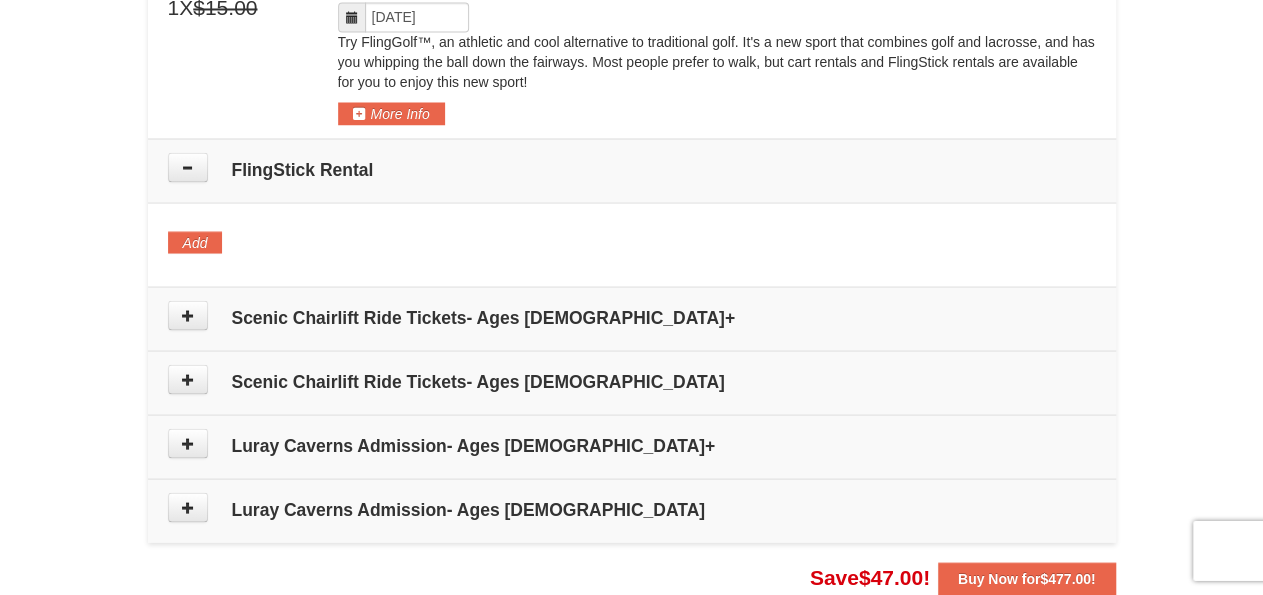 scroll, scrollTop: 1838, scrollLeft: 0, axis: vertical 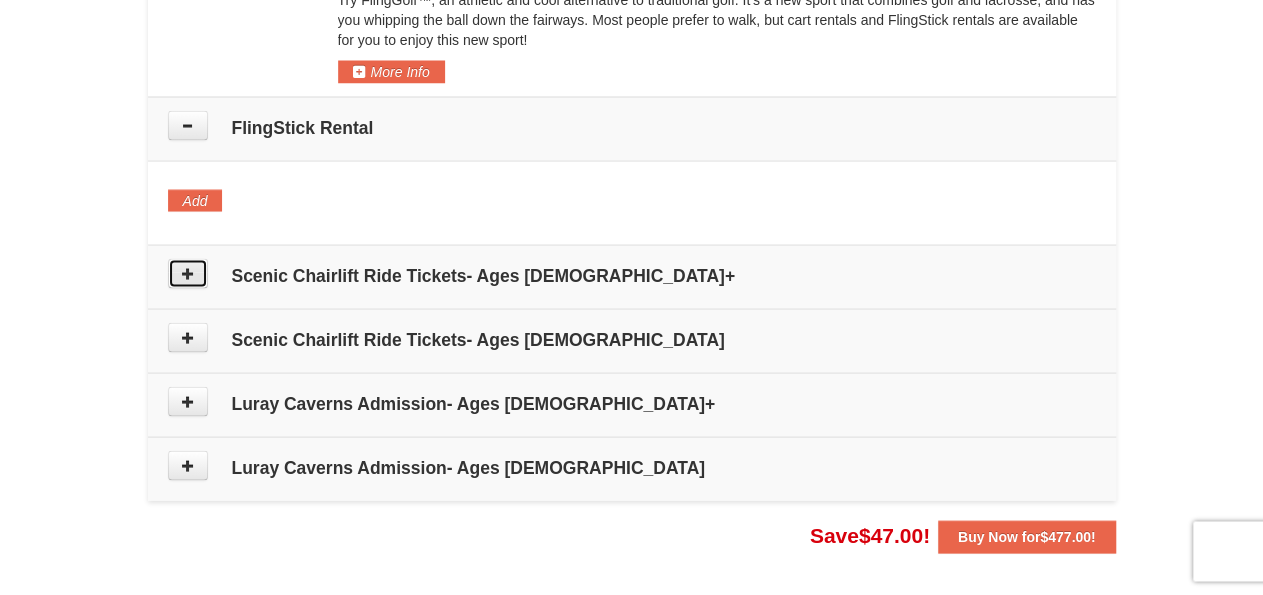 click at bounding box center (188, 273) 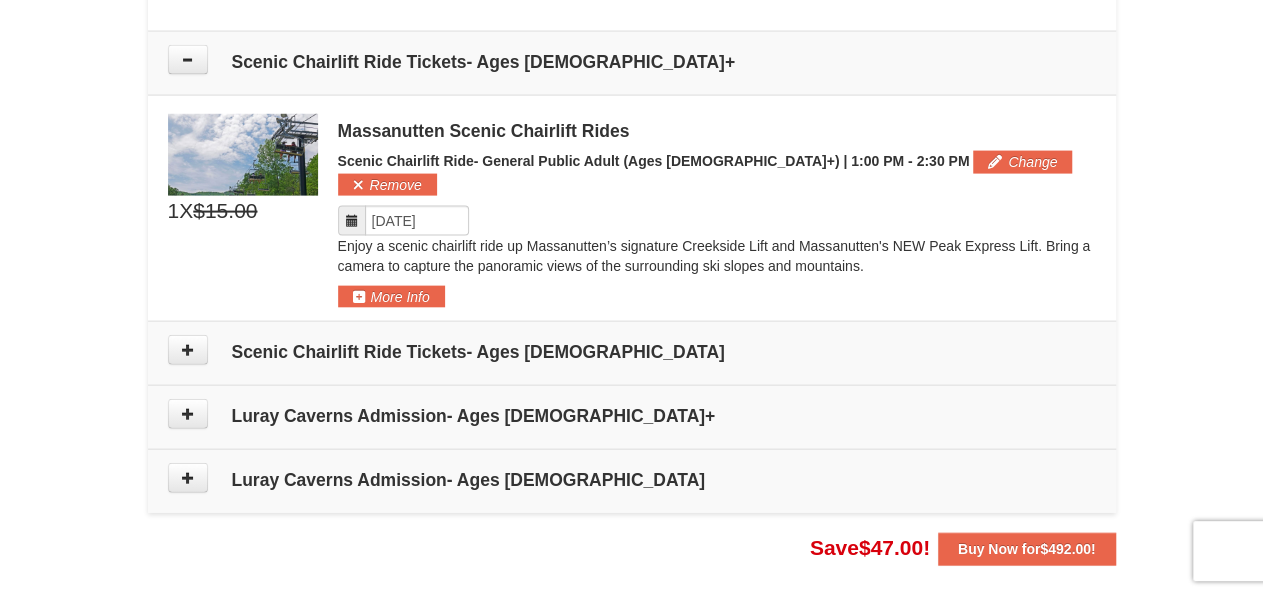 scroll, scrollTop: 2052, scrollLeft: 0, axis: vertical 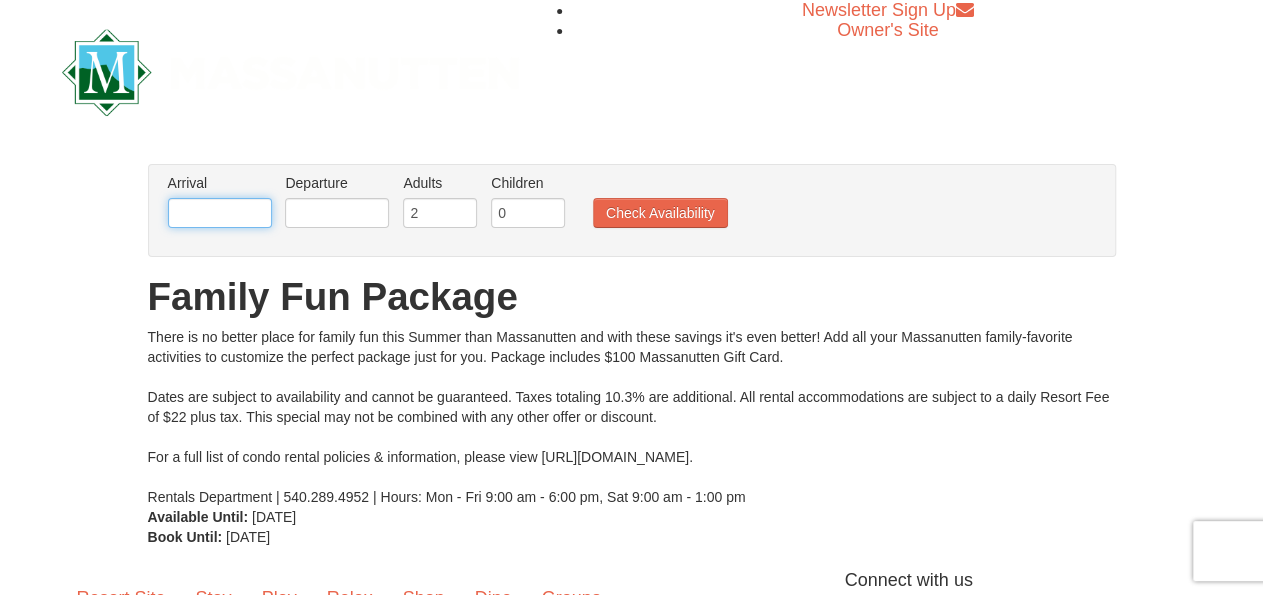 click at bounding box center (220, 213) 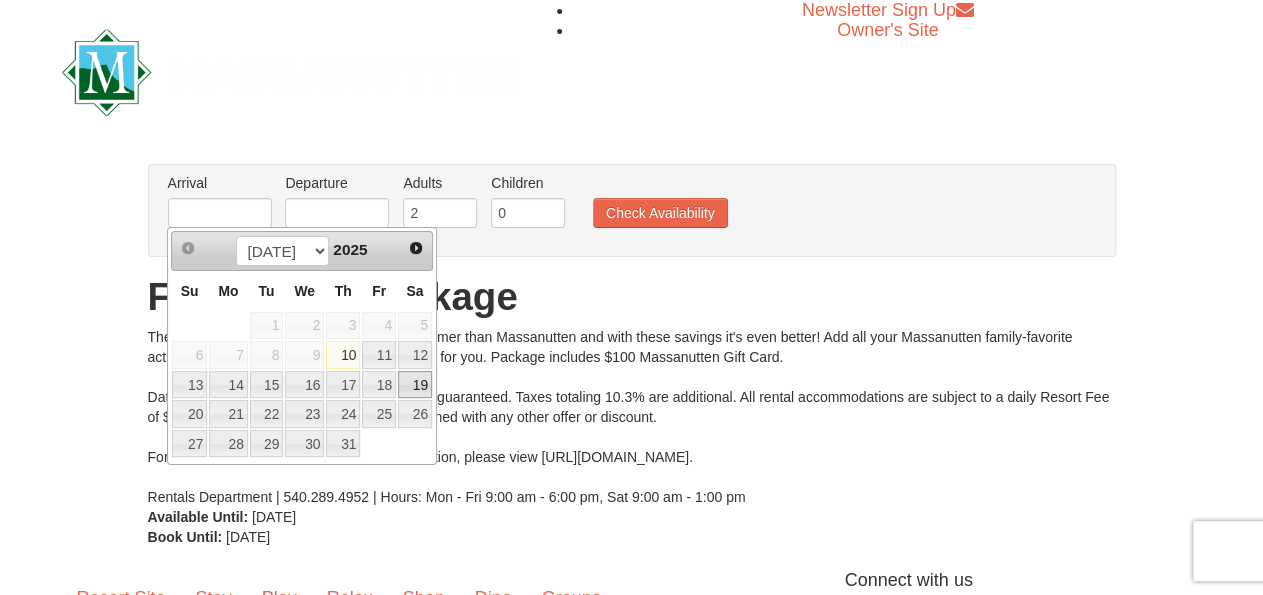 click on "19" at bounding box center (415, 385) 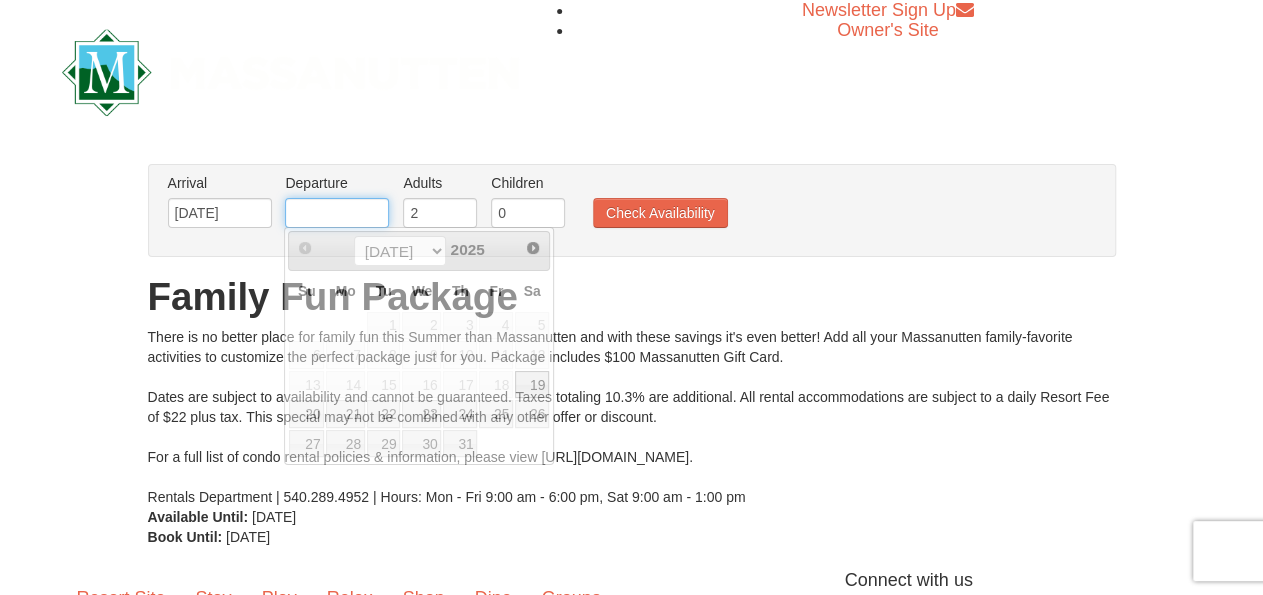 click at bounding box center [337, 213] 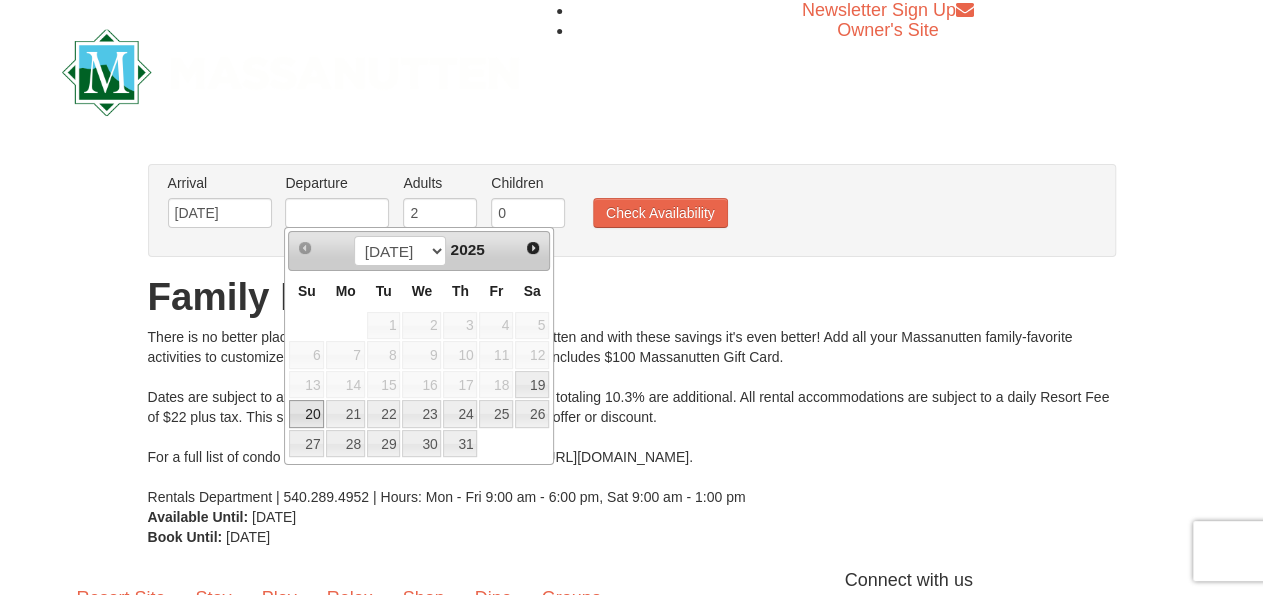 click on "20" at bounding box center [306, 414] 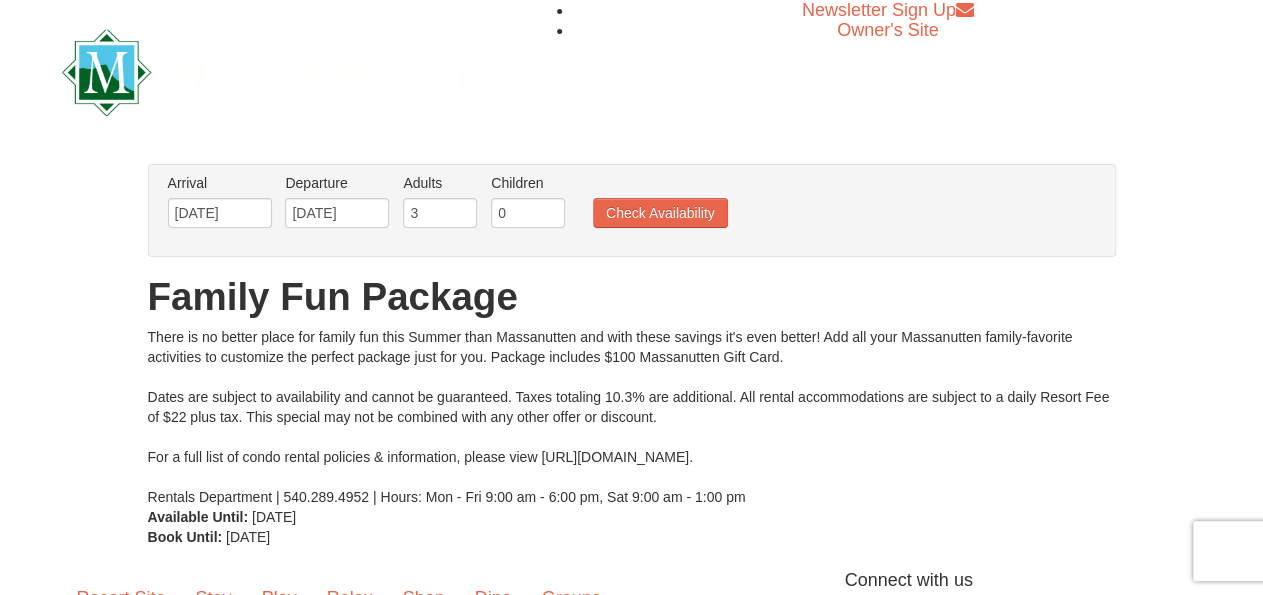 click on "3" at bounding box center [440, 213] 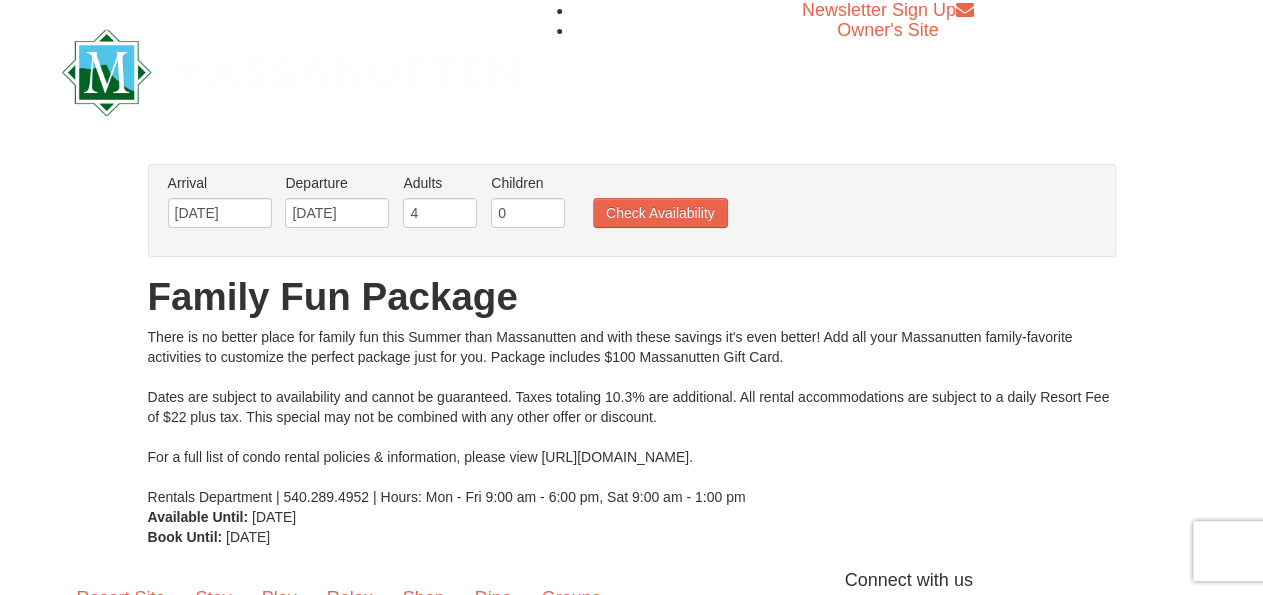 type on "4" 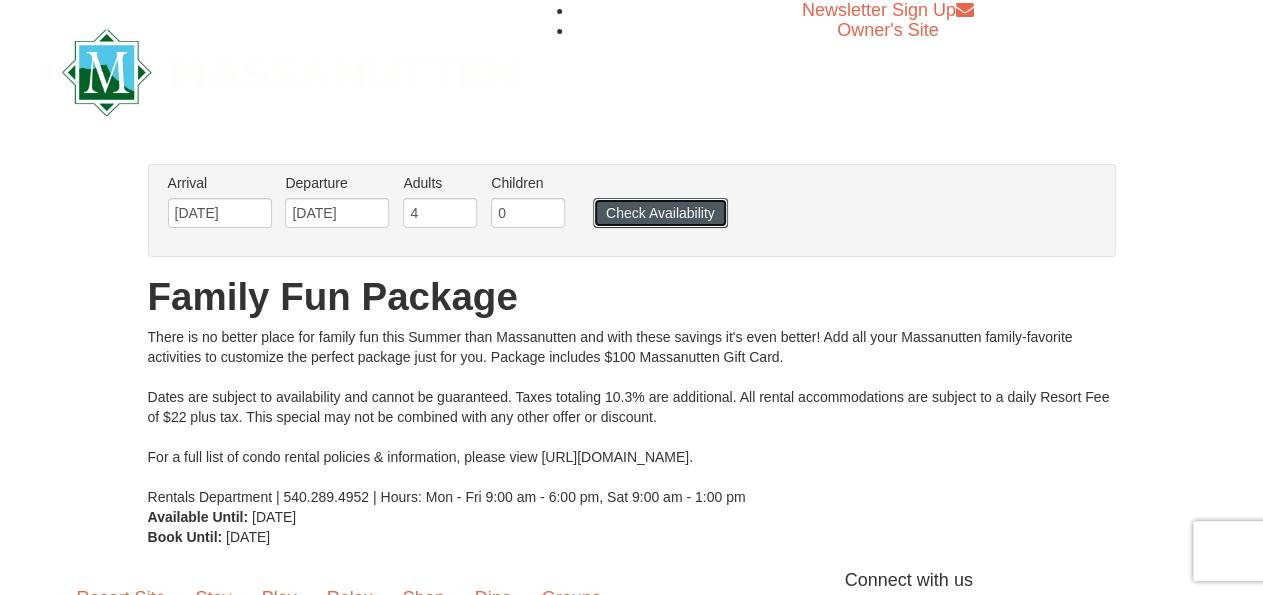 click on "Check Availability" at bounding box center (660, 213) 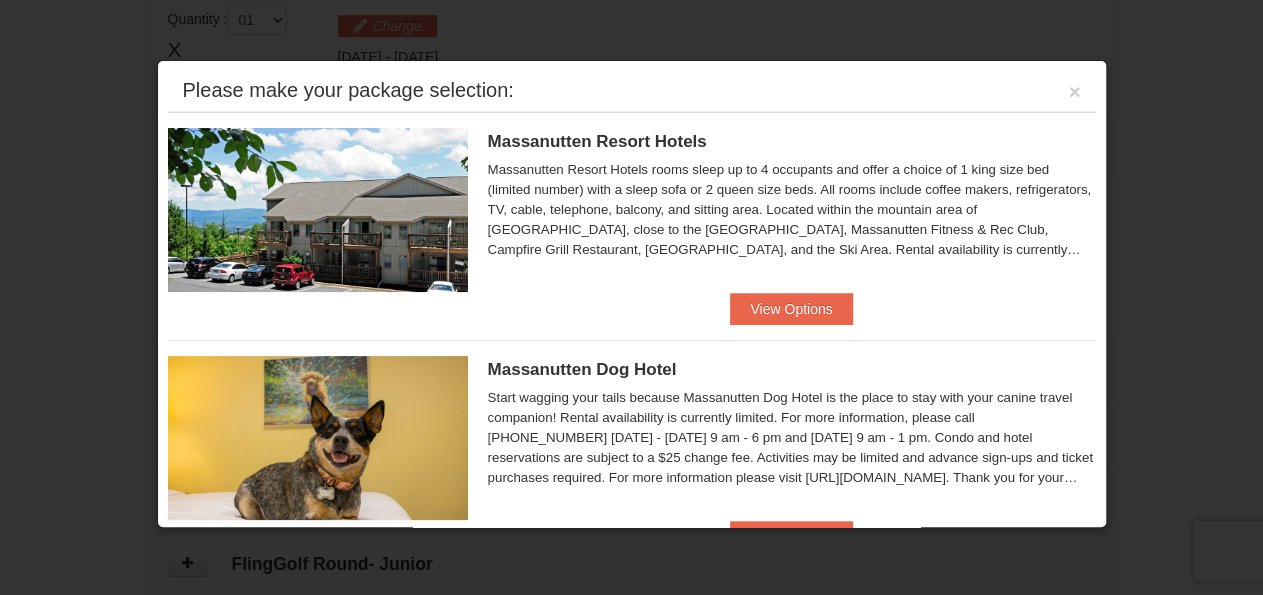 scroll, scrollTop: 610, scrollLeft: 0, axis: vertical 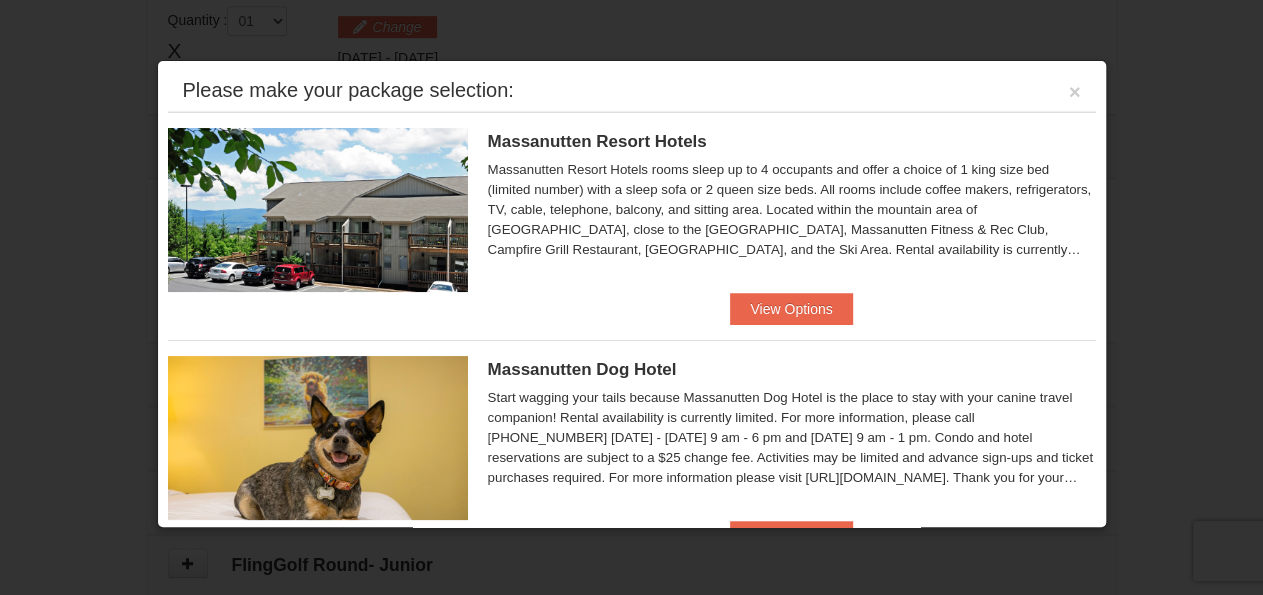 click at bounding box center (631, 297) 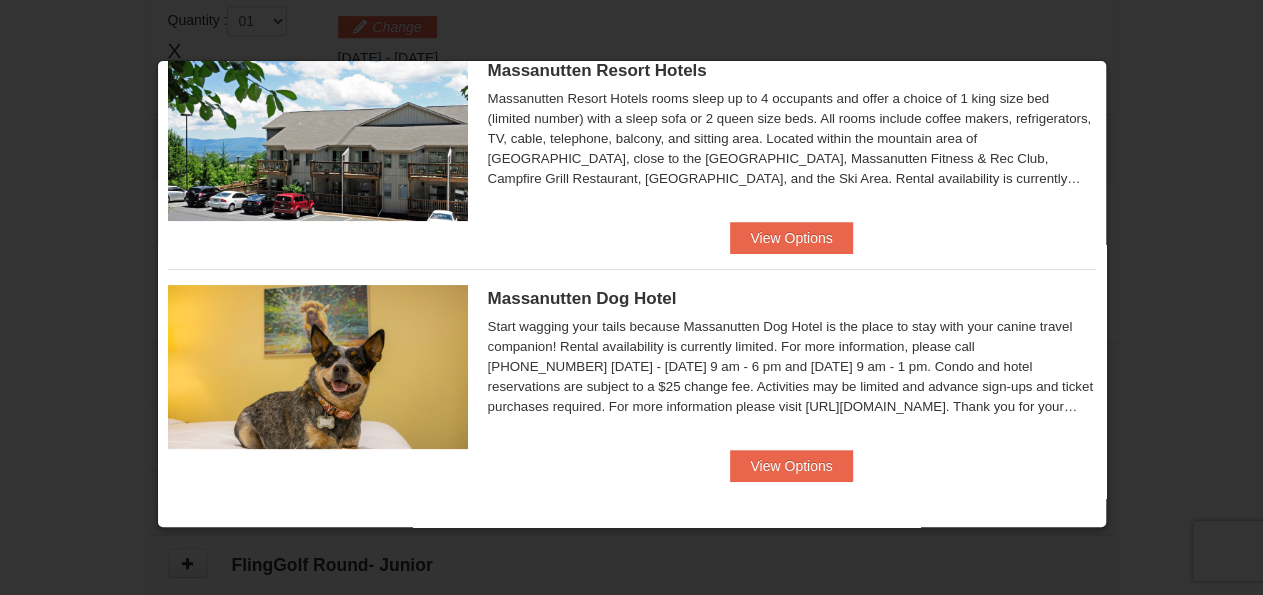click at bounding box center (631, 297) 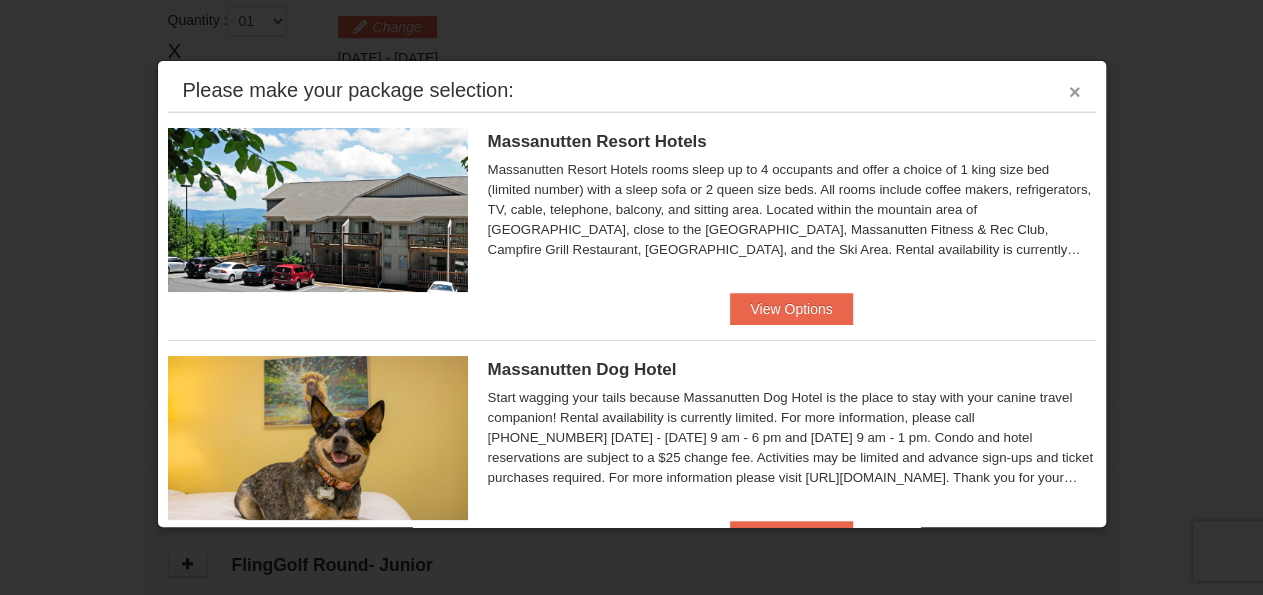 click on "×" at bounding box center (1075, 92) 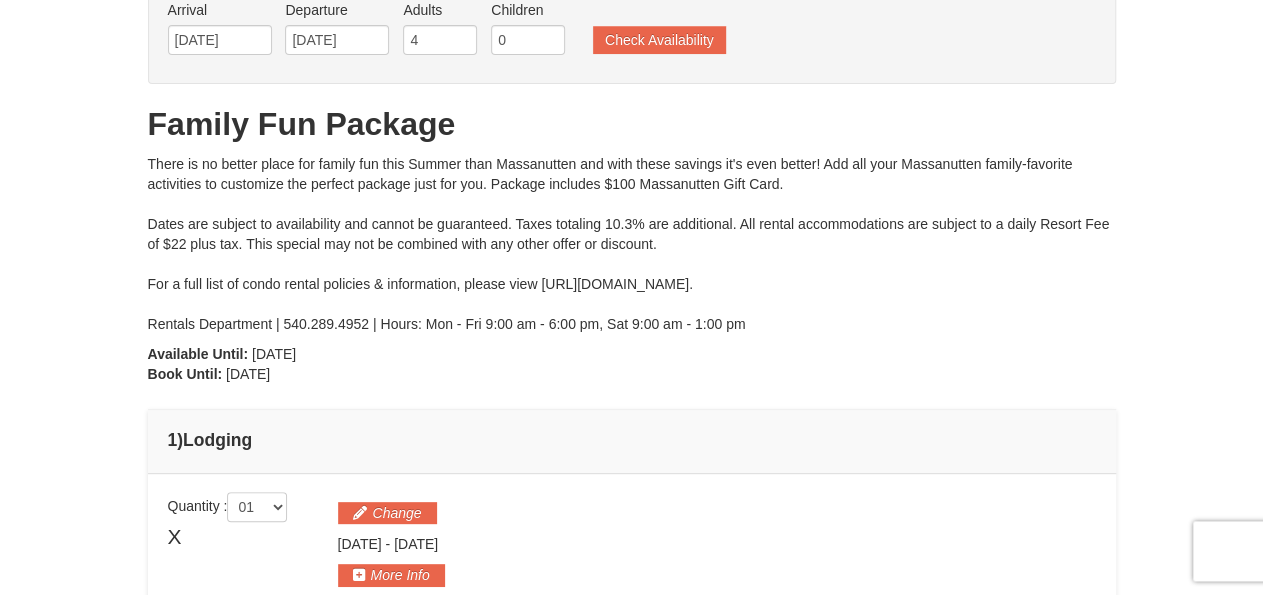 scroll, scrollTop: 0, scrollLeft: 0, axis: both 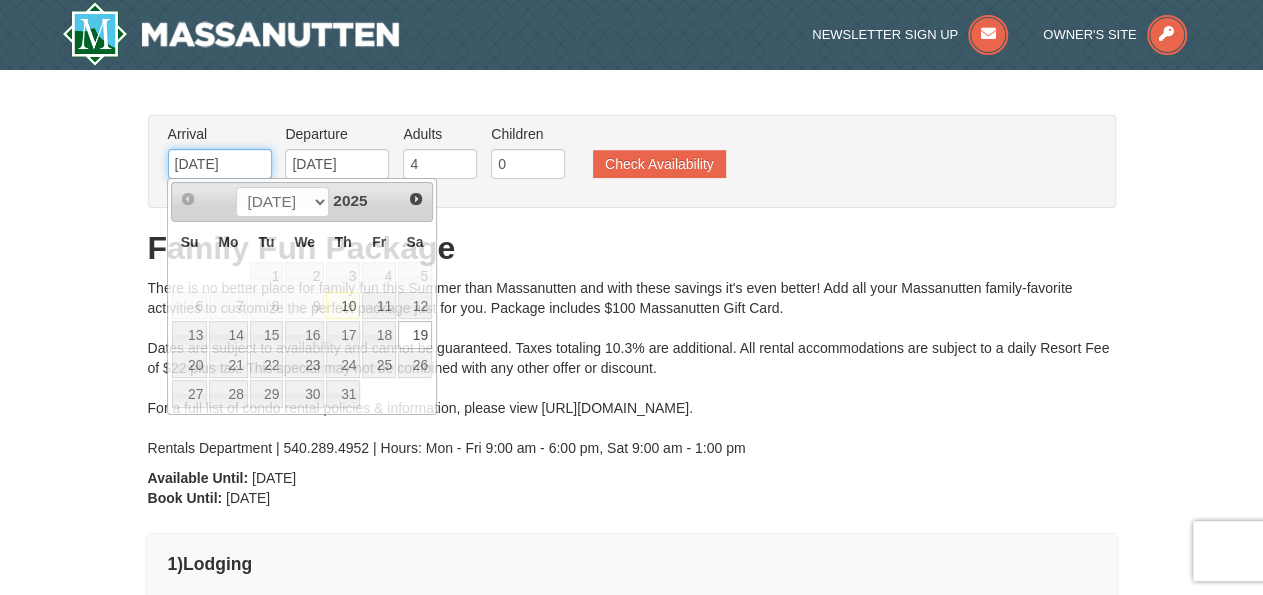 click on "[DATE]" at bounding box center (220, 164) 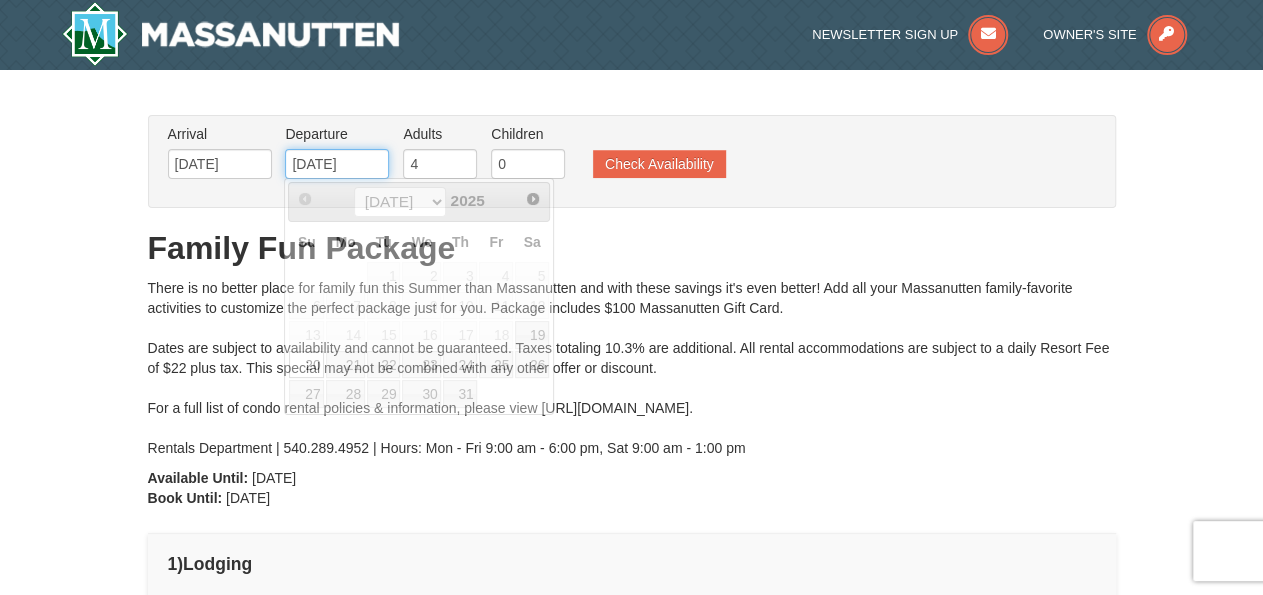 click on "07/20/2025" at bounding box center (337, 164) 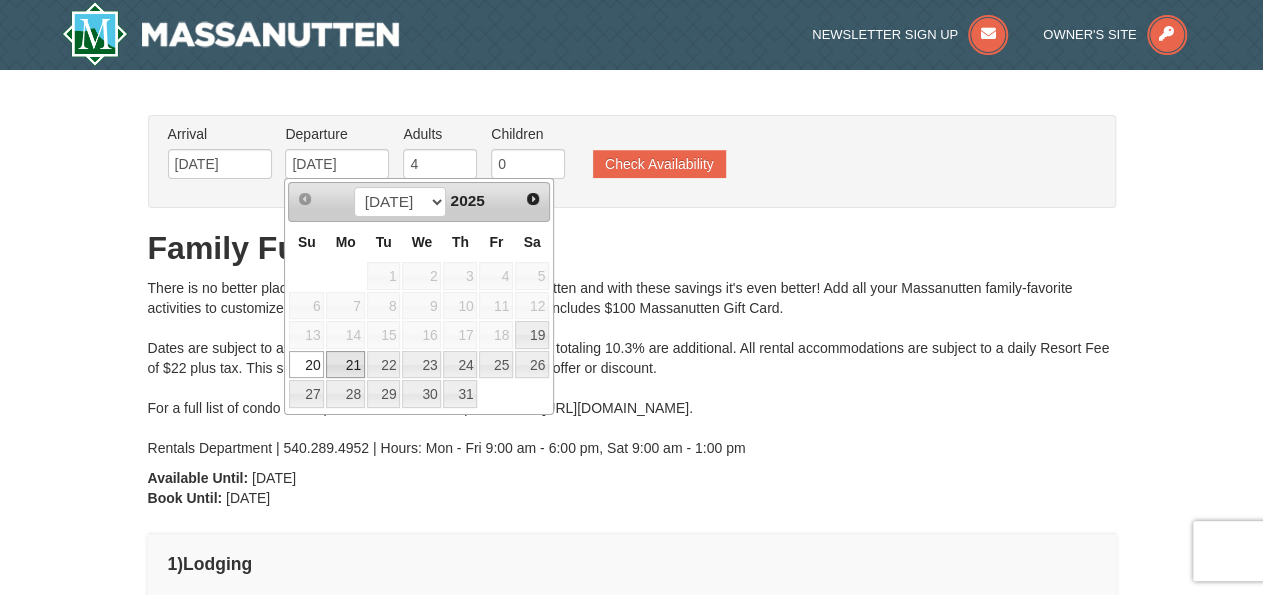 click on "21" at bounding box center [345, 365] 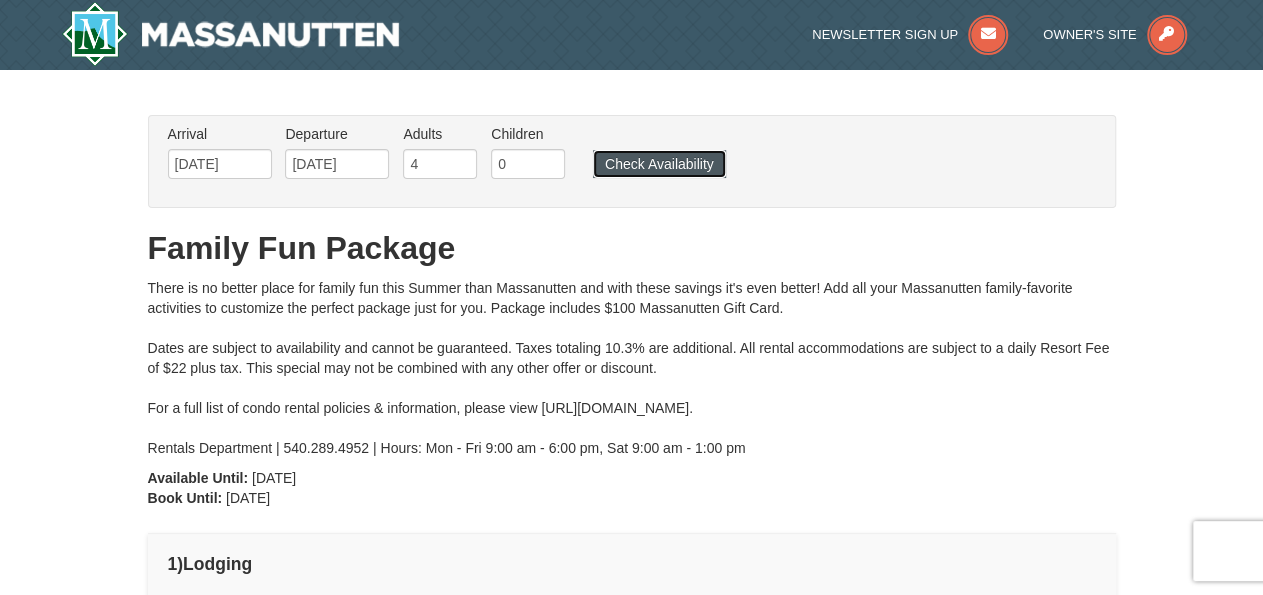 click on "Check Availability" at bounding box center [659, 164] 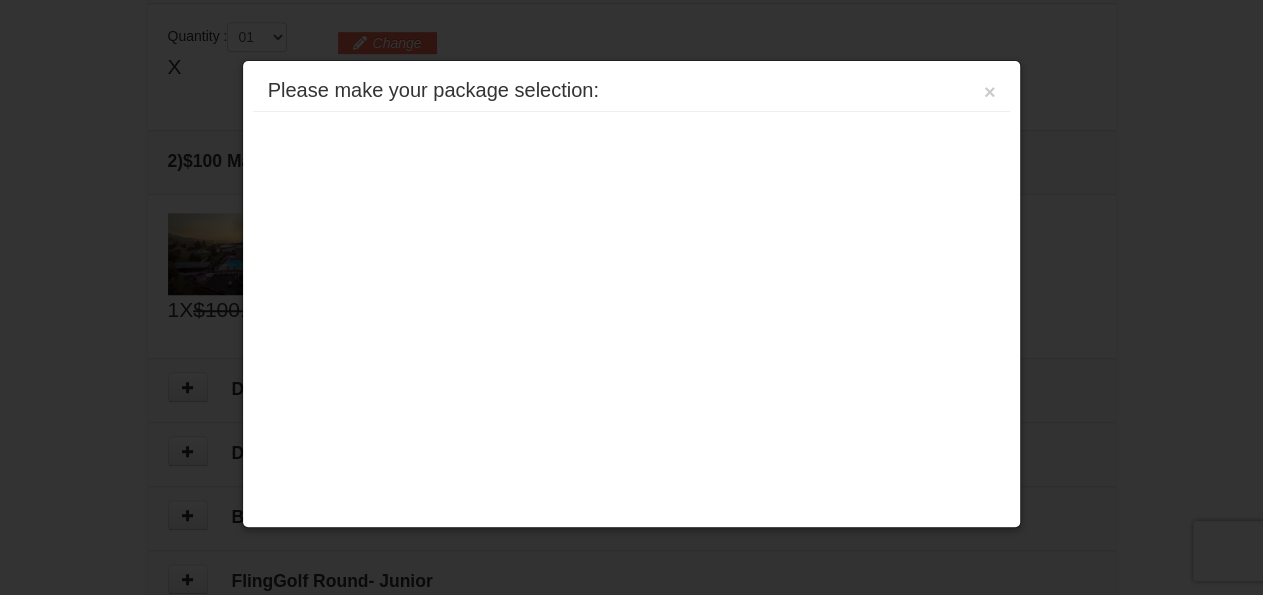 scroll, scrollTop: 609, scrollLeft: 0, axis: vertical 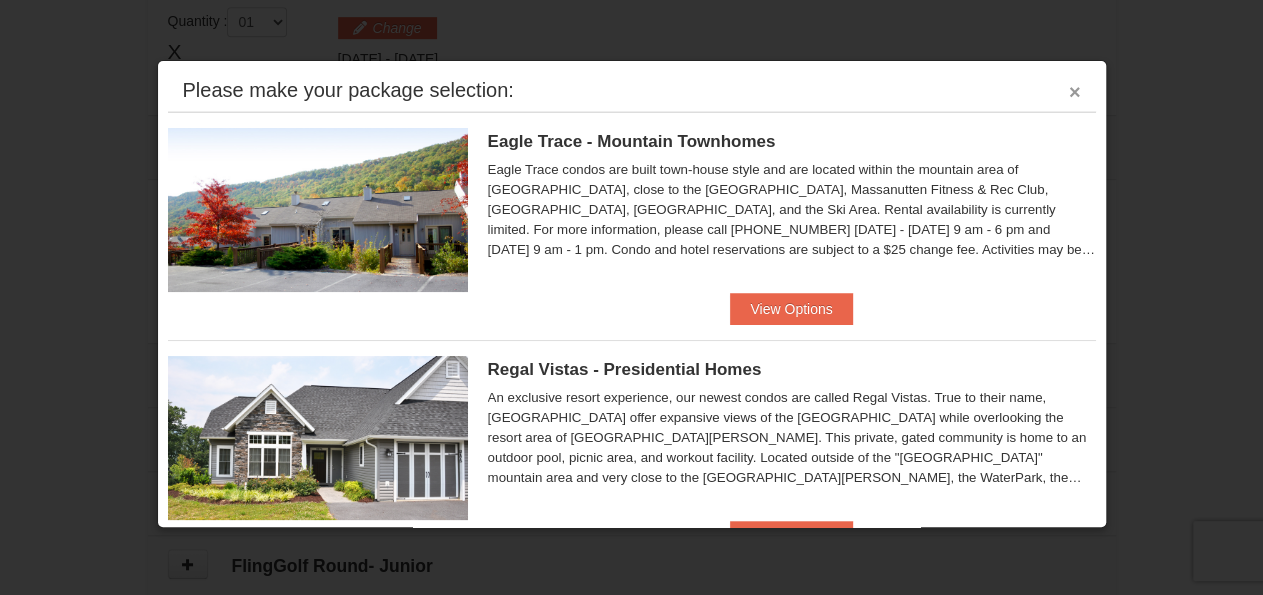 click on "×" at bounding box center (1075, 92) 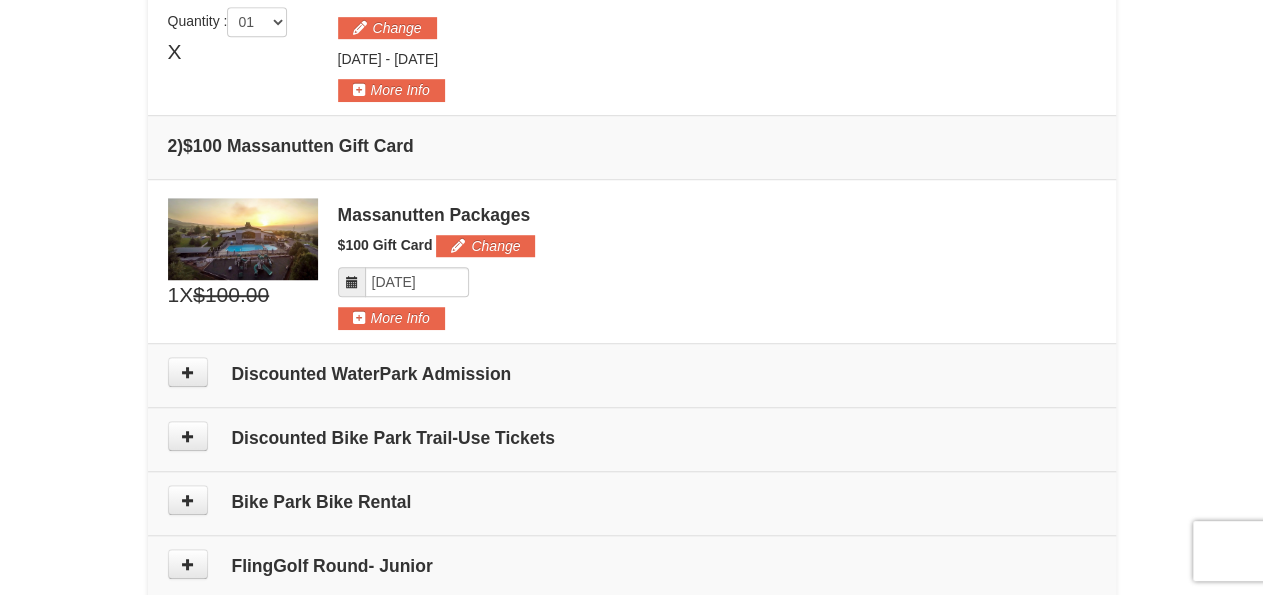 scroll, scrollTop: 0, scrollLeft: 0, axis: both 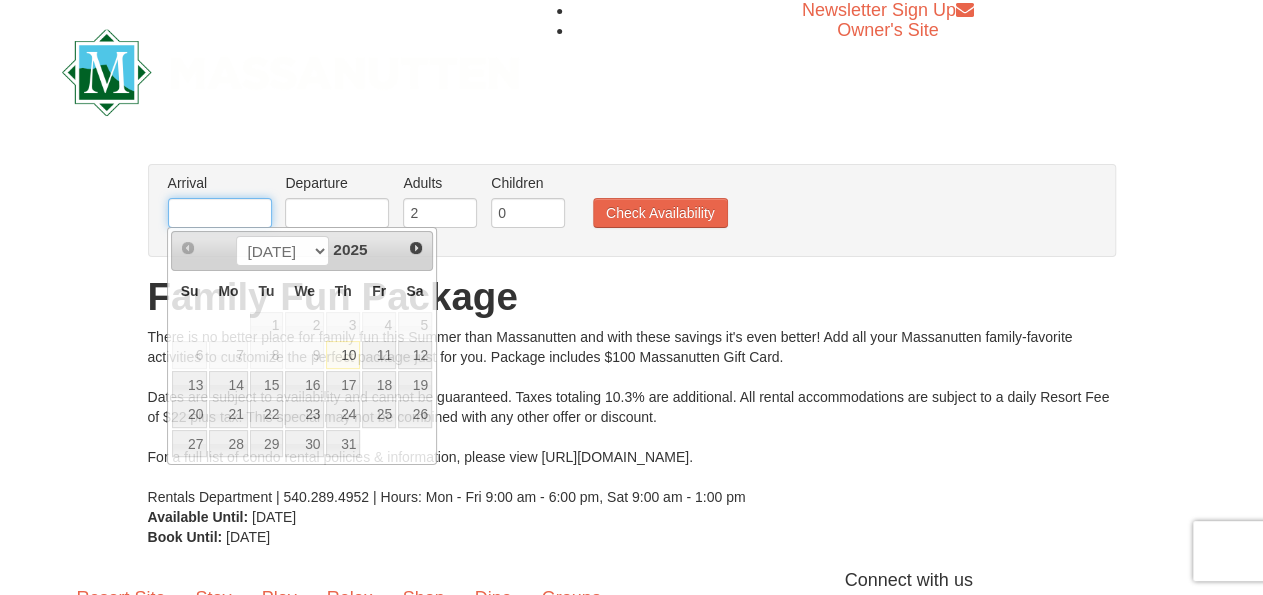 click at bounding box center (220, 213) 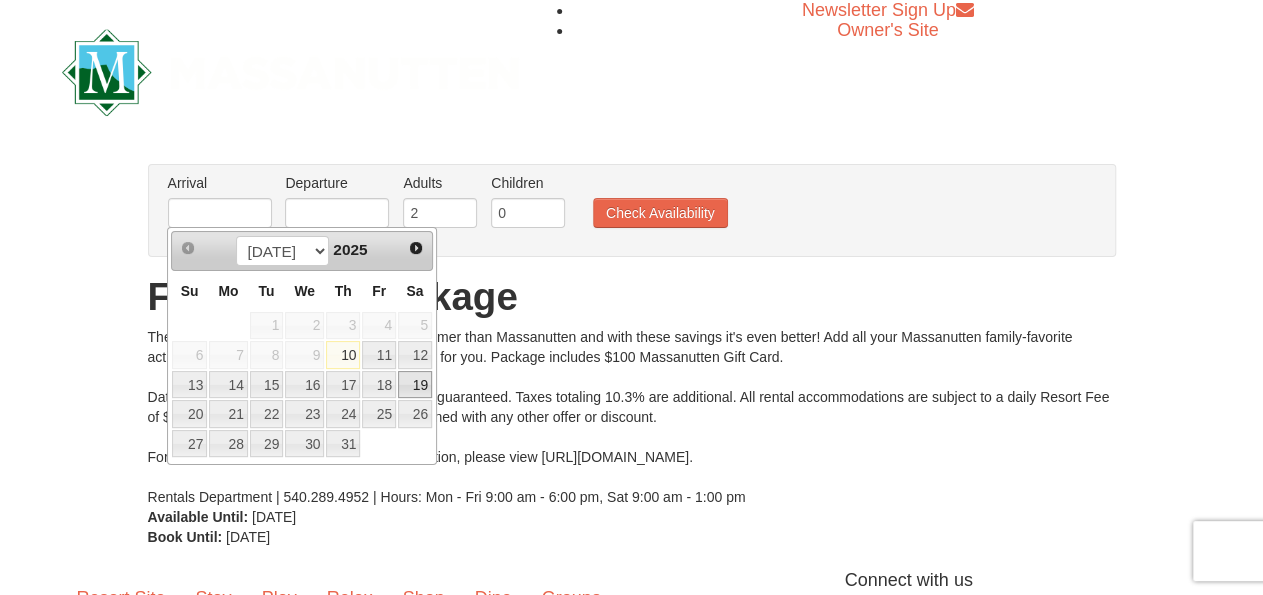 click on "19" at bounding box center (415, 385) 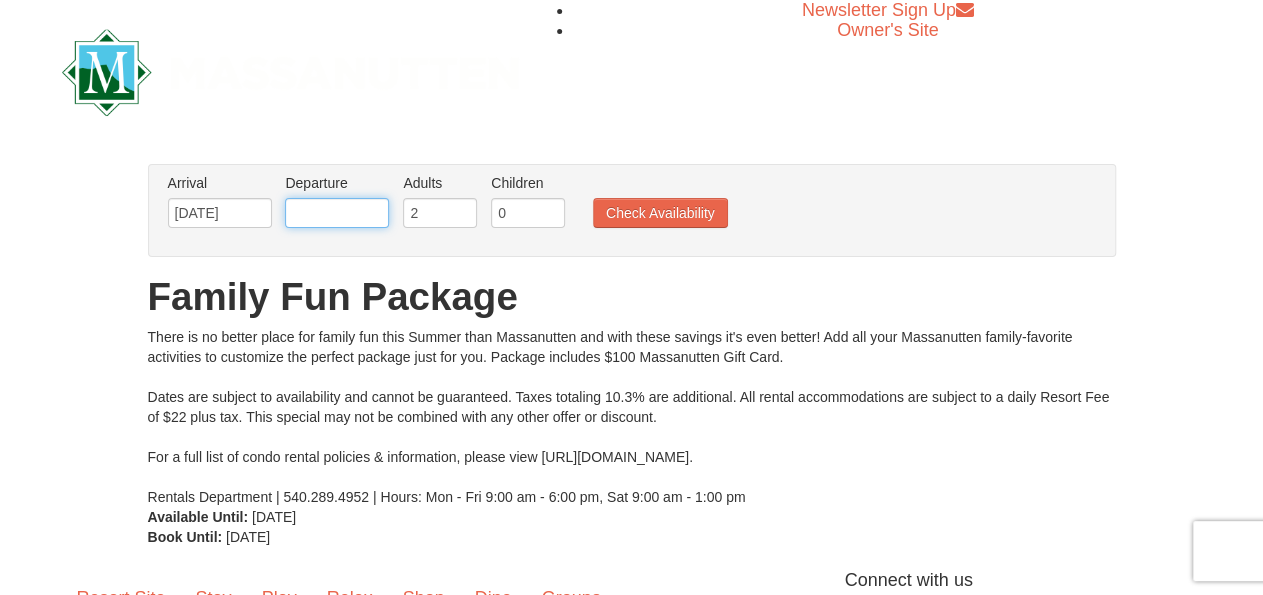 click at bounding box center (337, 213) 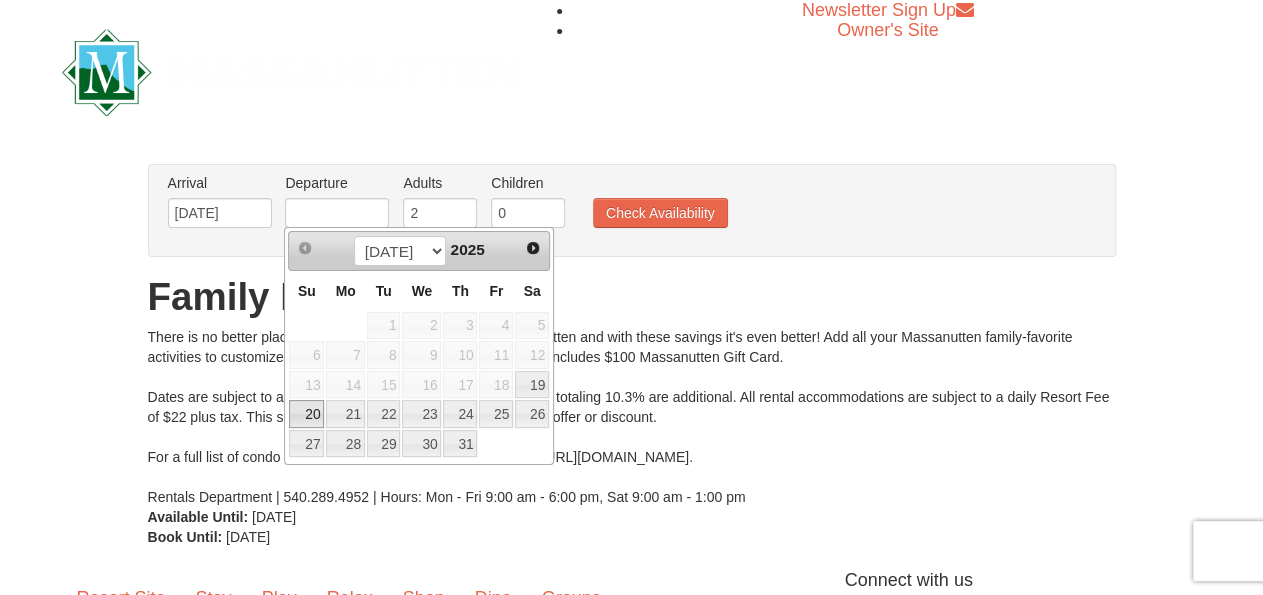 click on "20" at bounding box center (306, 414) 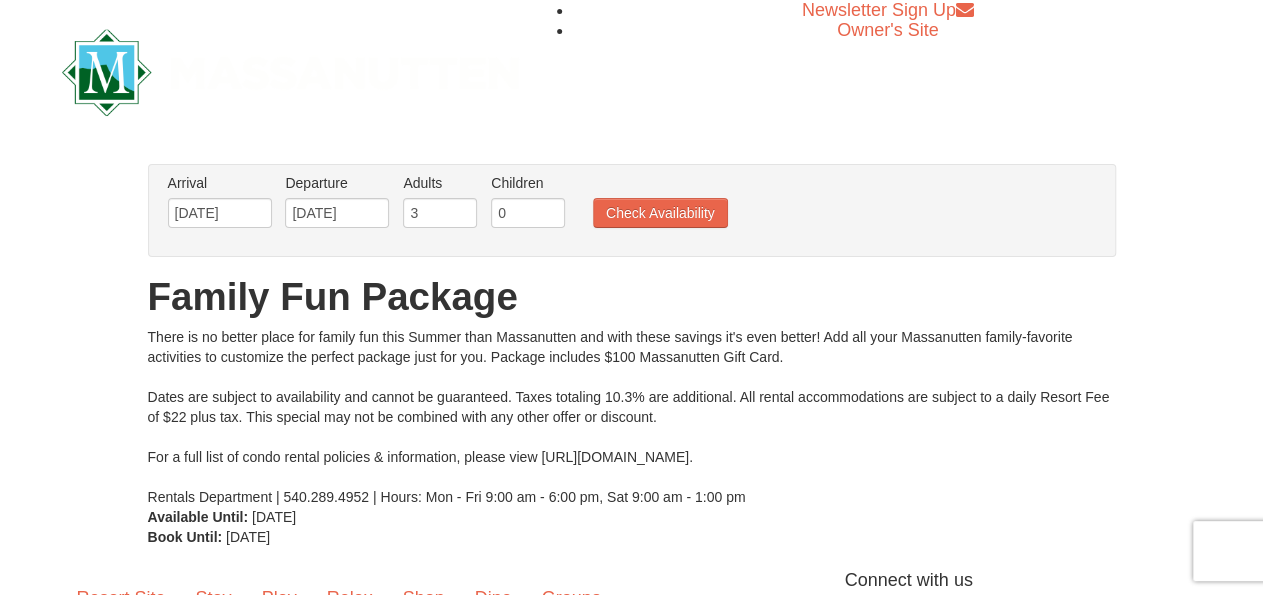 click on "3" at bounding box center [440, 213] 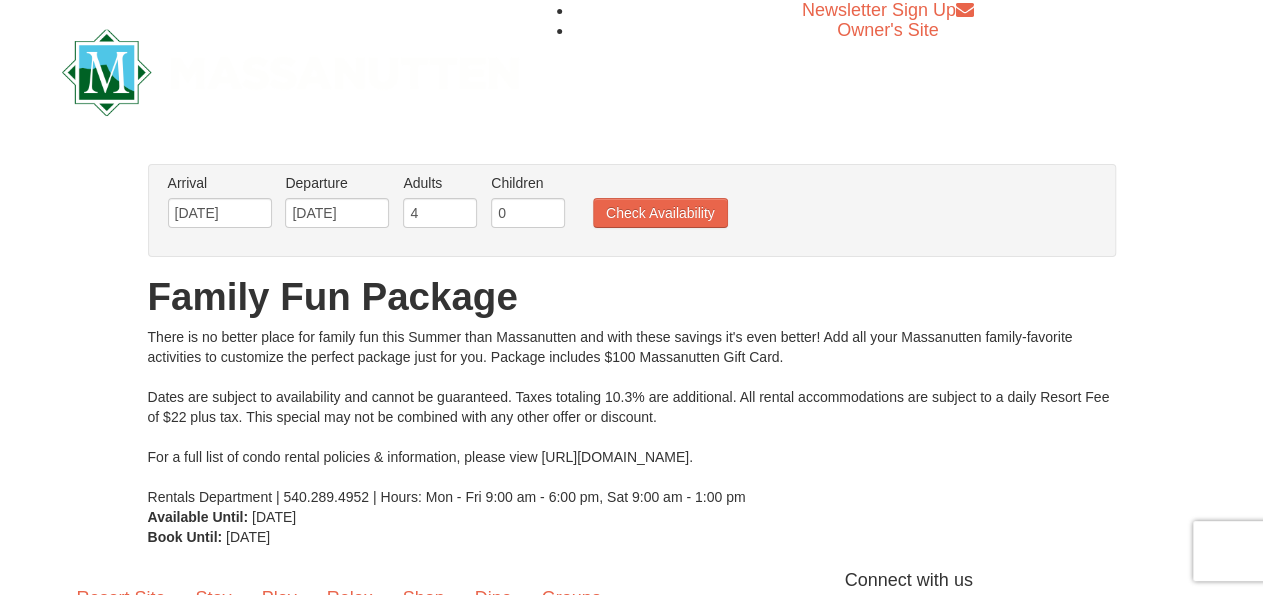 click on "4" at bounding box center [440, 213] 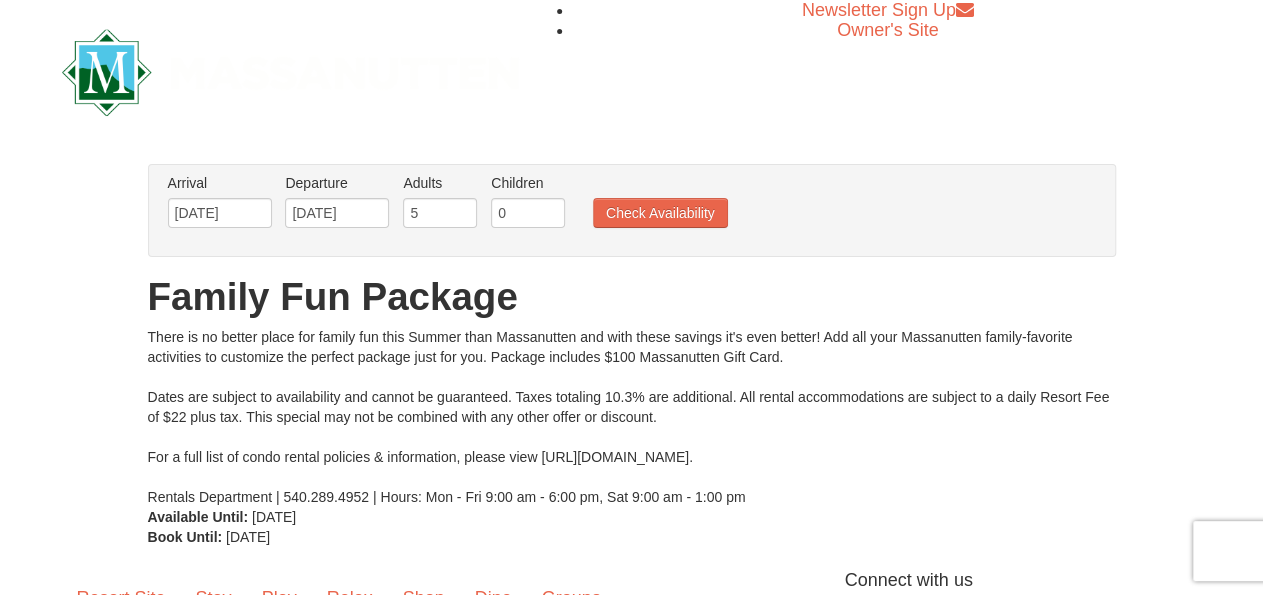 click on "5" at bounding box center (440, 213) 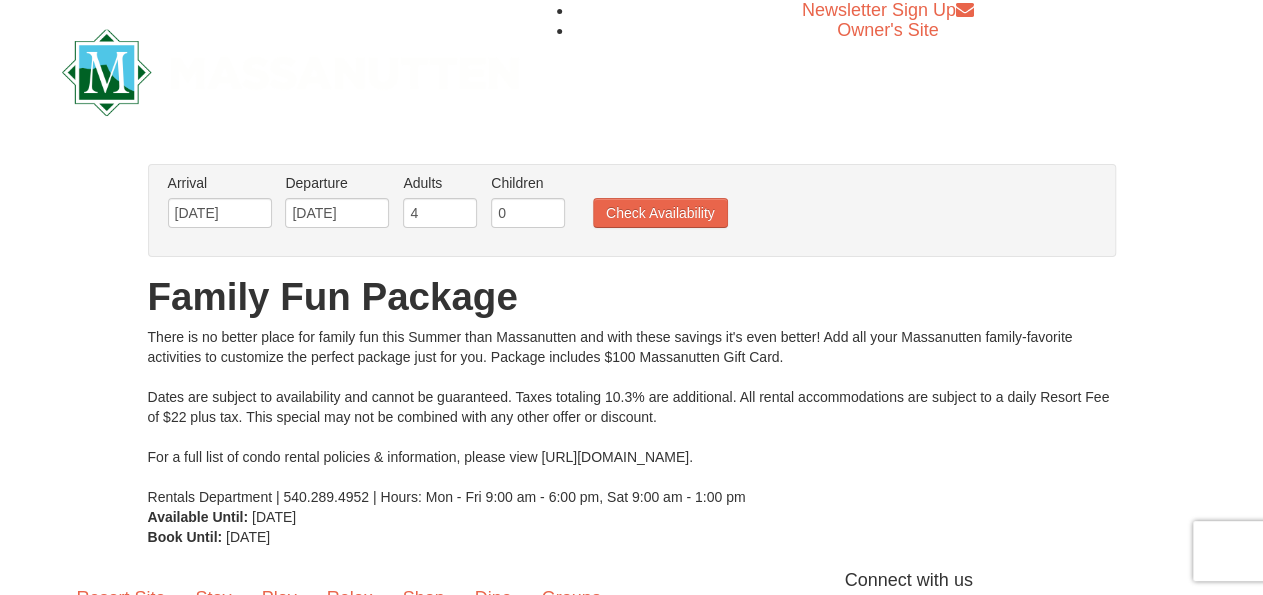 type on "4" 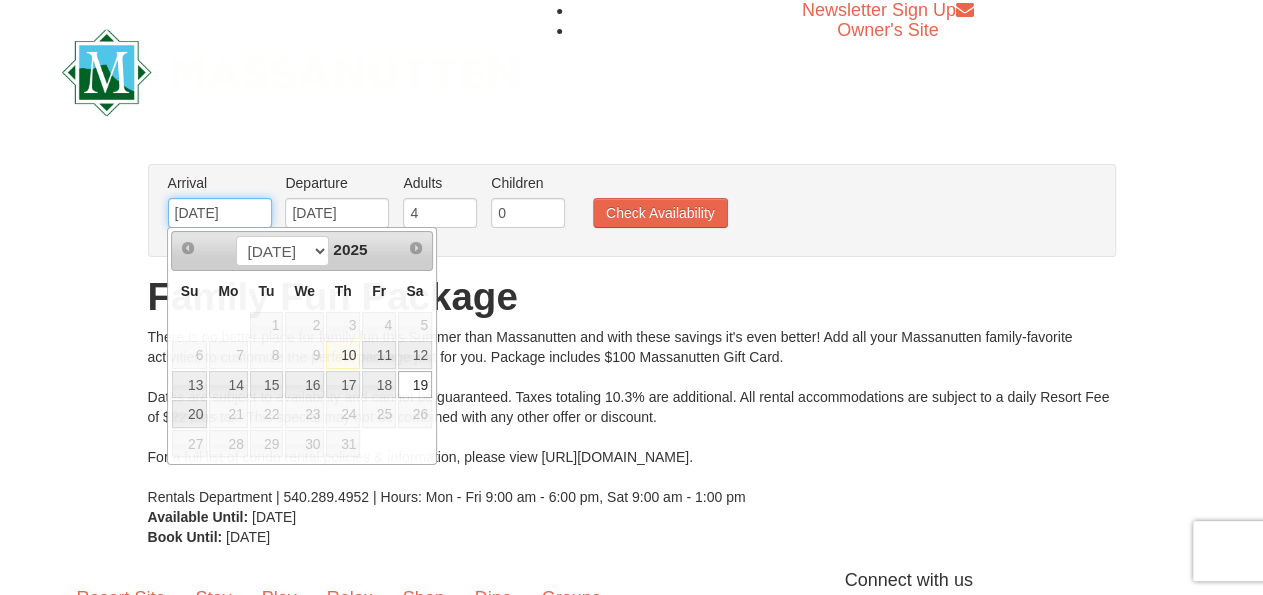 click on "[DATE]" at bounding box center [220, 213] 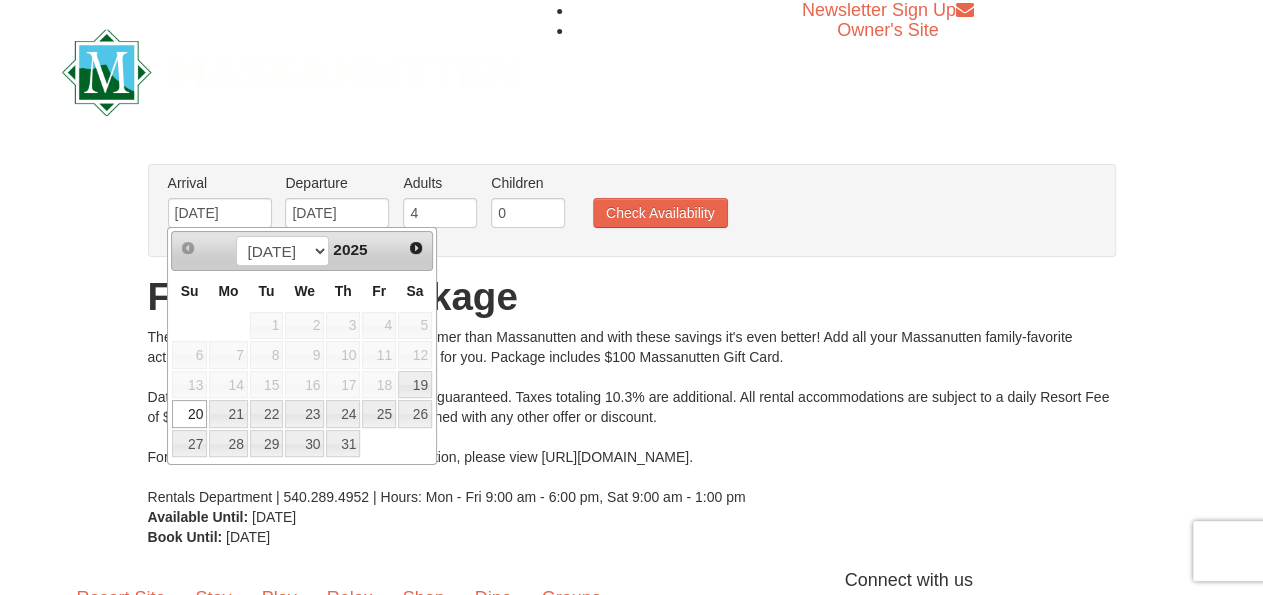 click on "From:
To:
Adults:
2
Children:
0
Change
Arrival Please format dates MM/DD/YYYY Please format dates MM/DD/YYYY
07/19/2025
Departure Please format dates MM/DD/YYYY Please format dates MM/DD/YYYY
07/20/2025
Adults Please format dates MM/DD/YYYY
4
Children 0" at bounding box center (632, 355) 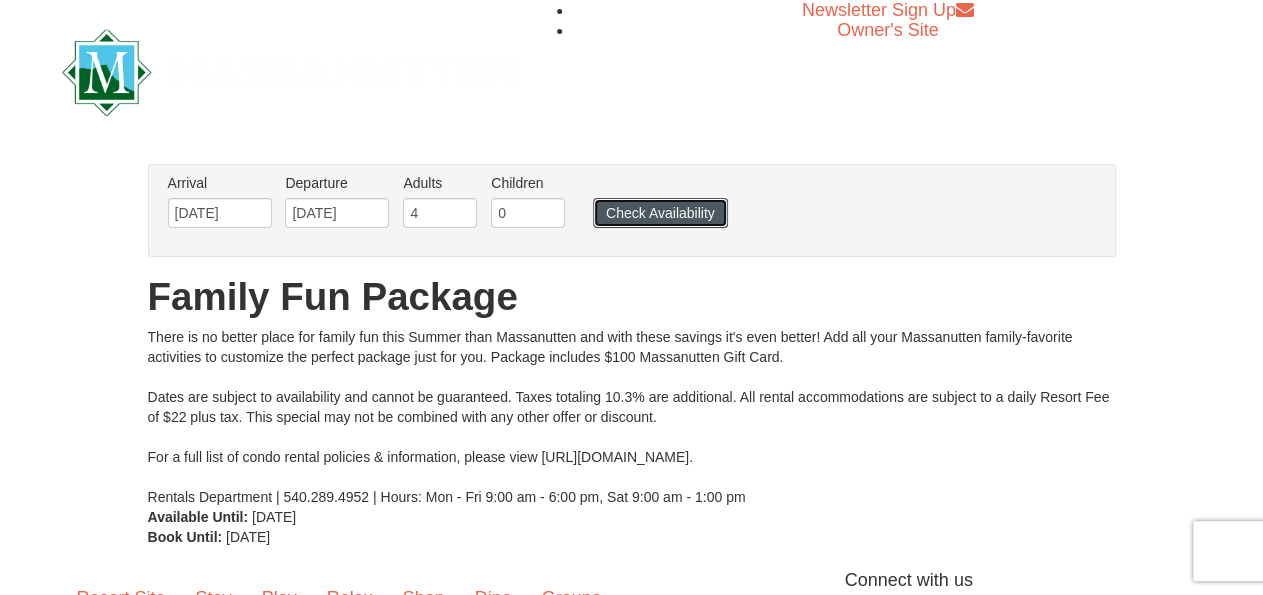 click on "Check Availability" at bounding box center (660, 213) 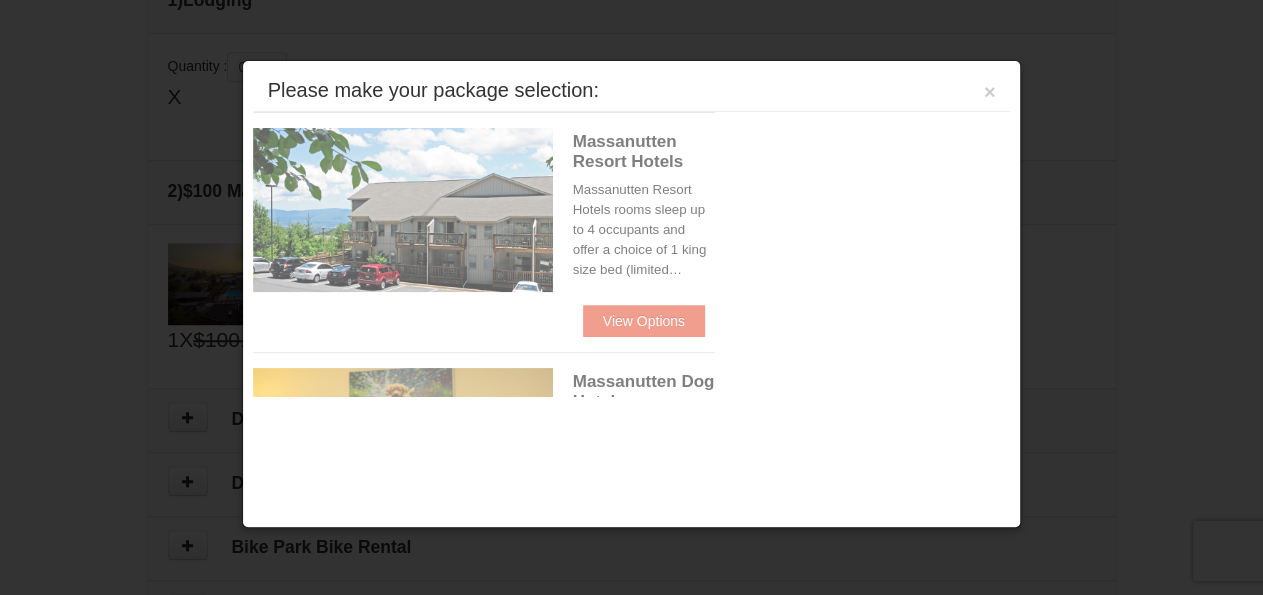 scroll, scrollTop: 609, scrollLeft: 0, axis: vertical 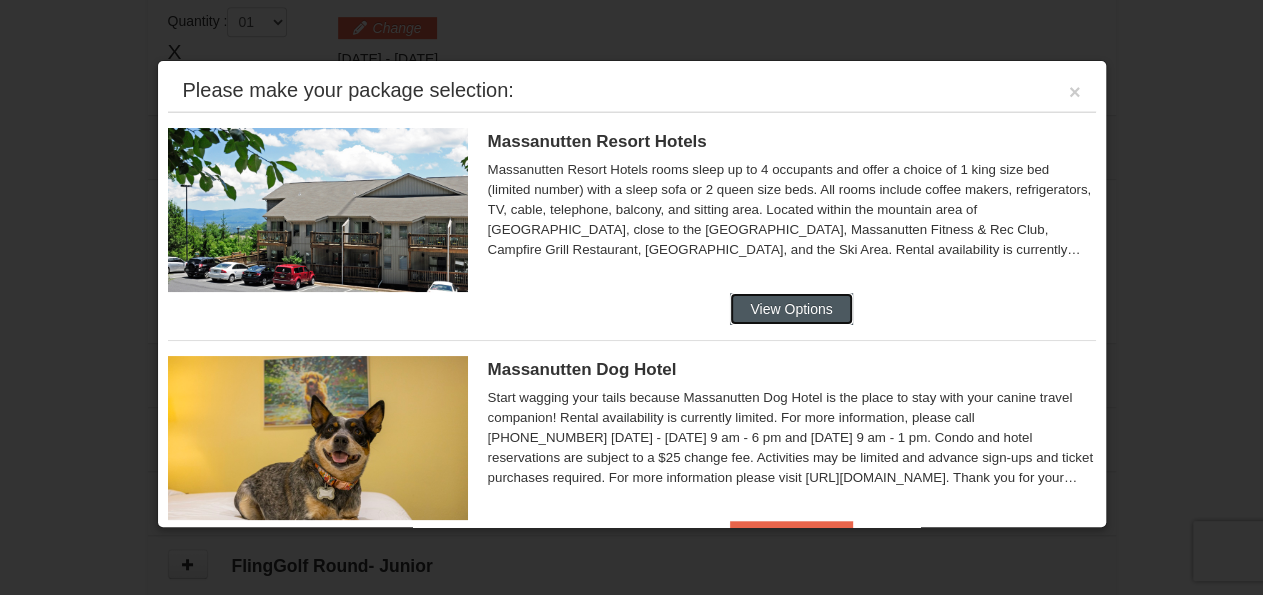 click on "View Options" at bounding box center (791, 309) 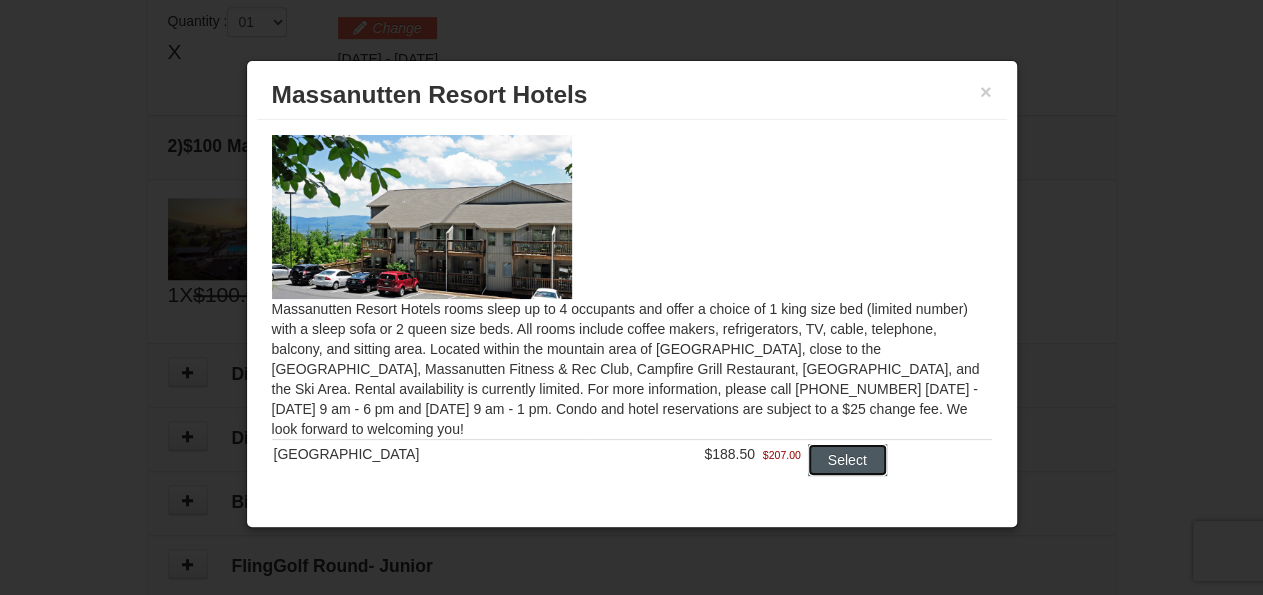 click on "Select" at bounding box center [847, 460] 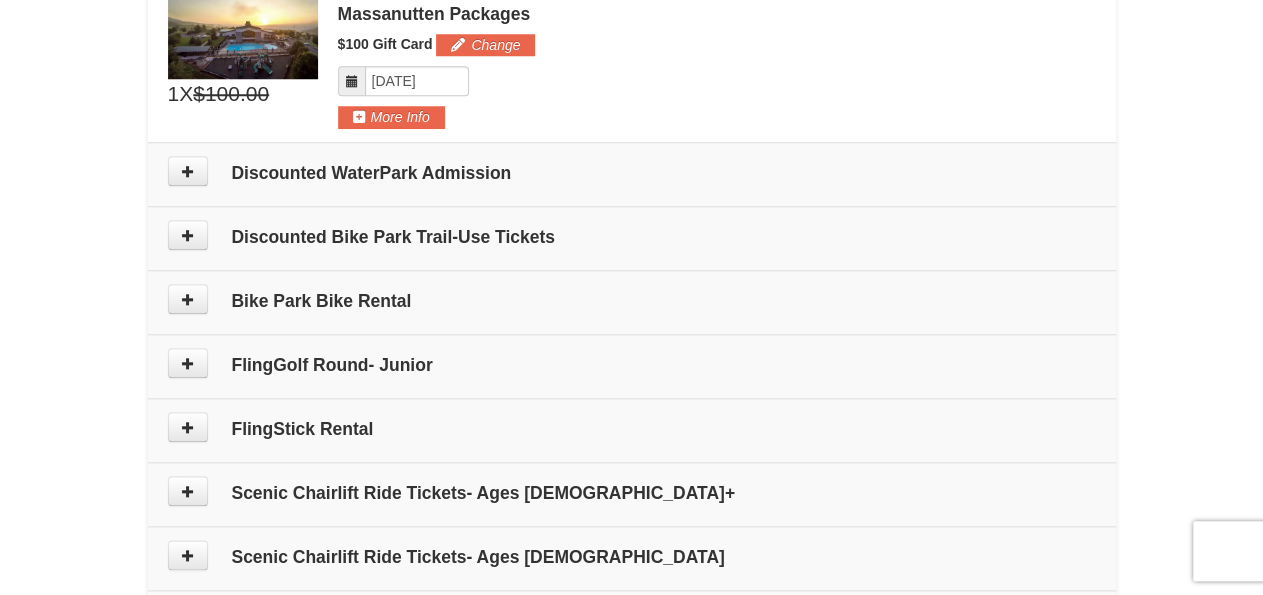 scroll, scrollTop: 896, scrollLeft: 0, axis: vertical 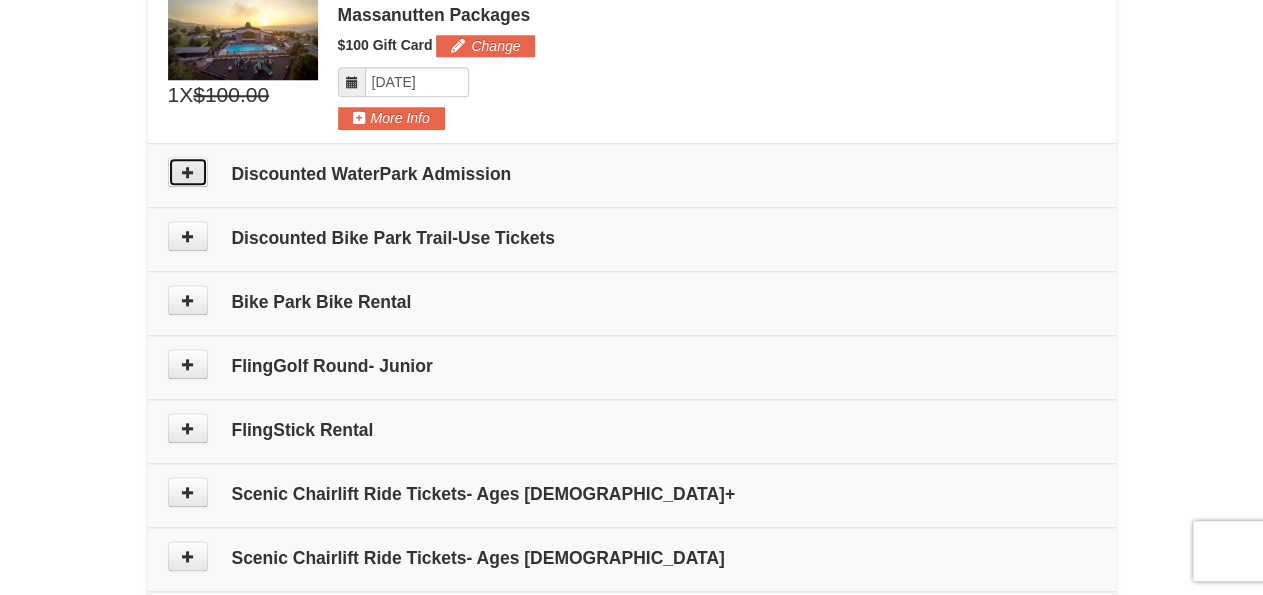 click at bounding box center (188, 172) 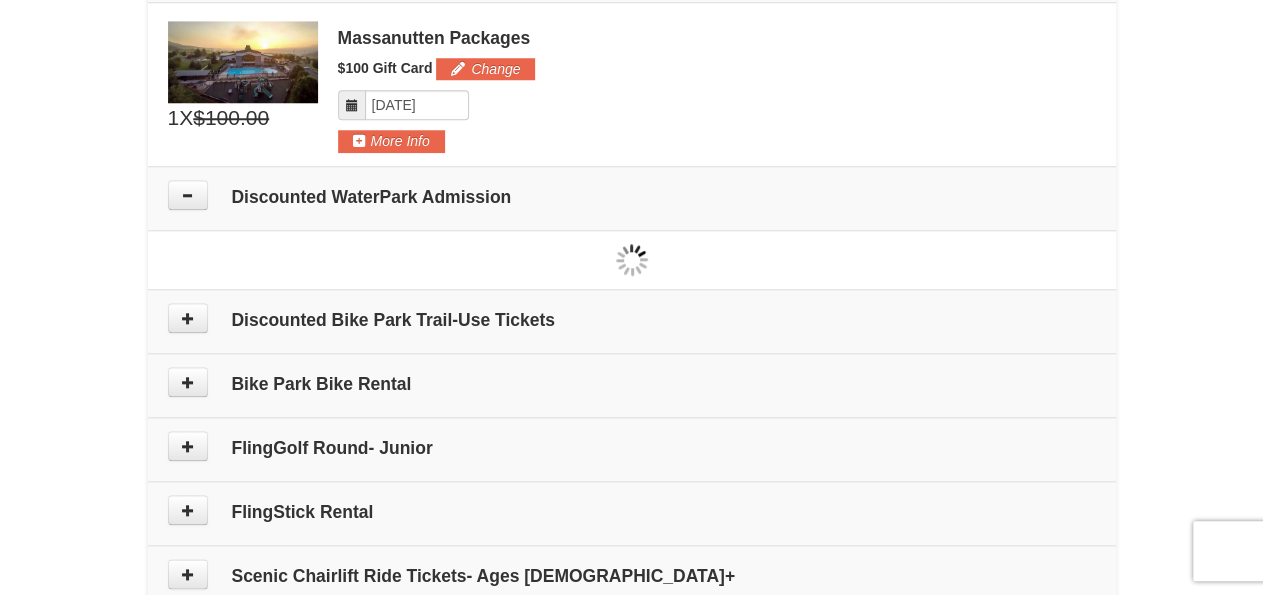 scroll, scrollTop: 874, scrollLeft: 0, axis: vertical 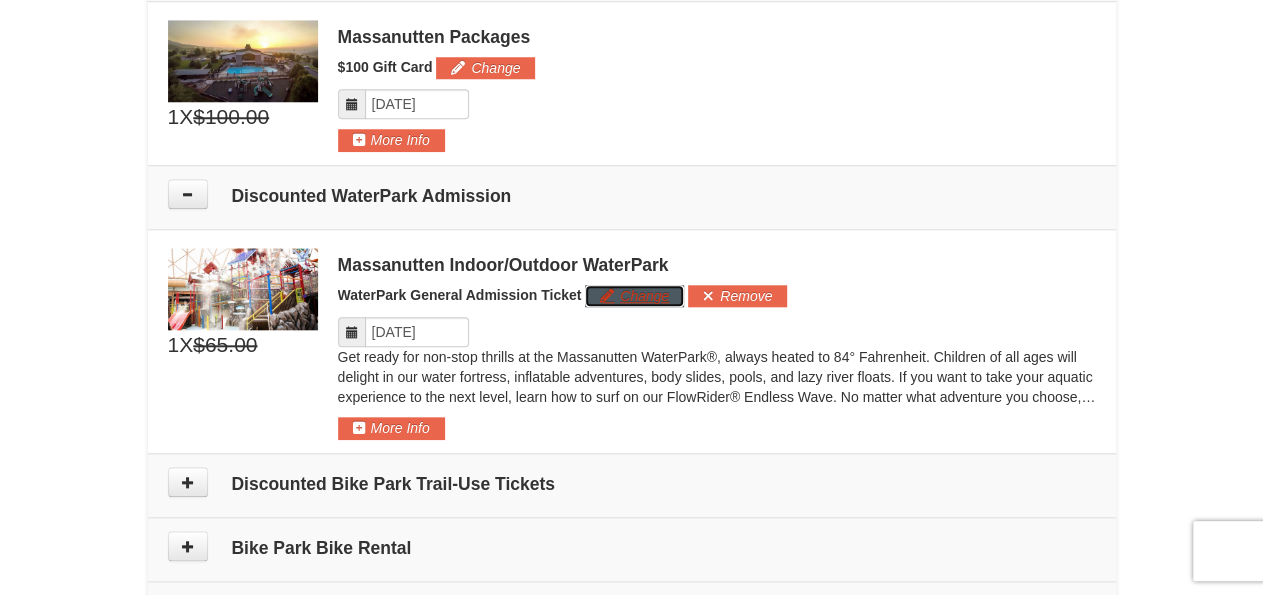 click on "Change" at bounding box center (634, 296) 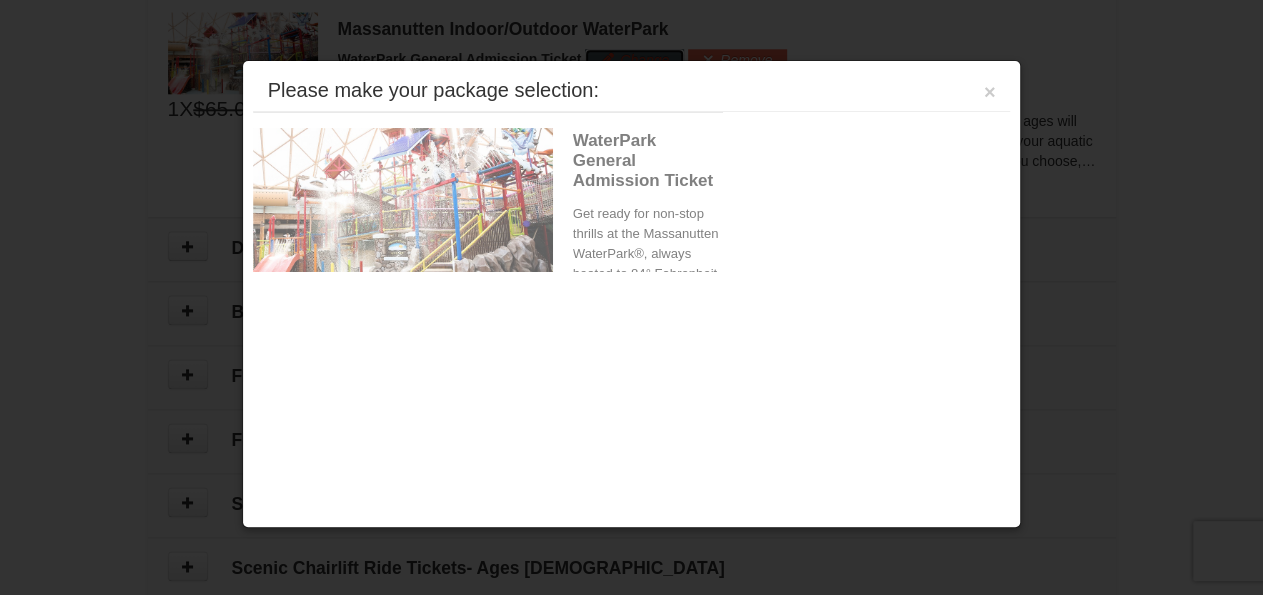 scroll, scrollTop: 1118, scrollLeft: 0, axis: vertical 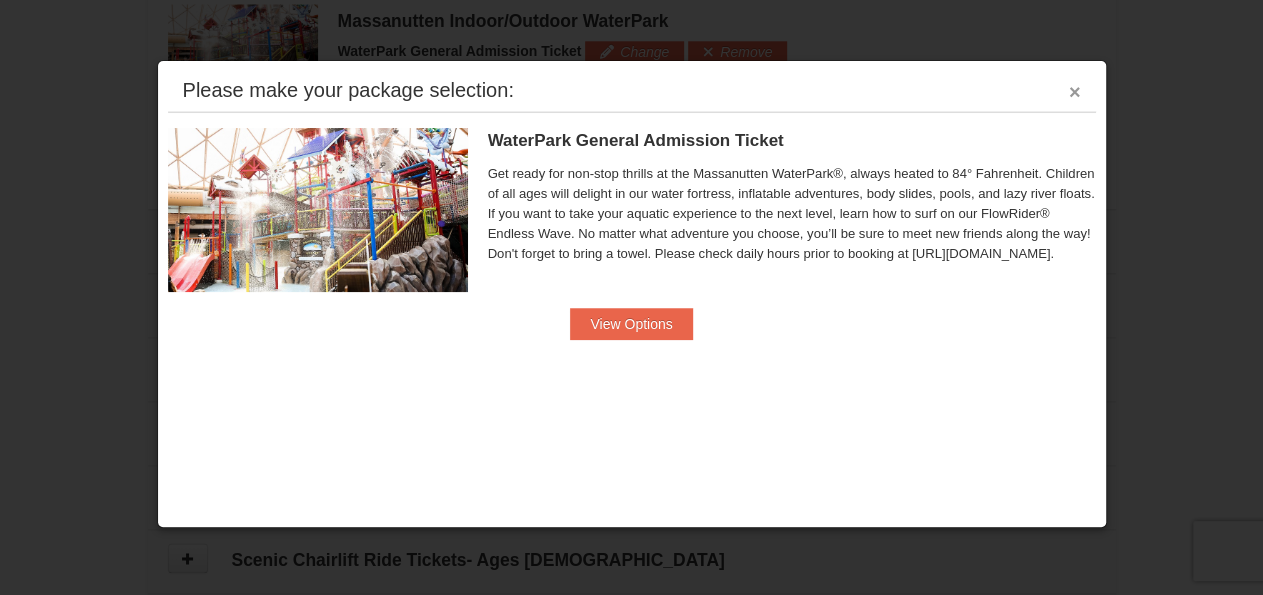 click on "×" at bounding box center [1075, 92] 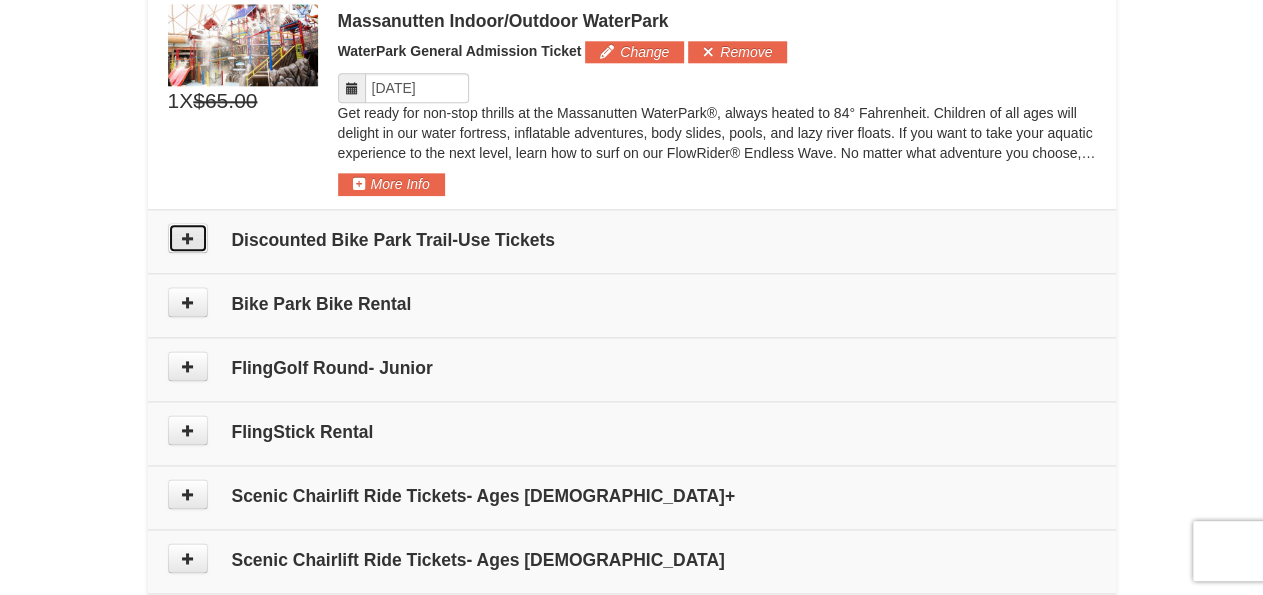 click at bounding box center [188, 238] 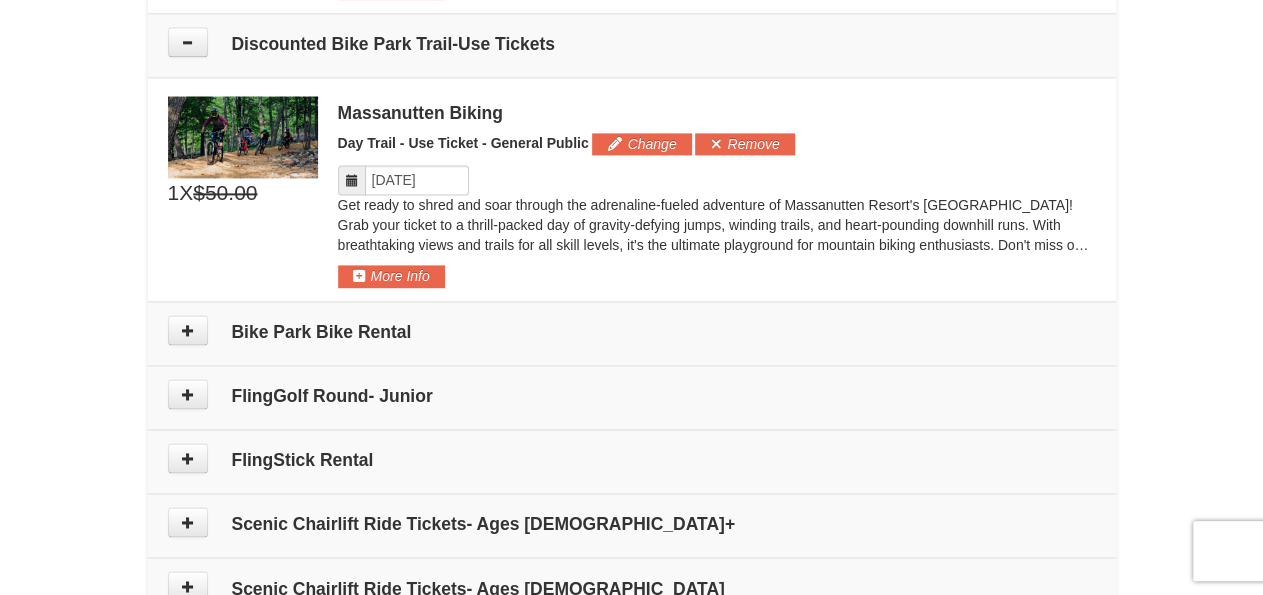 scroll, scrollTop: 1323, scrollLeft: 0, axis: vertical 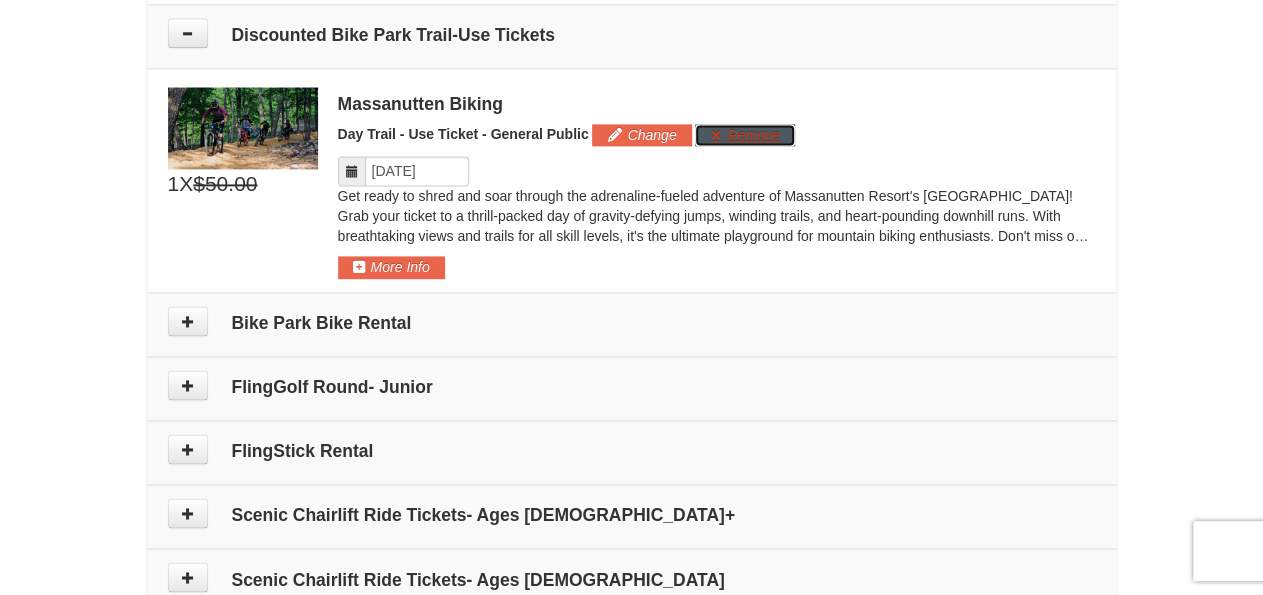 click on "Remove" at bounding box center [744, 135] 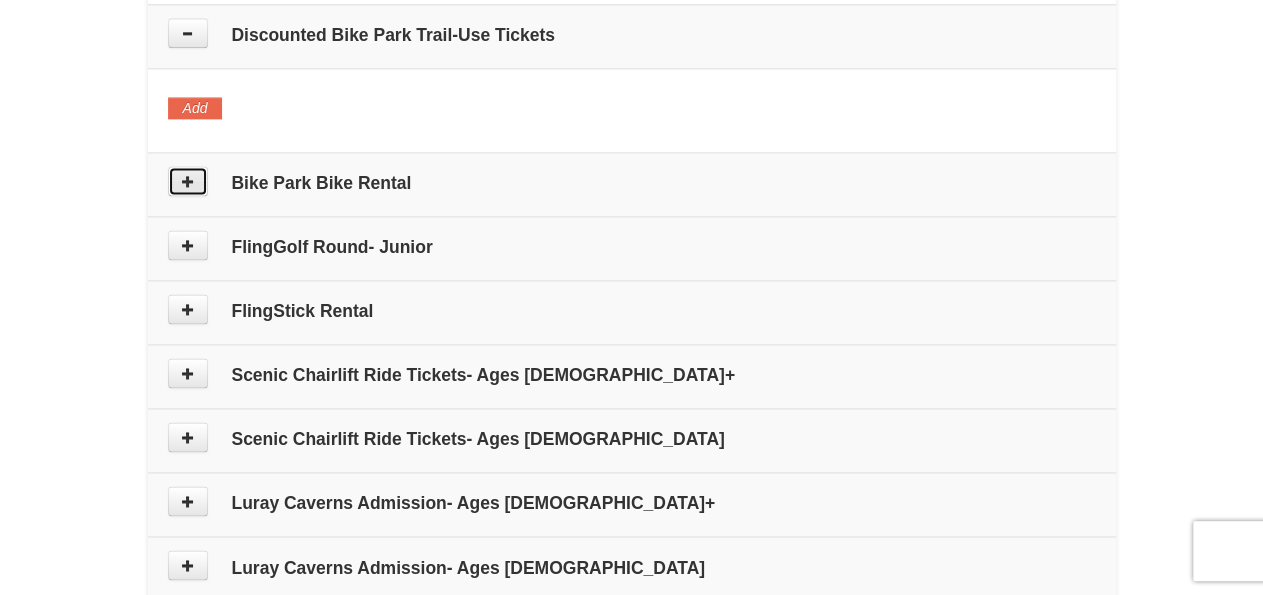 click at bounding box center [188, 181] 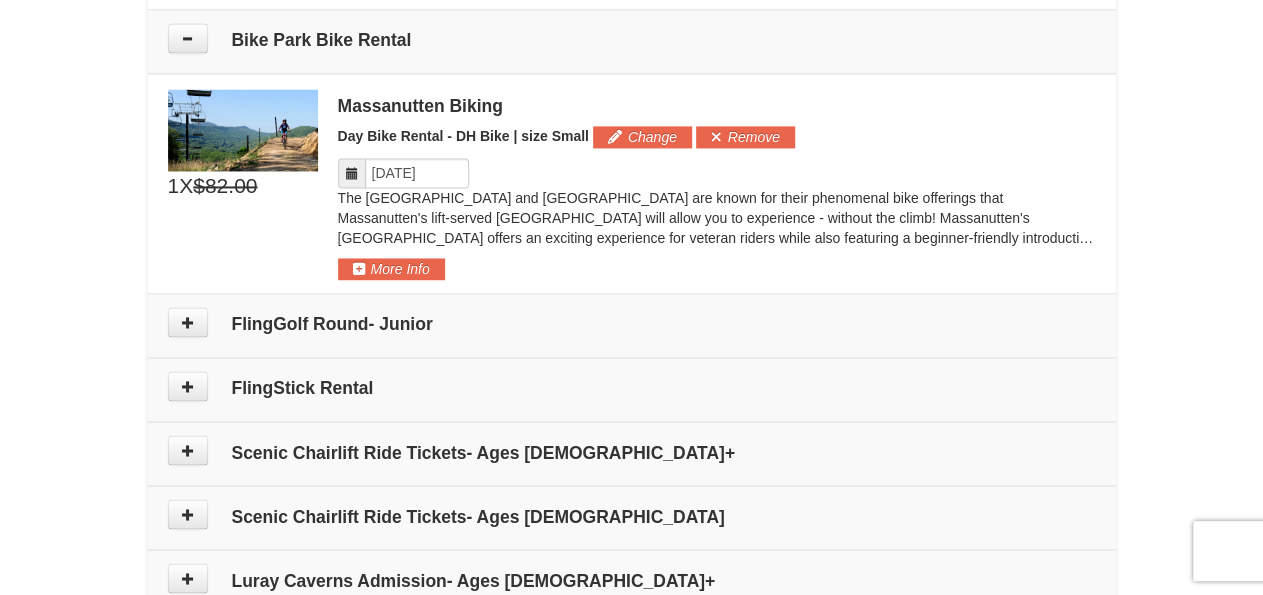 scroll, scrollTop: 1470, scrollLeft: 0, axis: vertical 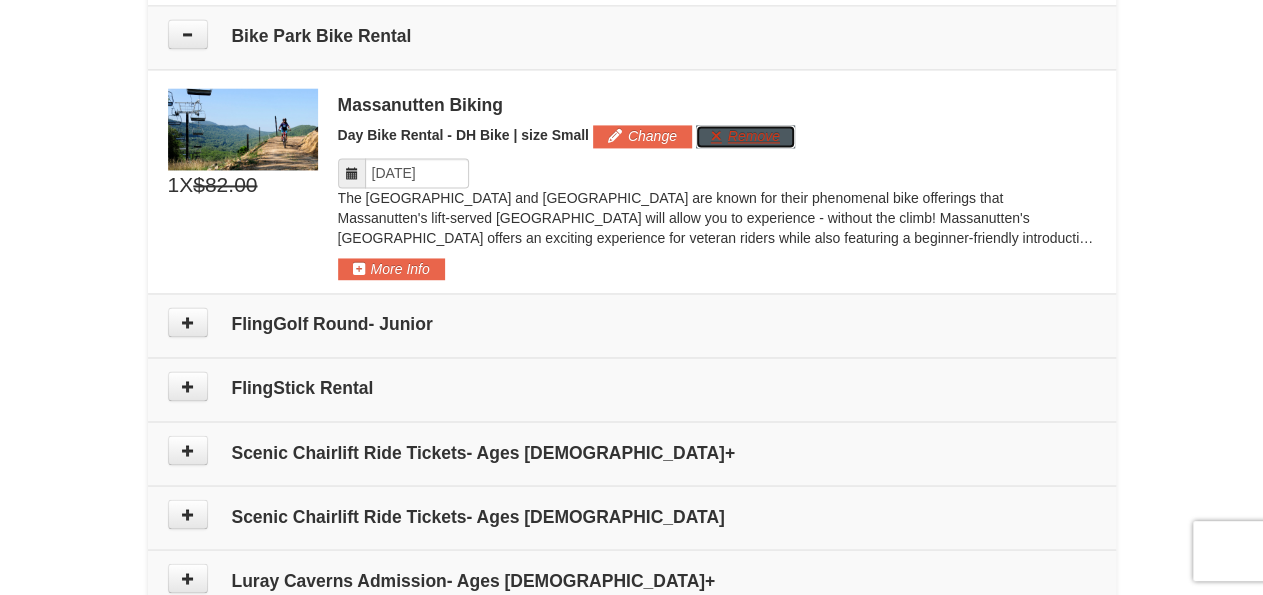 click on "Remove" at bounding box center (745, 136) 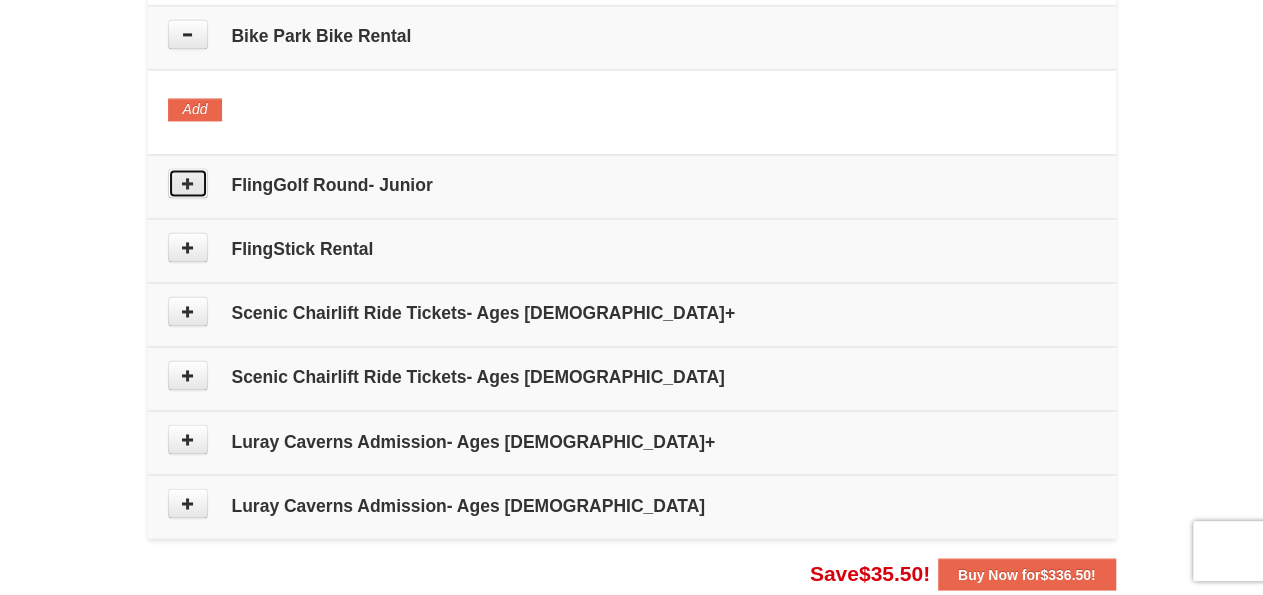 click at bounding box center [188, 183] 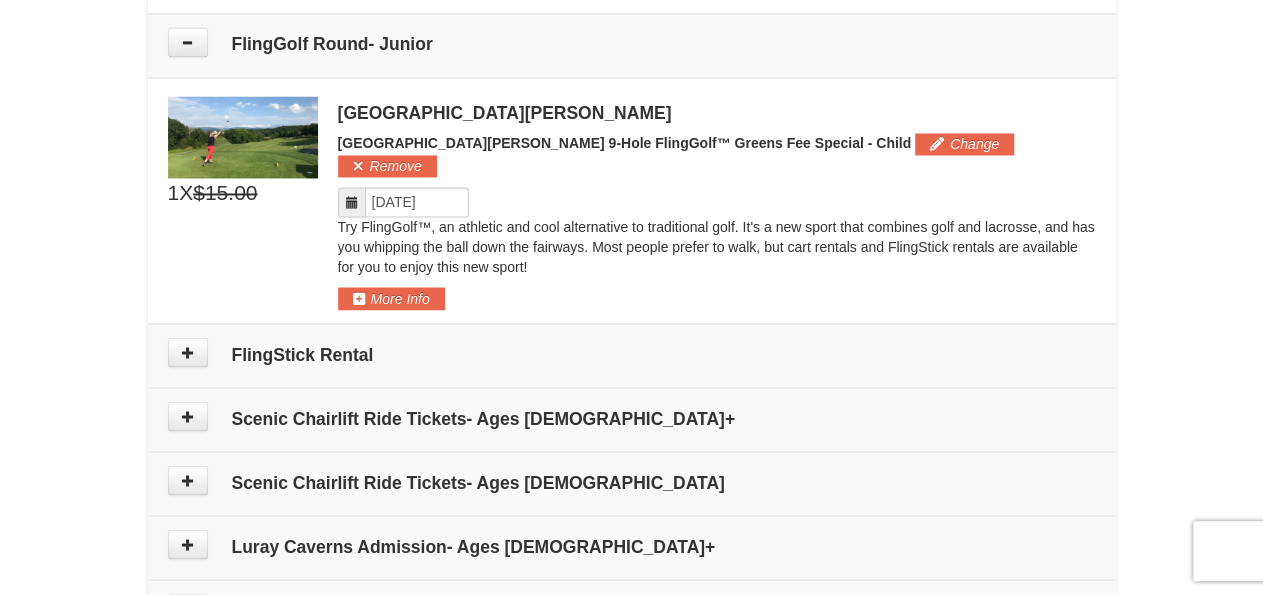 scroll, scrollTop: 1618, scrollLeft: 0, axis: vertical 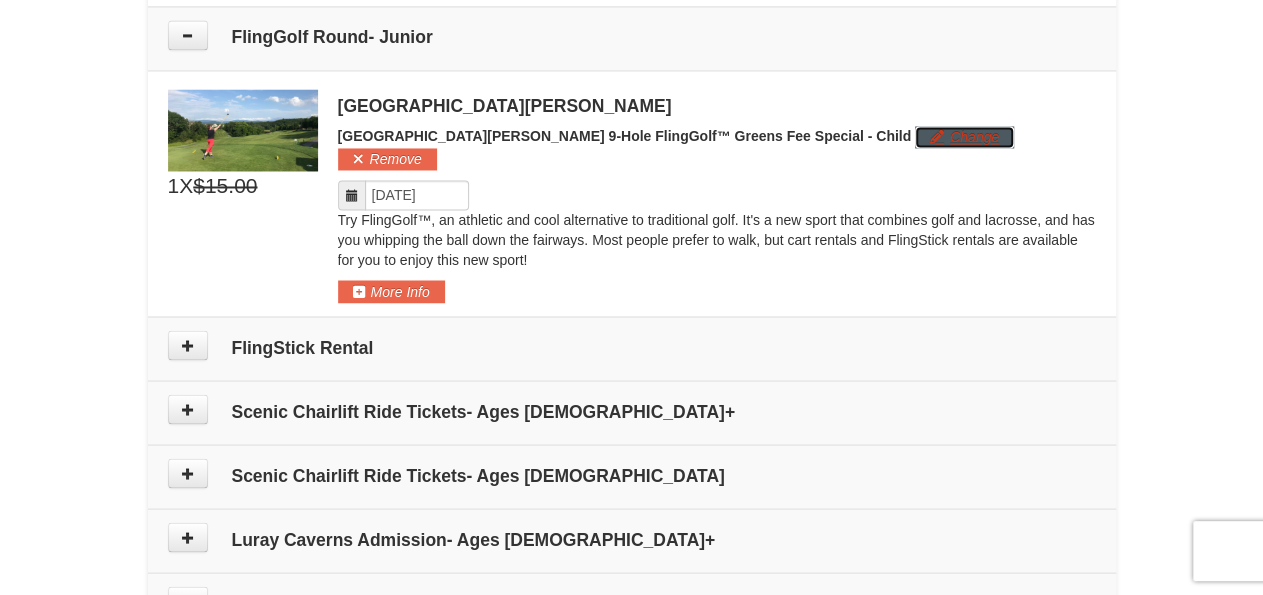 click on "Change" at bounding box center (964, 137) 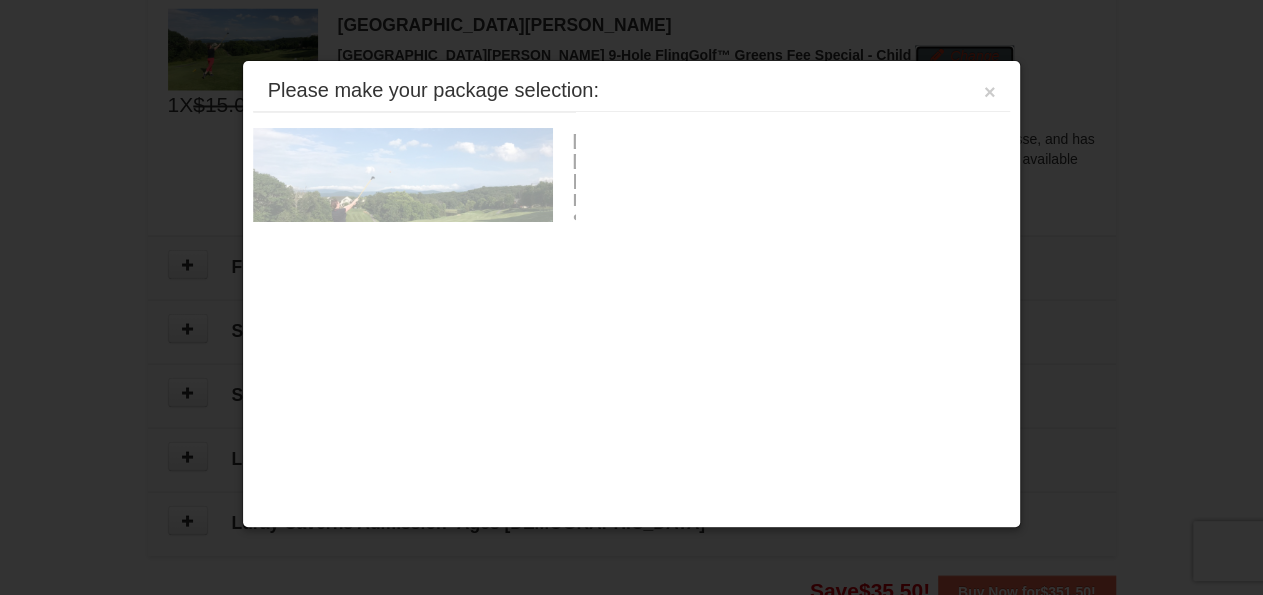 scroll, scrollTop: 1700, scrollLeft: 0, axis: vertical 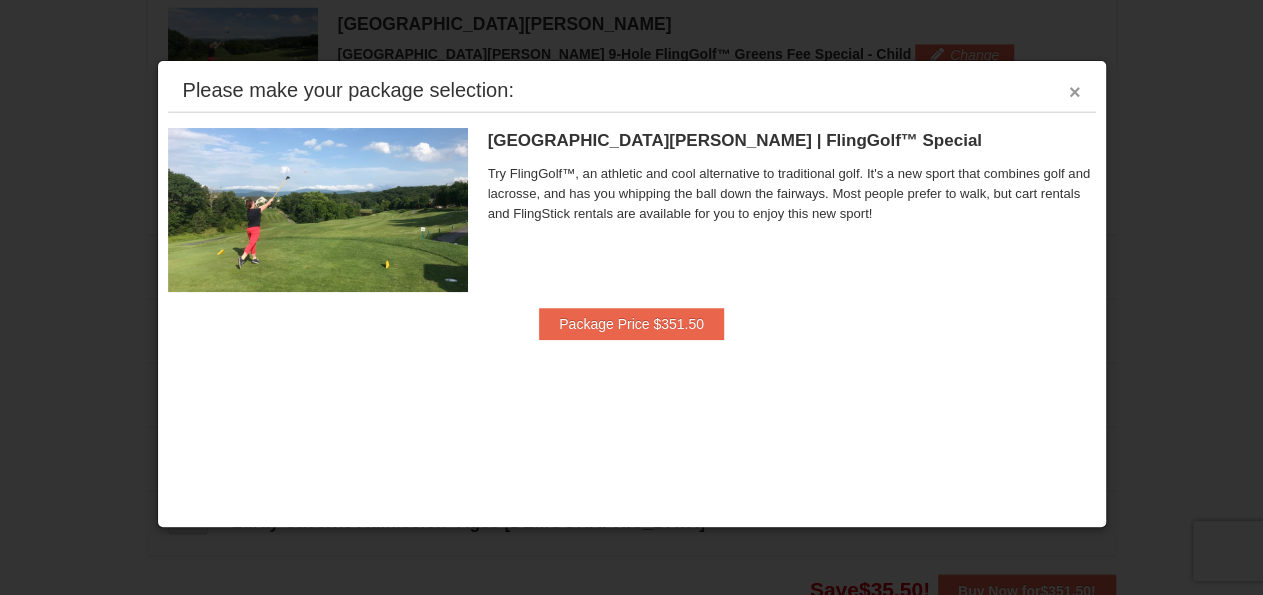 click on "×" at bounding box center (1075, 92) 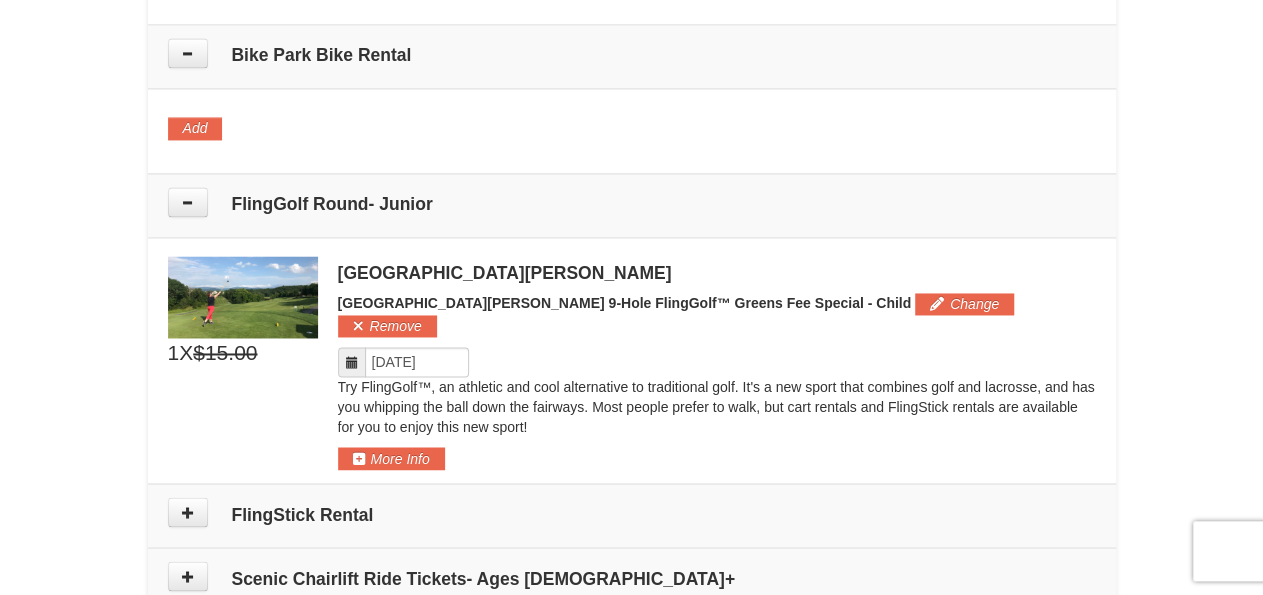 scroll, scrollTop: 1452, scrollLeft: 0, axis: vertical 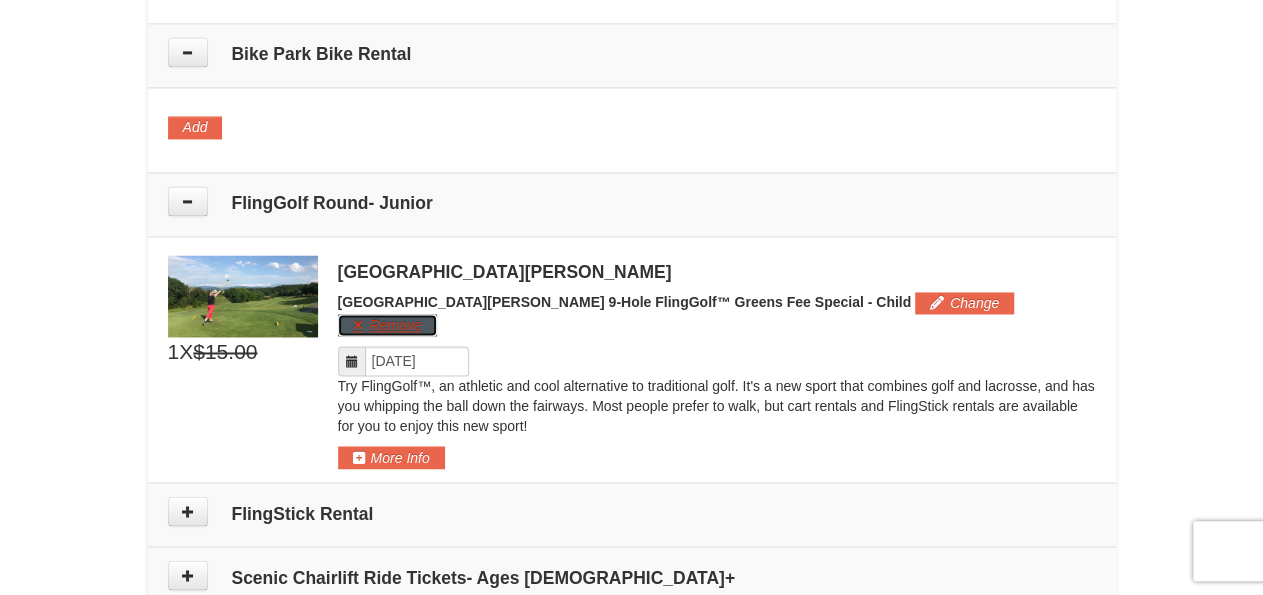 click on "Remove" at bounding box center (387, 325) 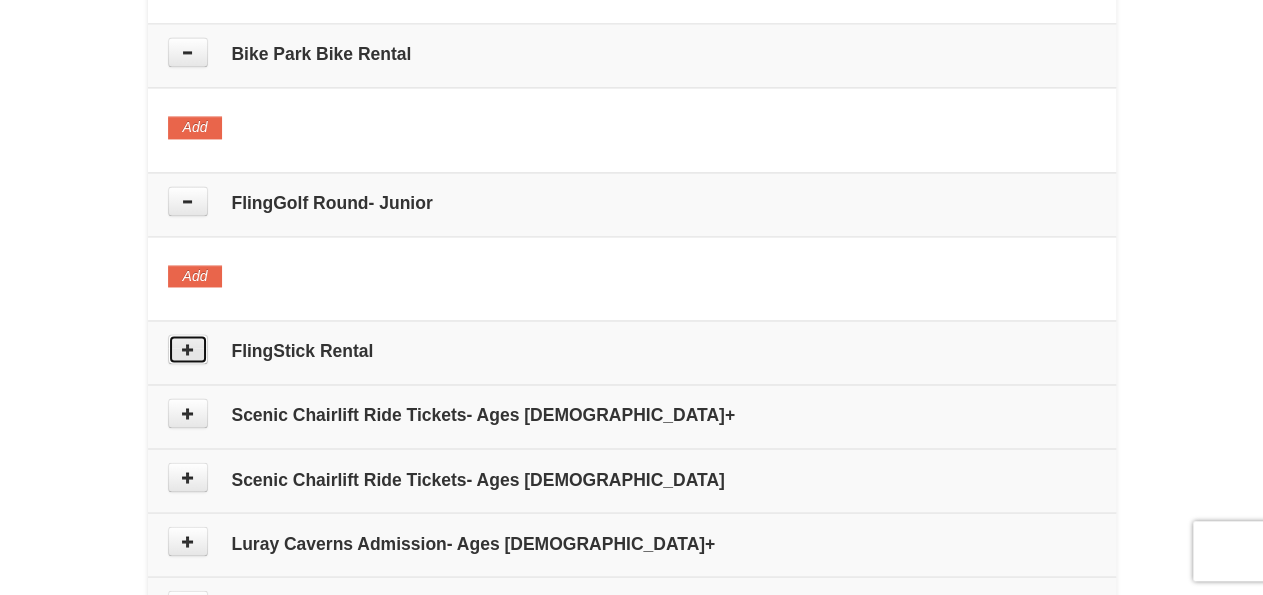 click at bounding box center [188, 349] 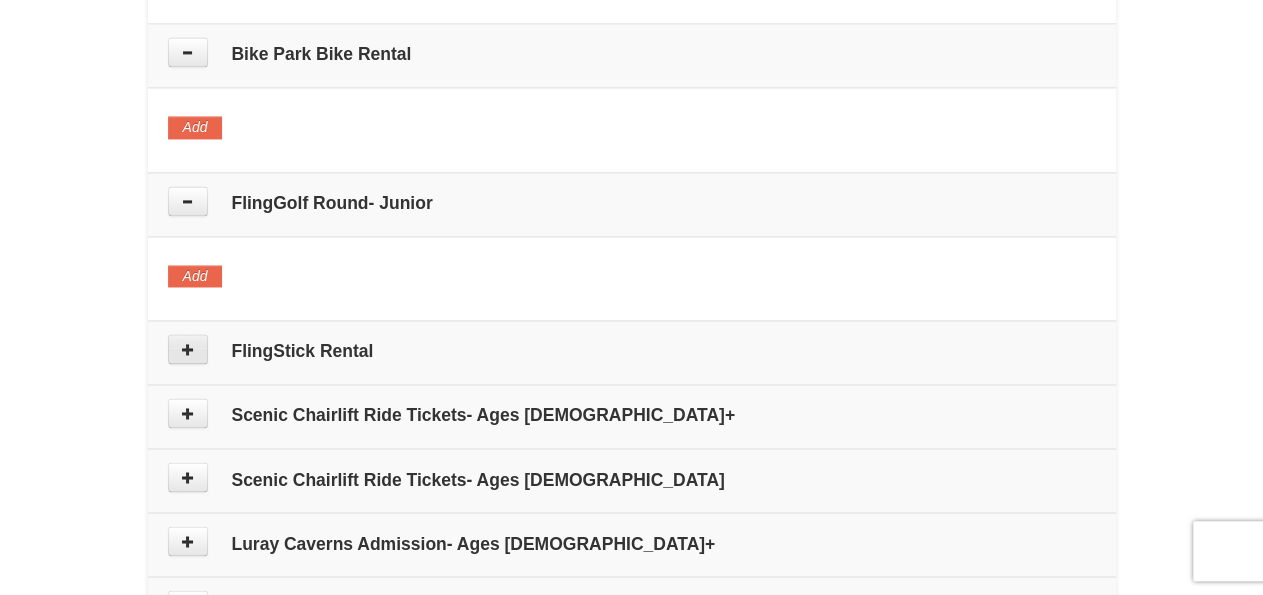 type on "[DATE]" 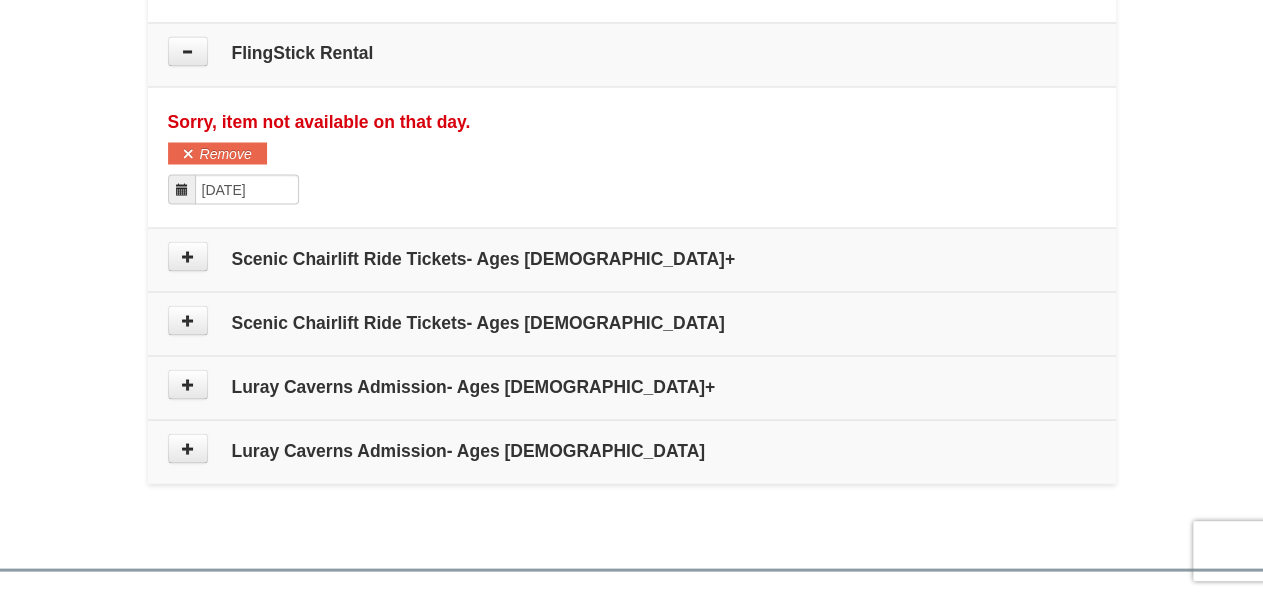 scroll, scrollTop: 1766, scrollLeft: 0, axis: vertical 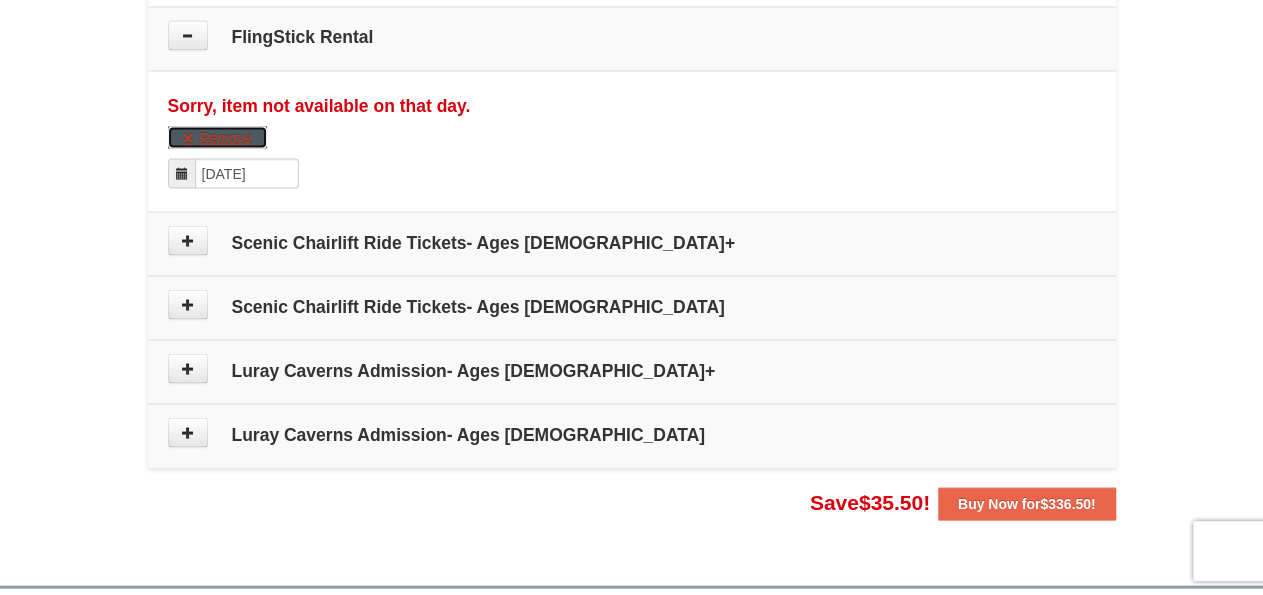 click on "Remove" at bounding box center (217, 137) 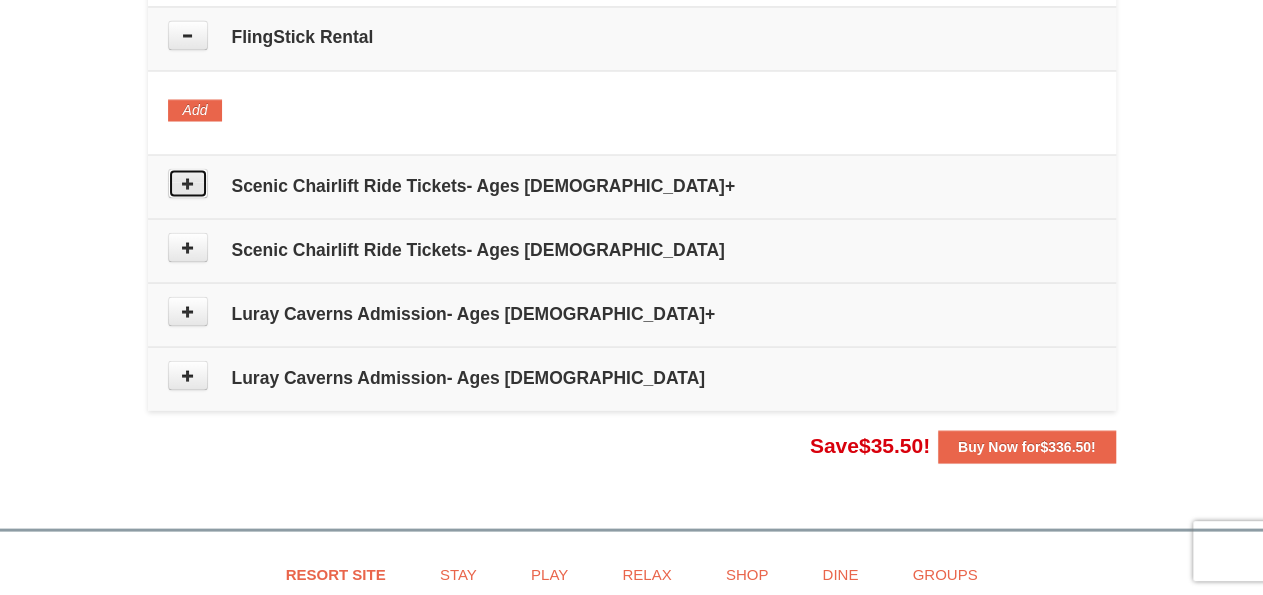 click at bounding box center (188, 183) 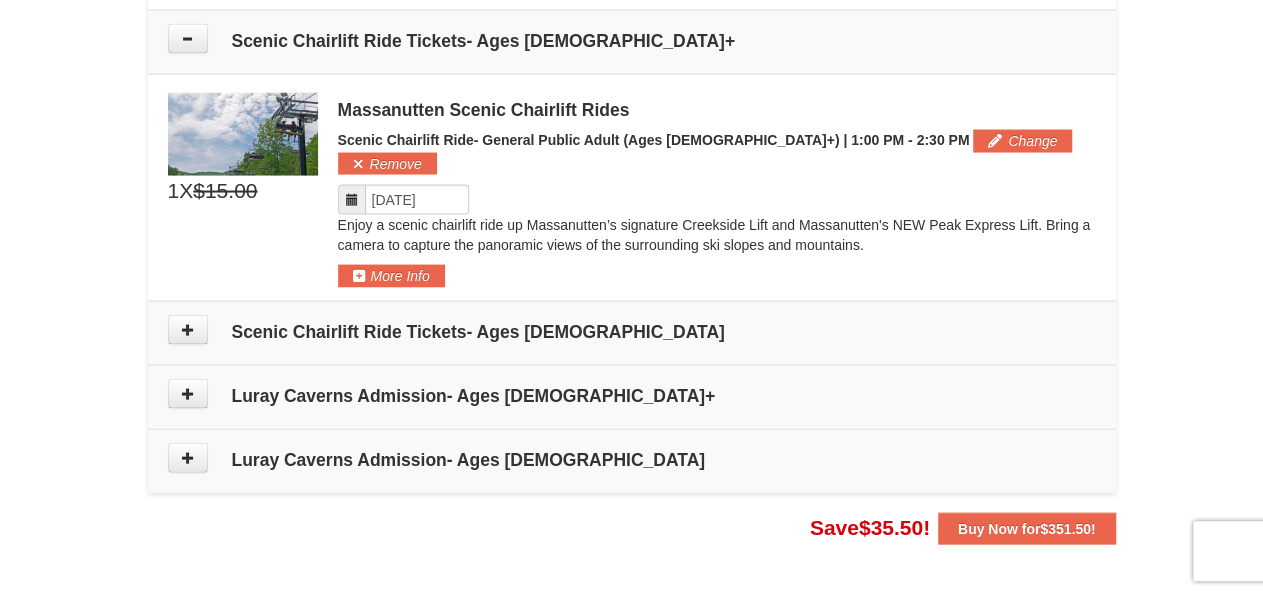 scroll, scrollTop: 1914, scrollLeft: 0, axis: vertical 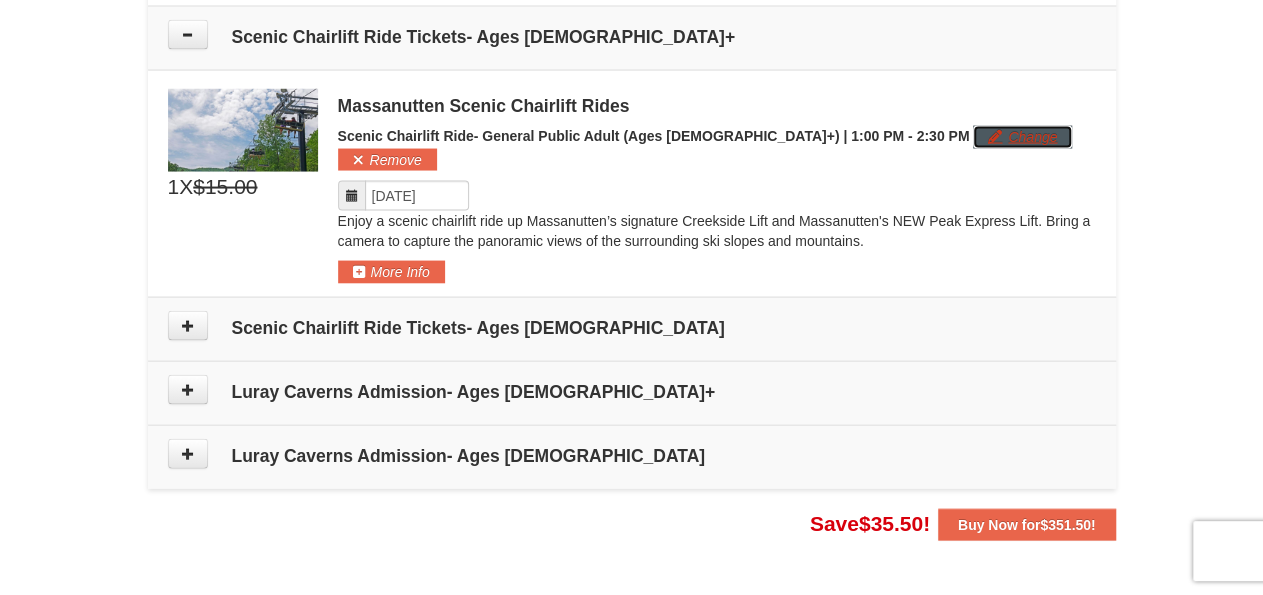 click on "Change" at bounding box center (1022, 137) 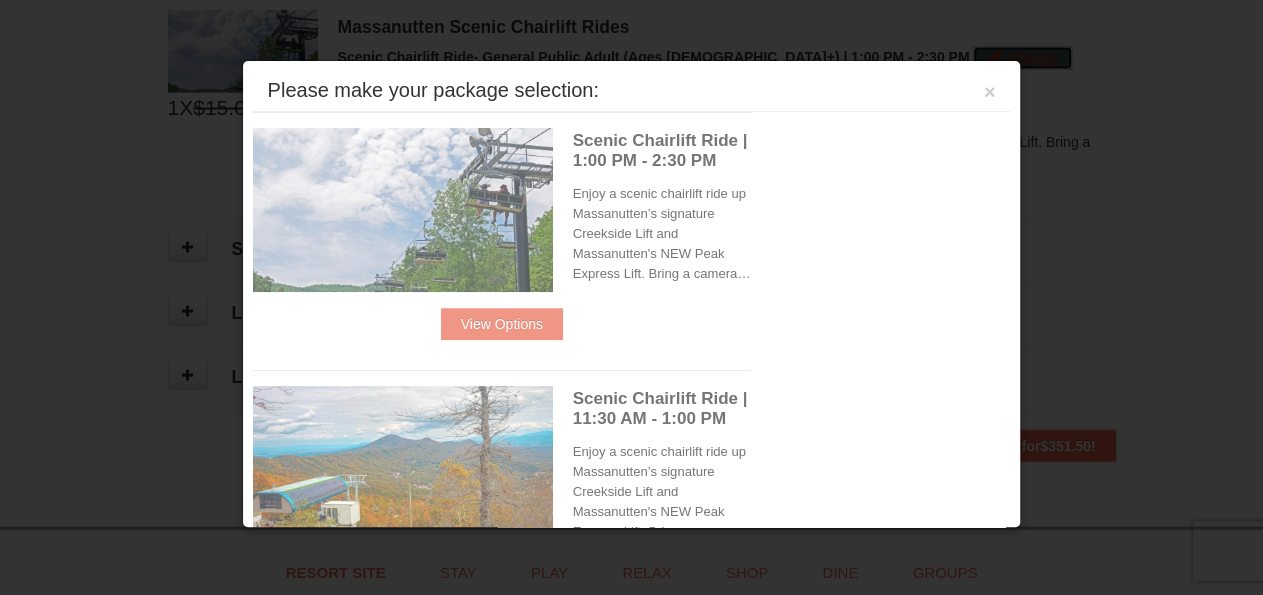 scroll, scrollTop: 1996, scrollLeft: 0, axis: vertical 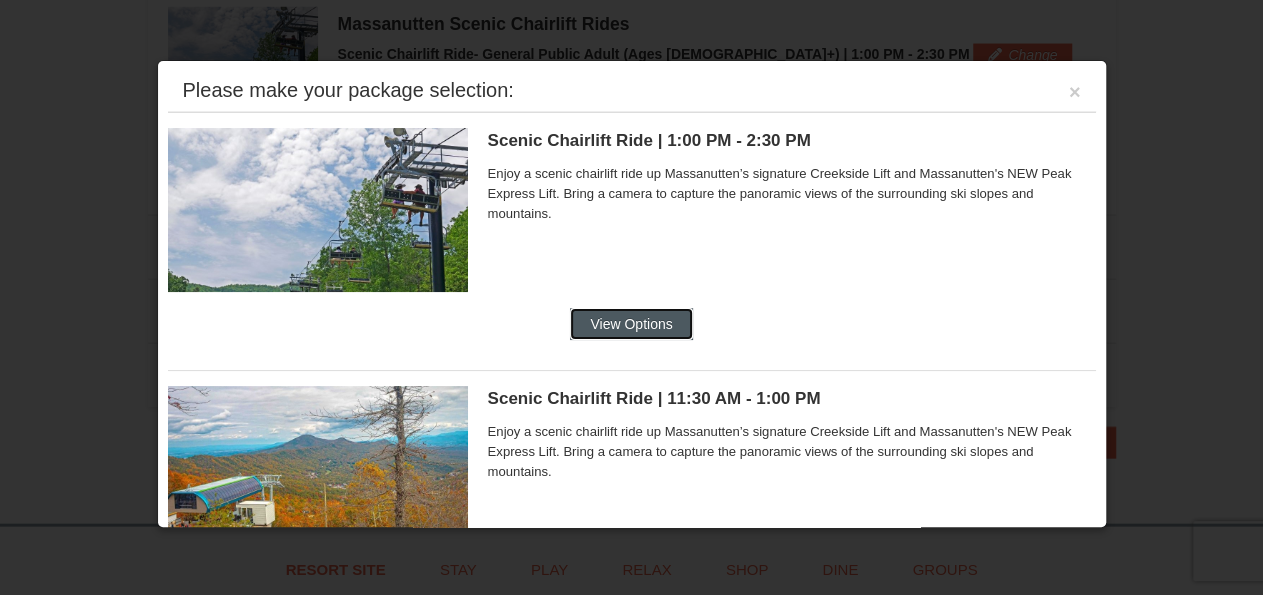 click on "View Options" at bounding box center [631, 324] 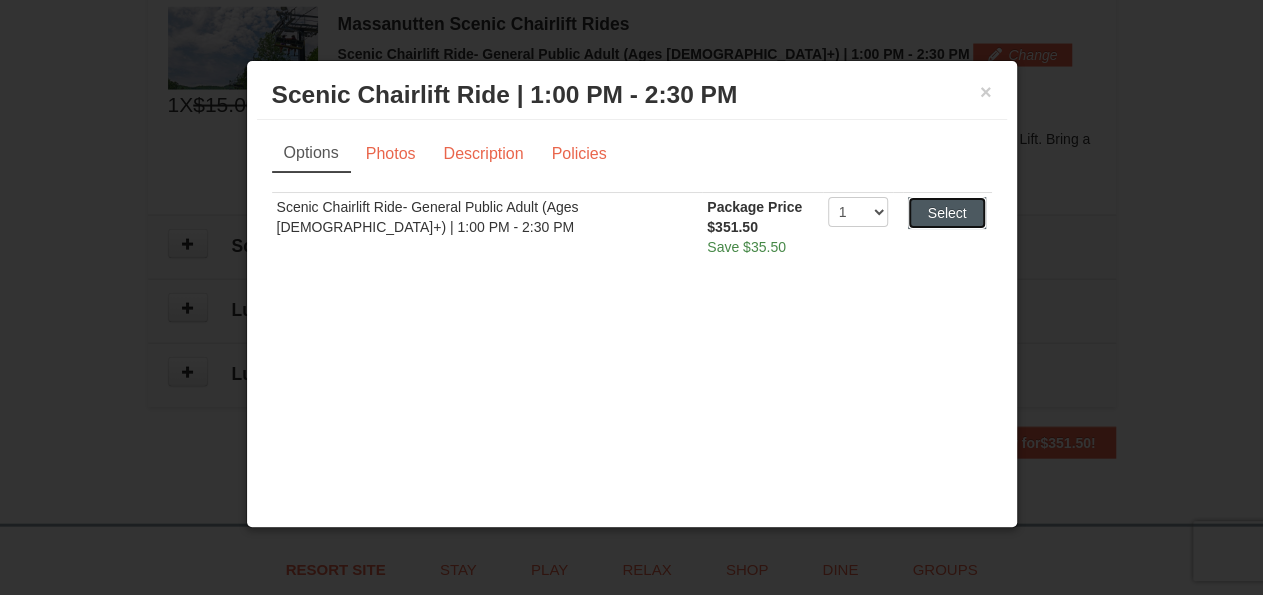 click on "Select" at bounding box center [947, 213] 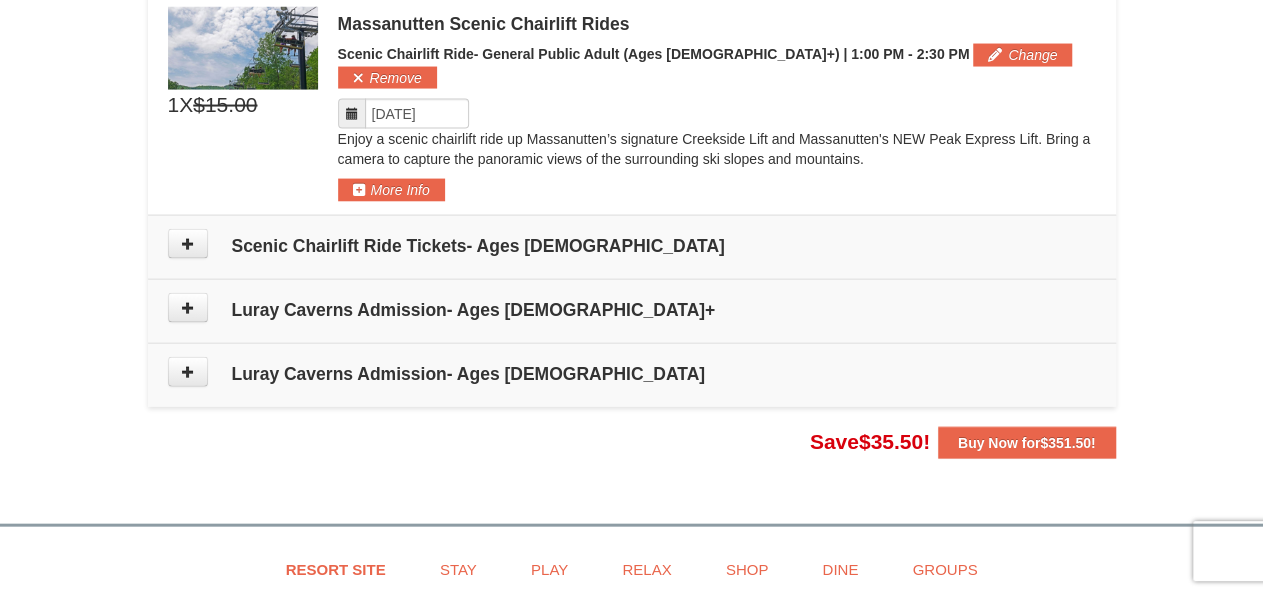 scroll, scrollTop: 1872, scrollLeft: 0, axis: vertical 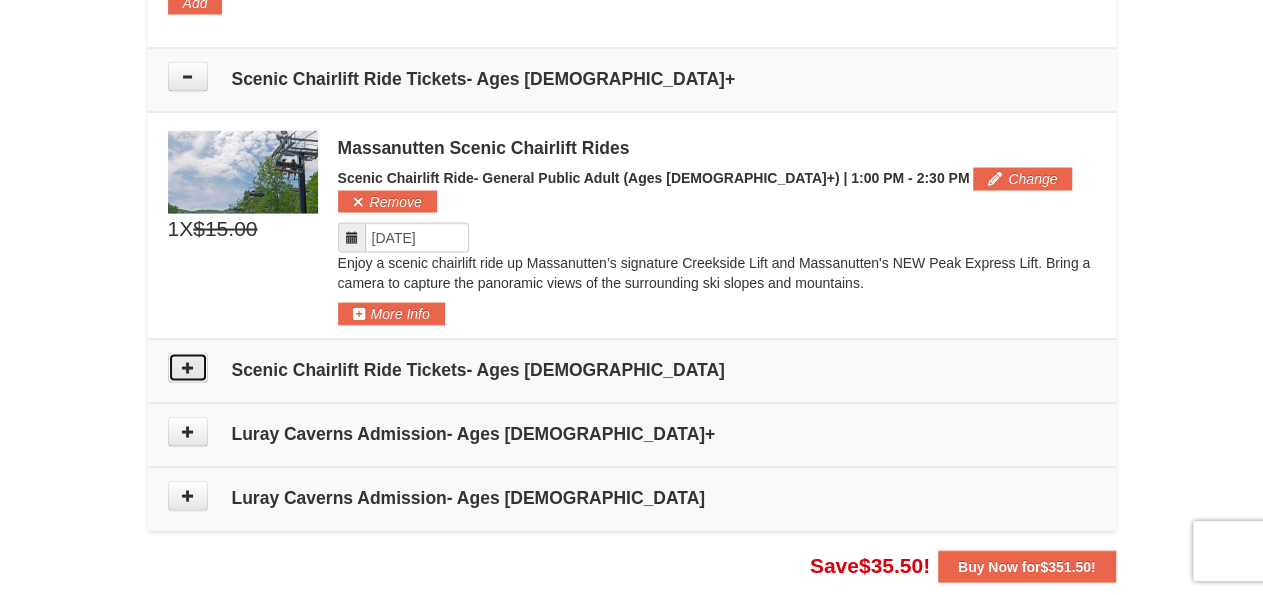 click at bounding box center [188, 368] 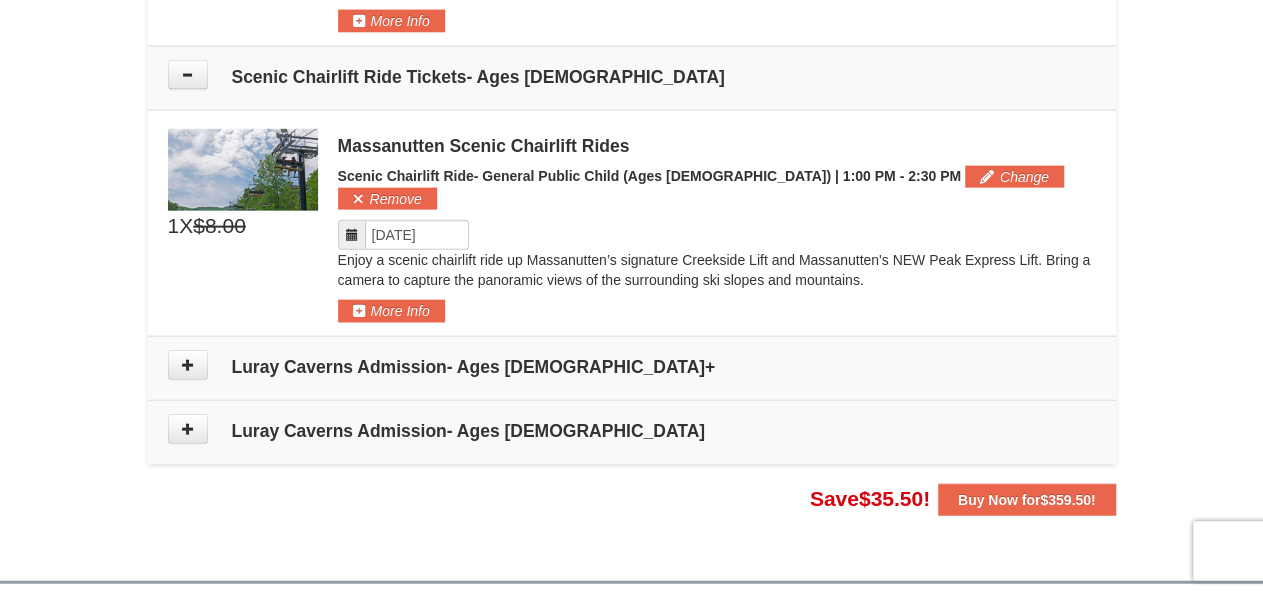 scroll, scrollTop: 2180, scrollLeft: 0, axis: vertical 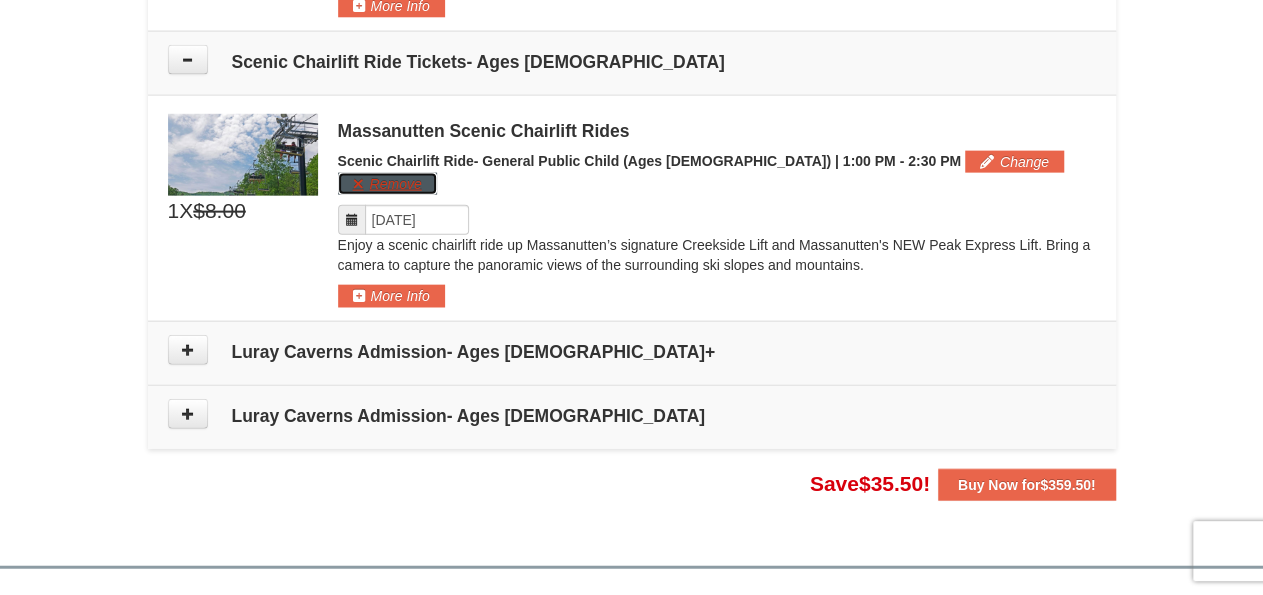 click on "Remove" at bounding box center (387, 184) 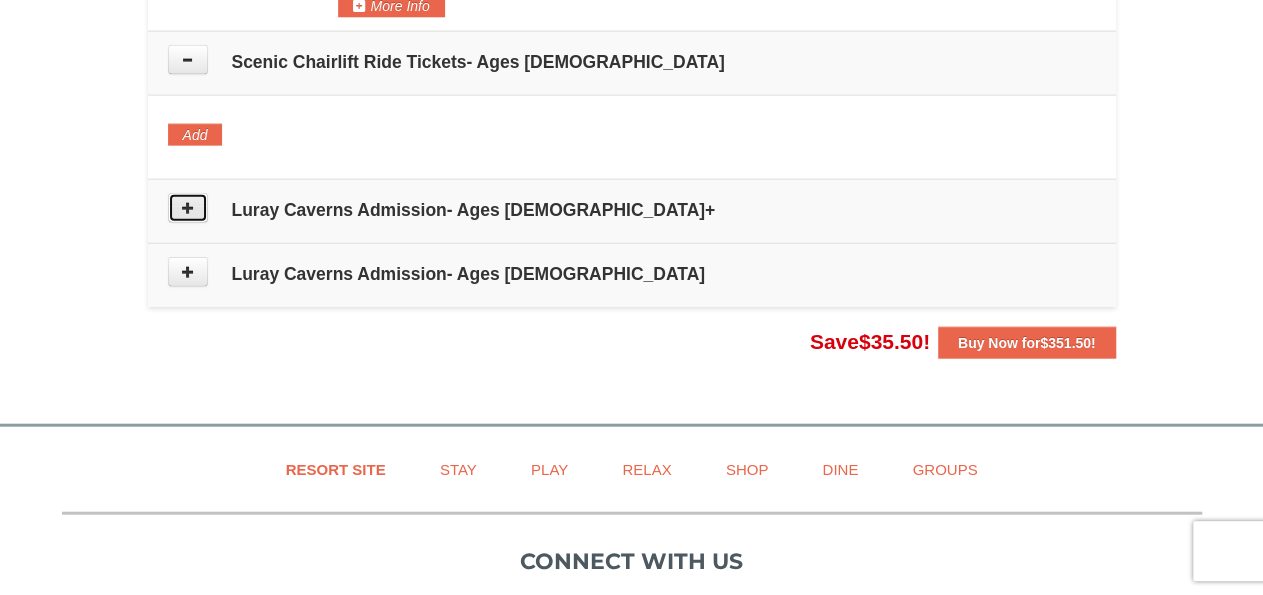 click at bounding box center (188, 208) 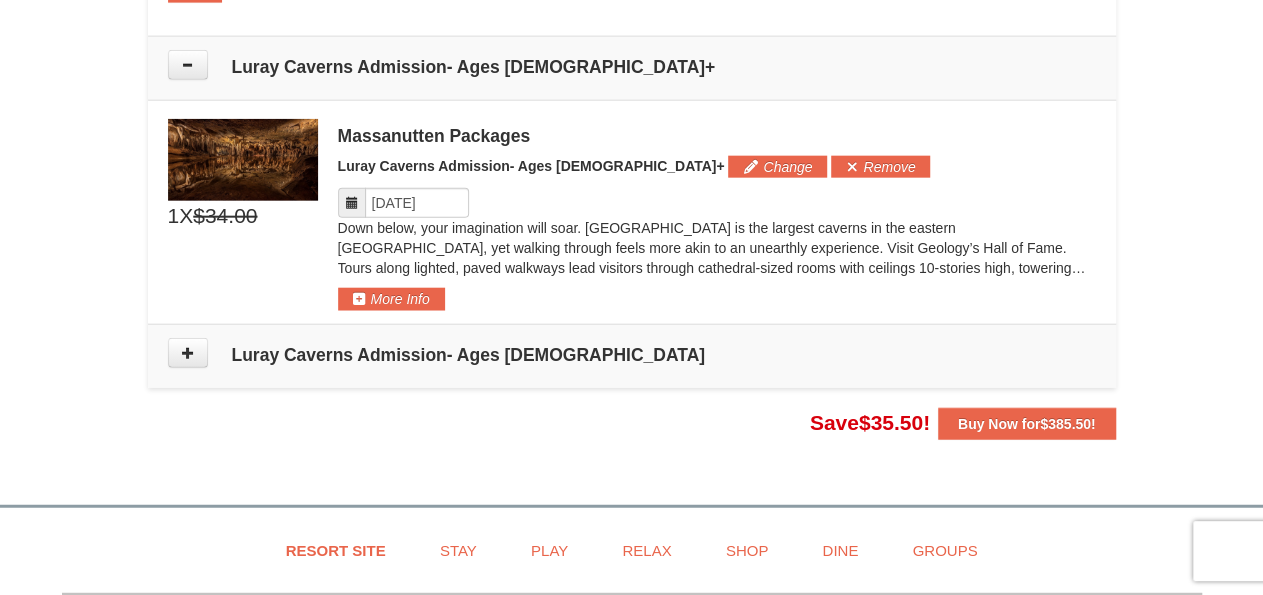 scroll, scrollTop: 2328, scrollLeft: 0, axis: vertical 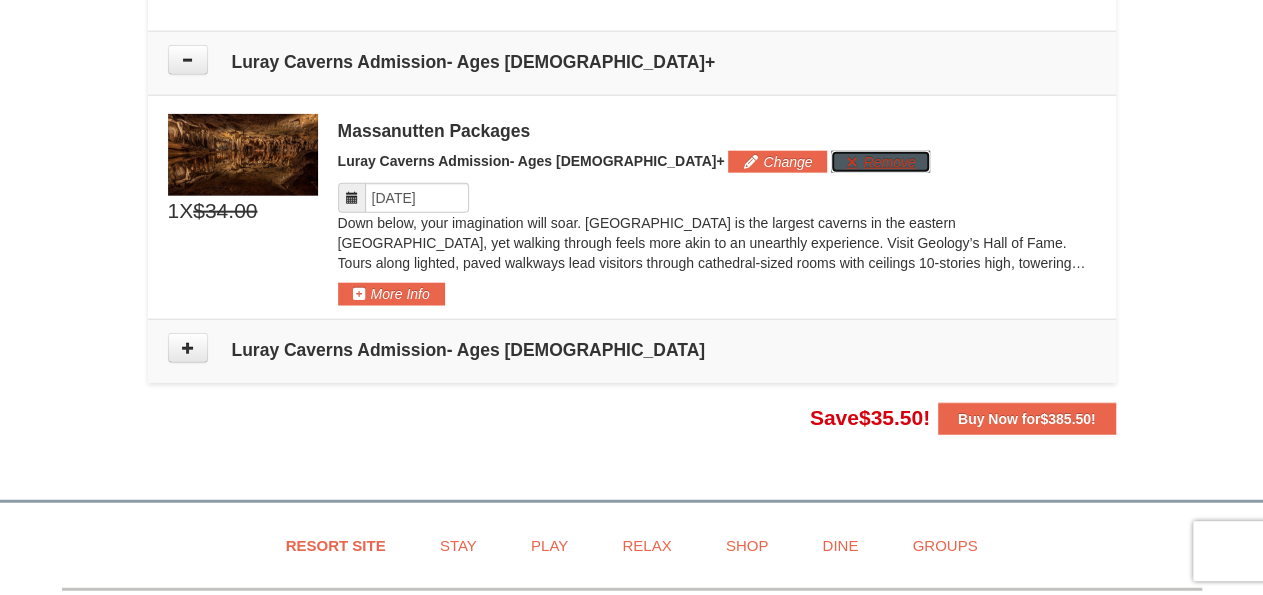 click on "Remove" at bounding box center [880, 162] 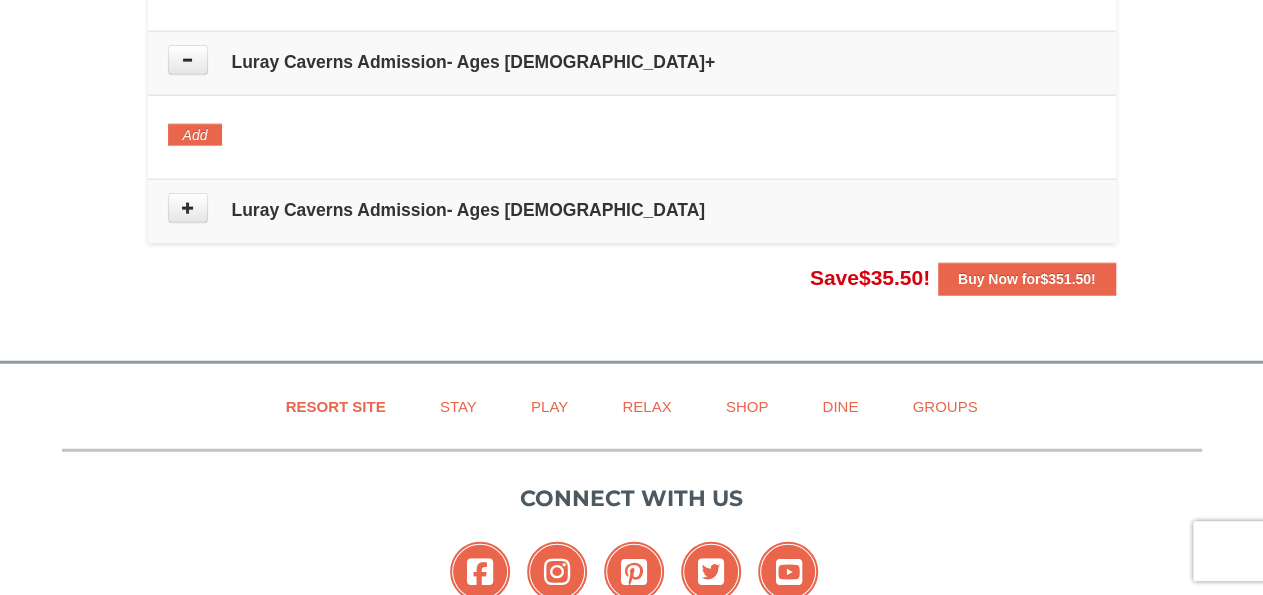 click on "Luray Caverns Admission- Ages 6 - 12" at bounding box center (632, 212) 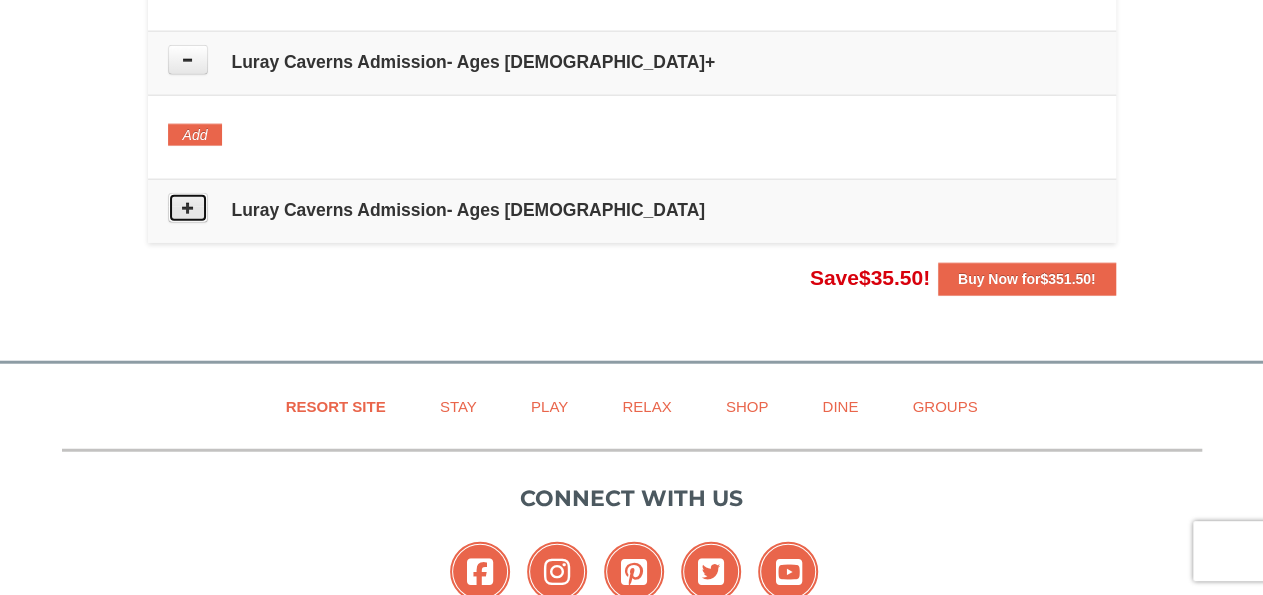 click at bounding box center (188, 208) 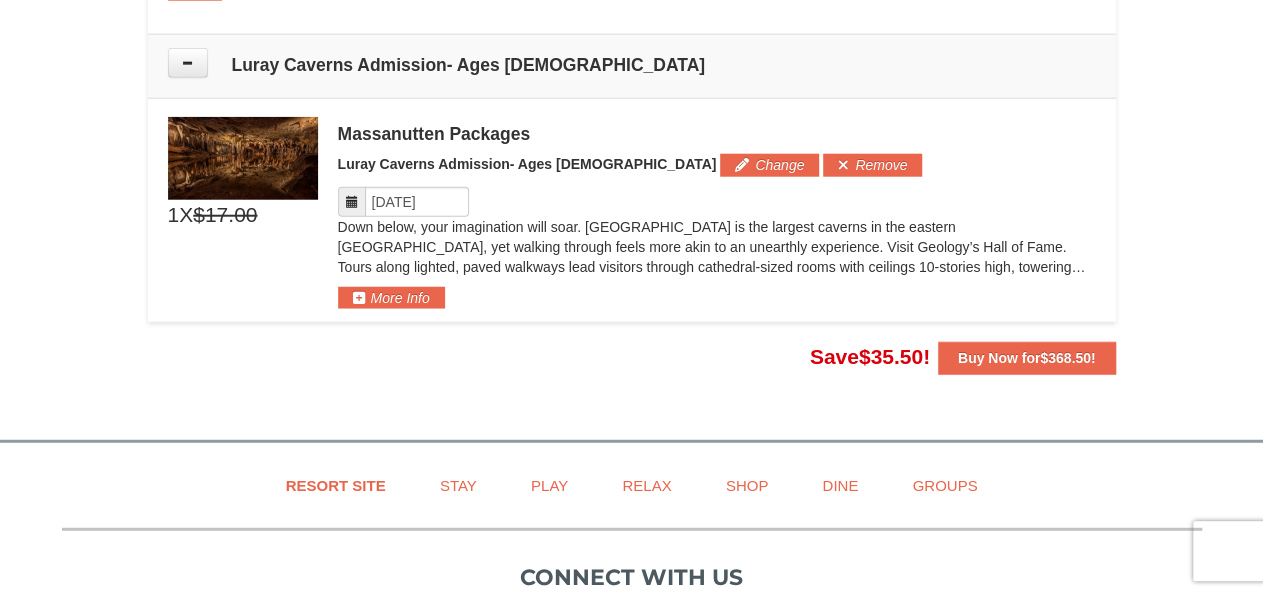 scroll, scrollTop: 2475, scrollLeft: 0, axis: vertical 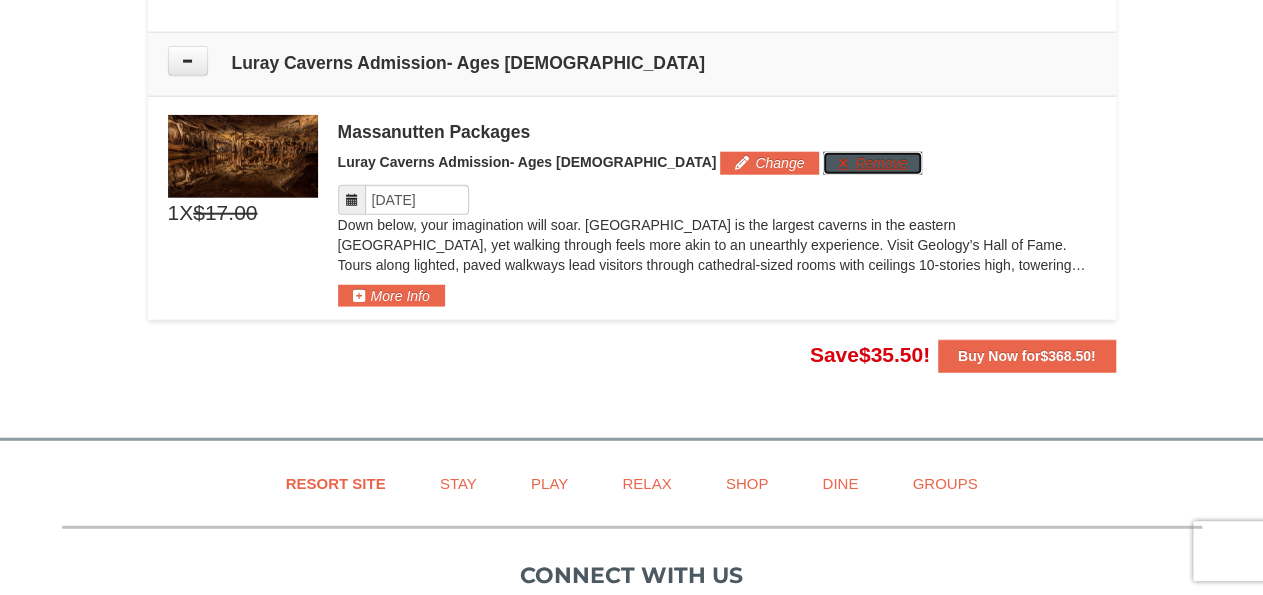 click on "Remove" at bounding box center [872, 163] 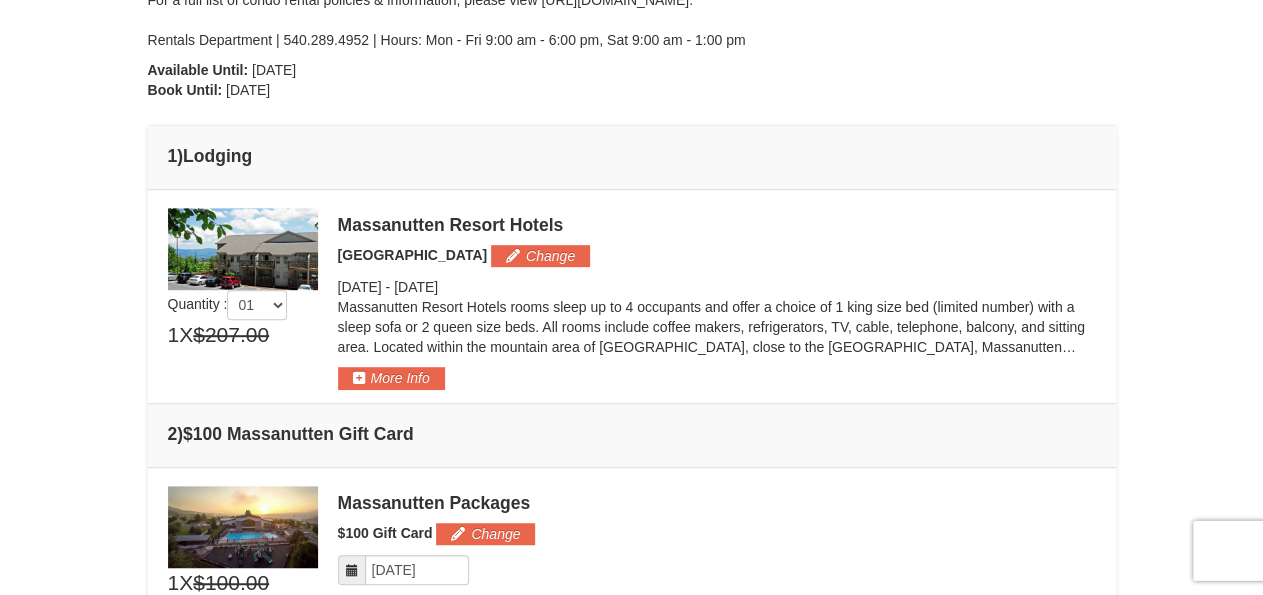 scroll, scrollTop: 406, scrollLeft: 0, axis: vertical 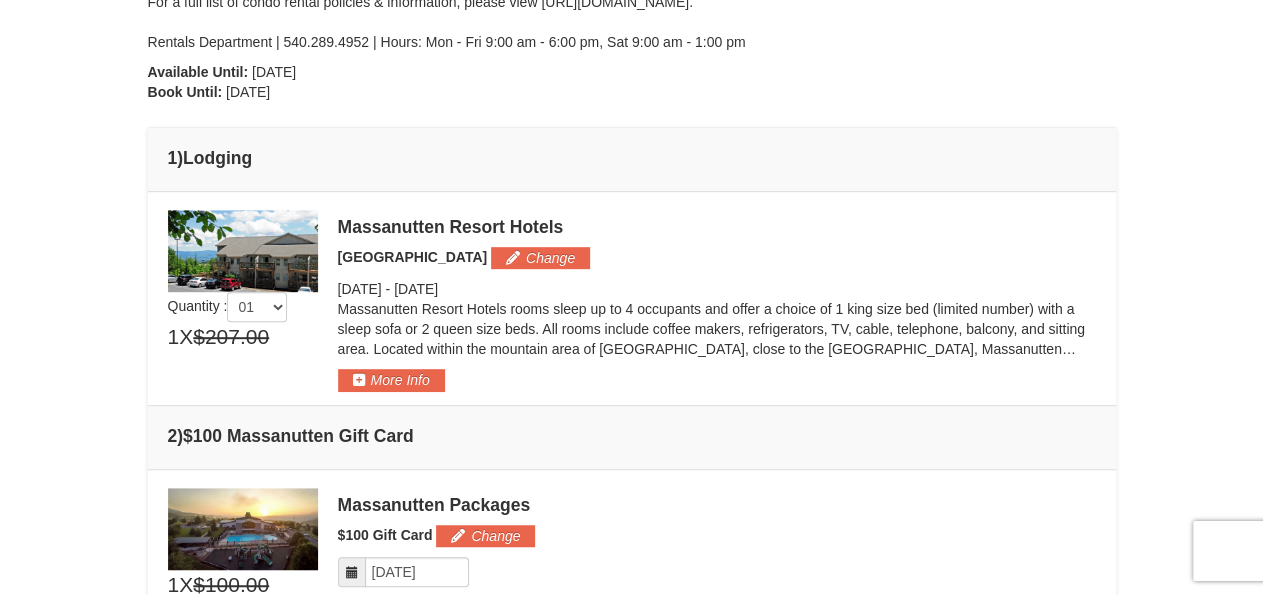 click on "Massanutten Resort Hotels" at bounding box center (717, 227) 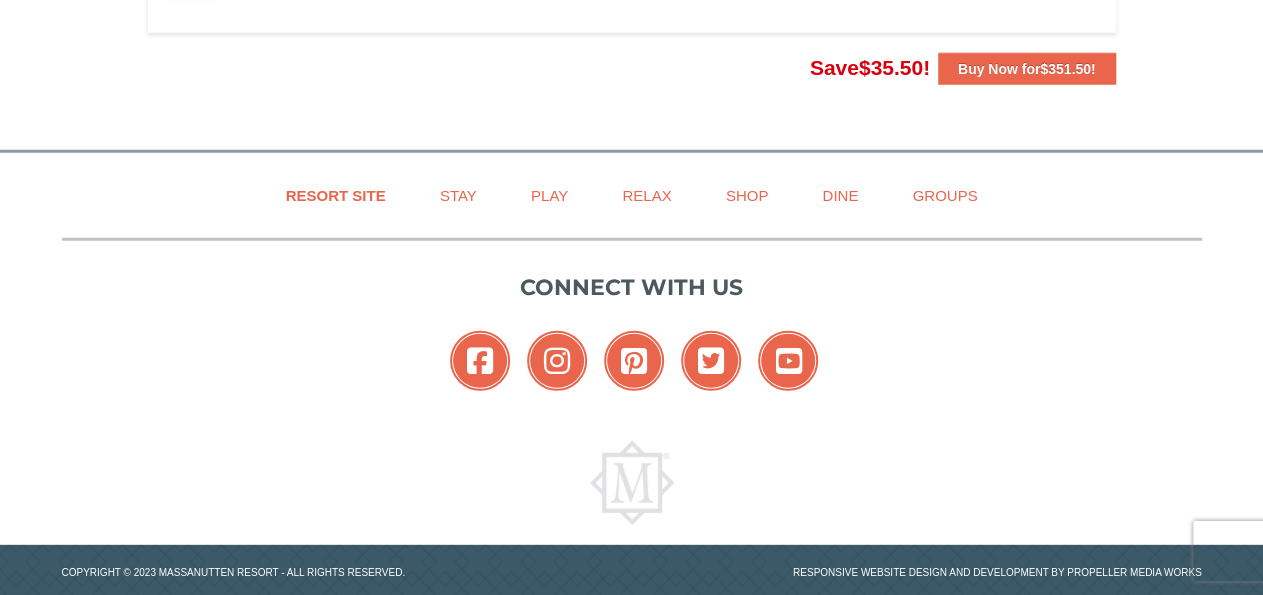 scroll, scrollTop: 2520, scrollLeft: 0, axis: vertical 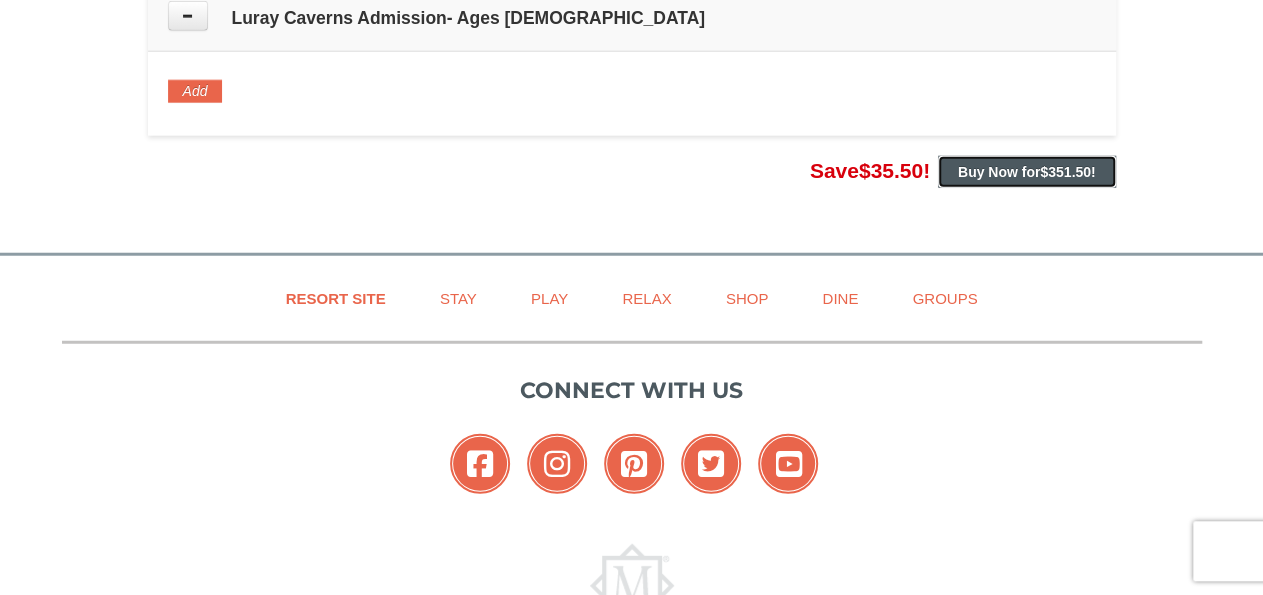 click on "$351.50" at bounding box center [1065, 172] 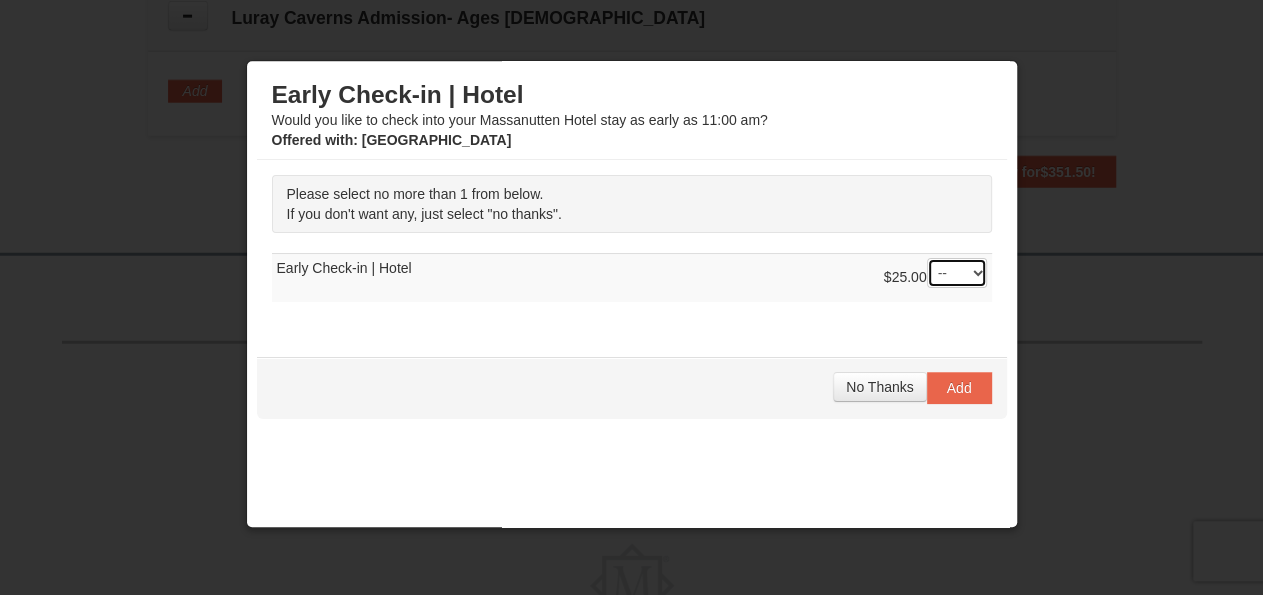 click on "--
01" at bounding box center [957, 273] 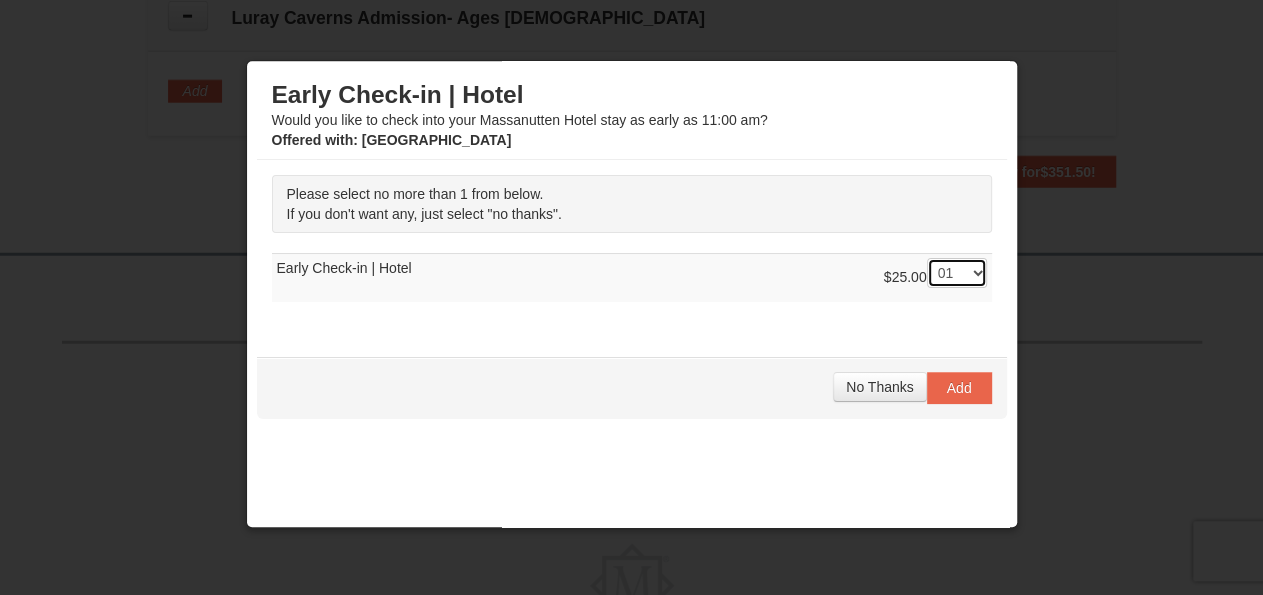 click on "01" at bounding box center (0, 0) 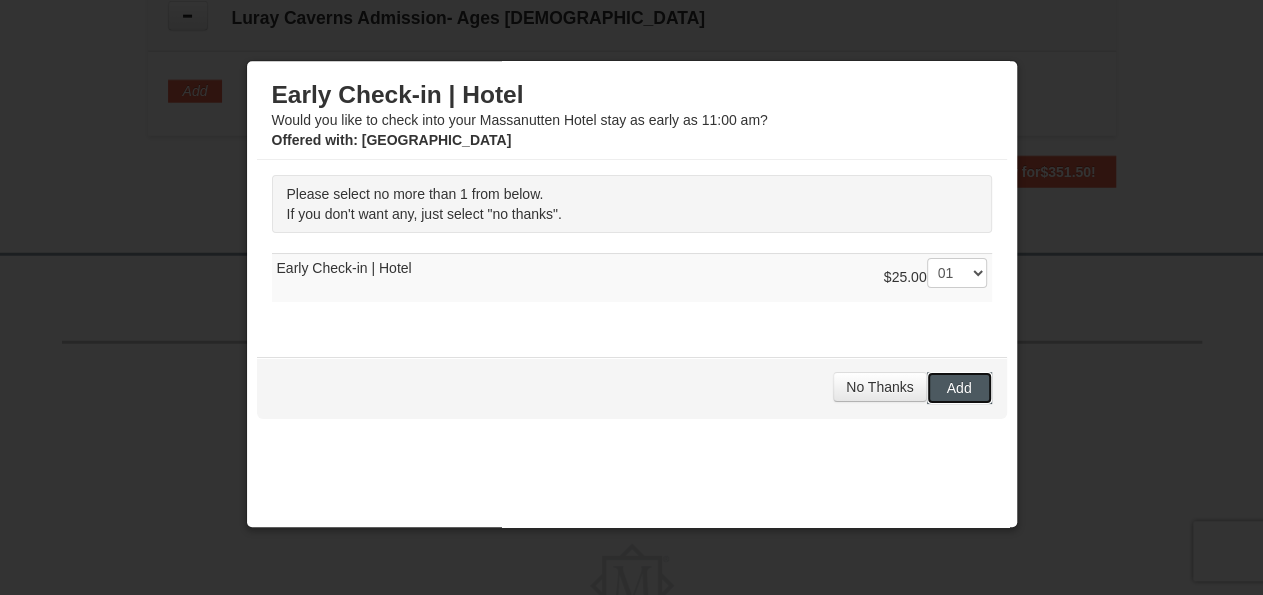 click on "Add" at bounding box center [959, 388] 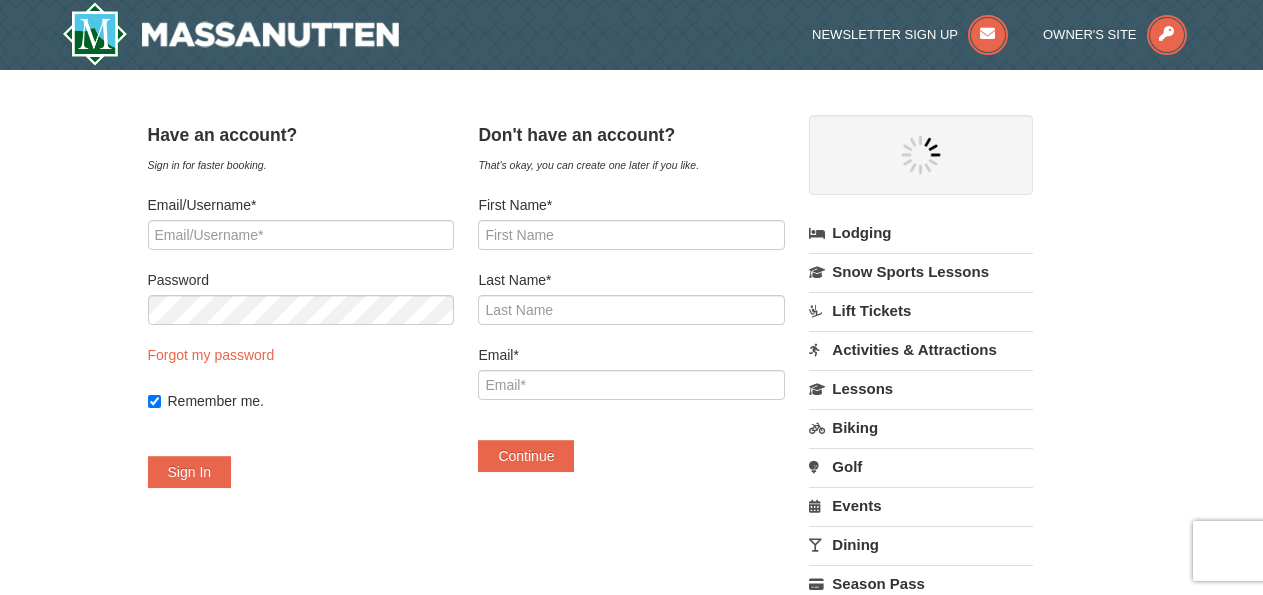 click on "First Name*" at bounding box center [631, 235] 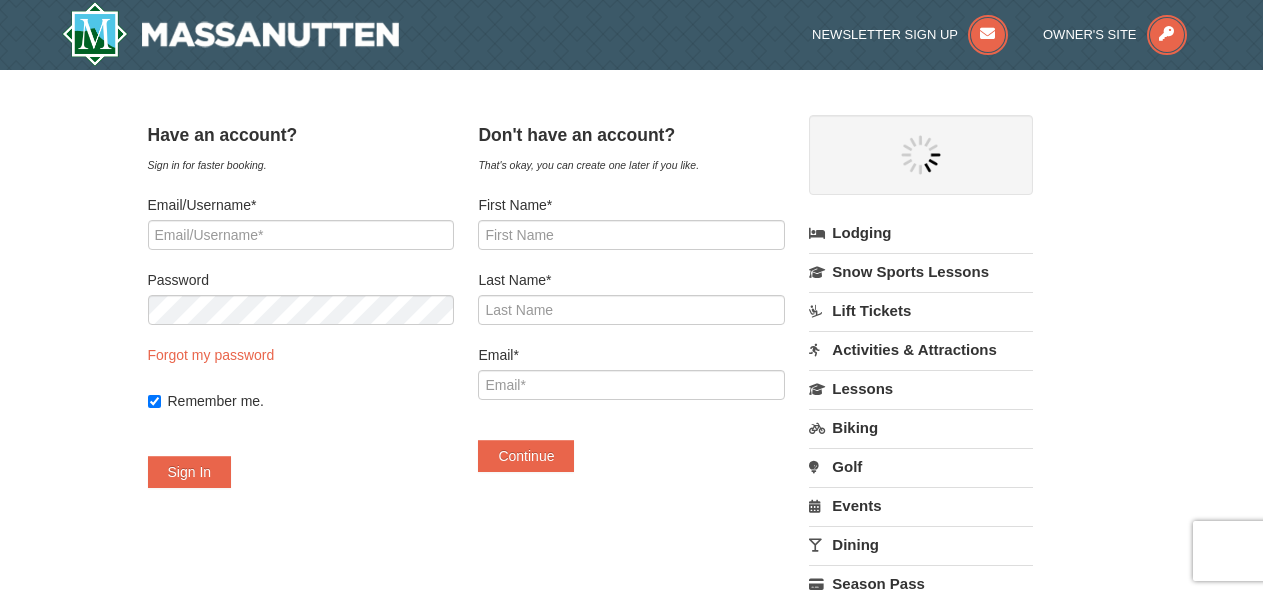 scroll, scrollTop: 0, scrollLeft: 0, axis: both 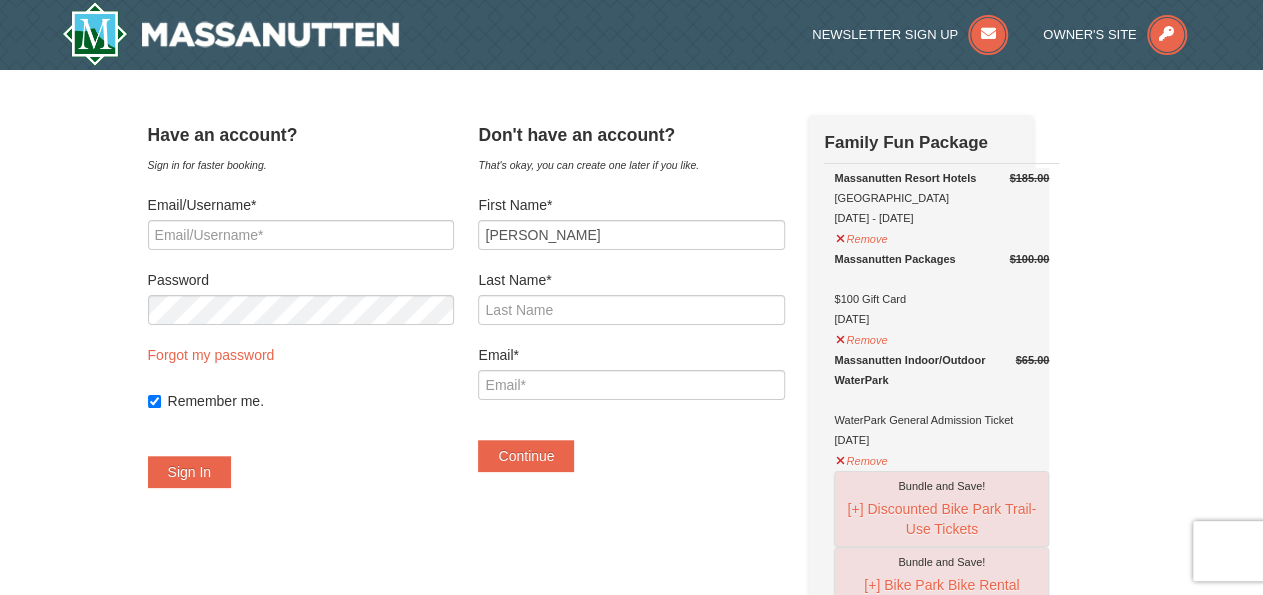 type on "Shwetha" 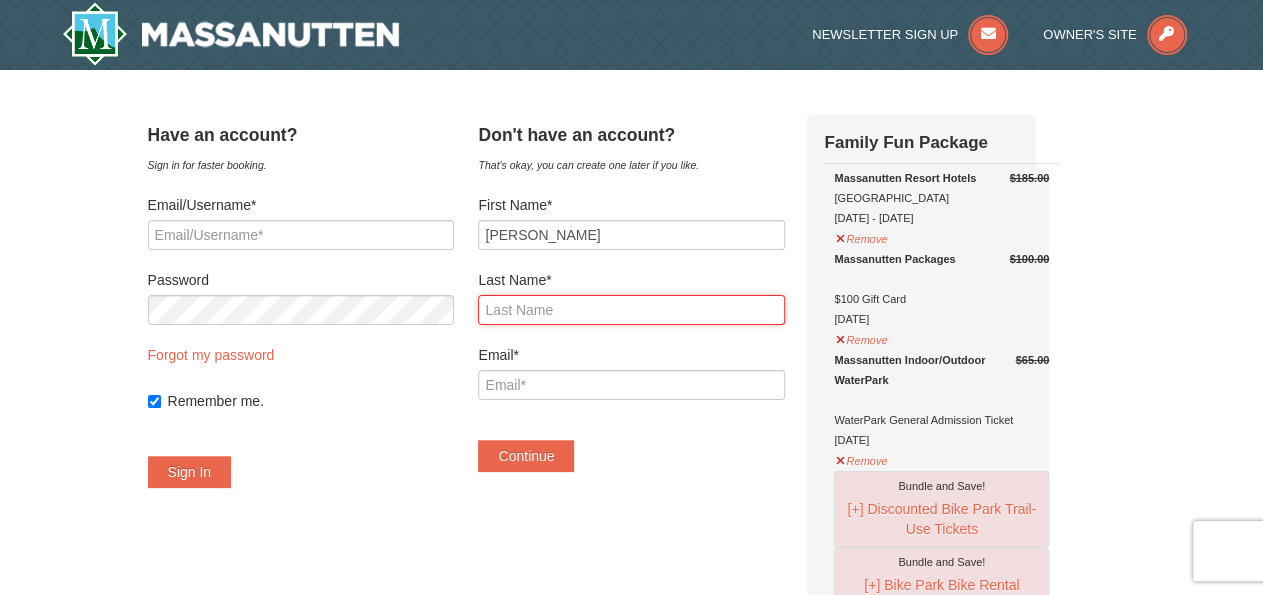 click on "Last Name*" at bounding box center (631, 310) 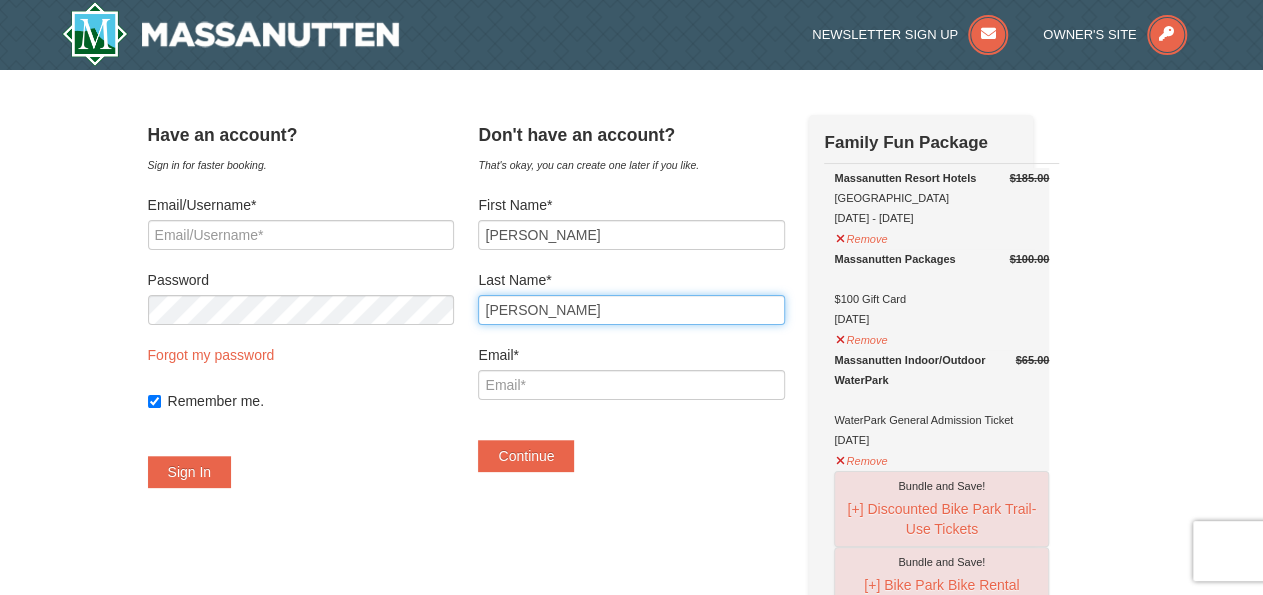 type on "Radhakrishnan" 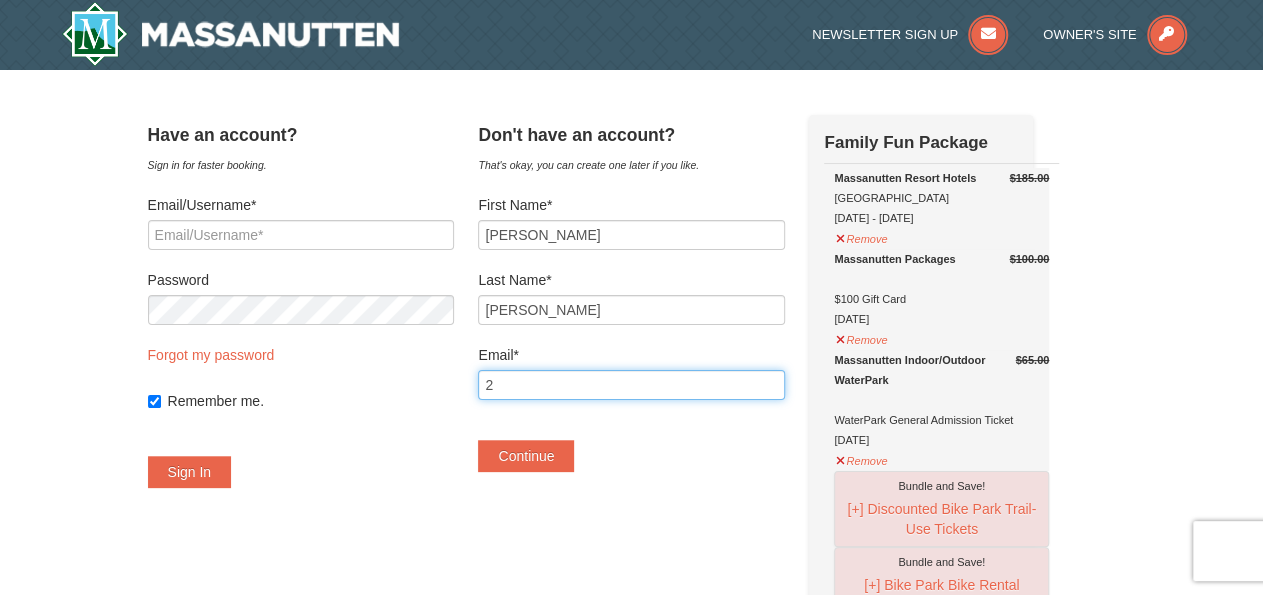 click on "2" at bounding box center (631, 385) 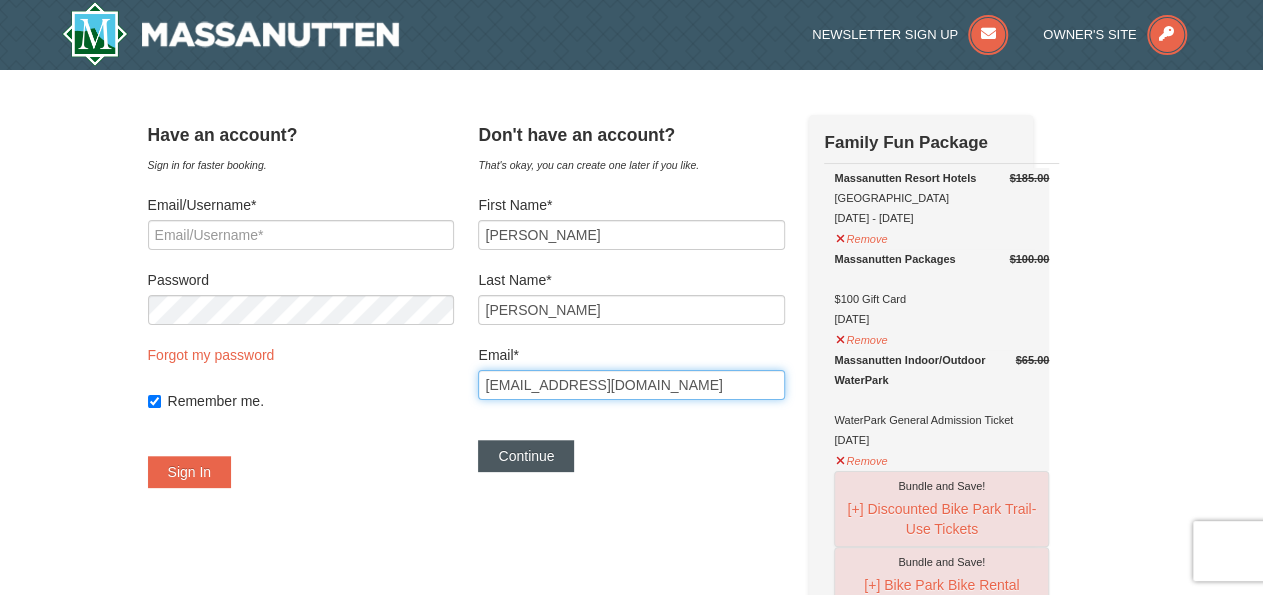 type on "[EMAIL_ADDRESS][DOMAIN_NAME]" 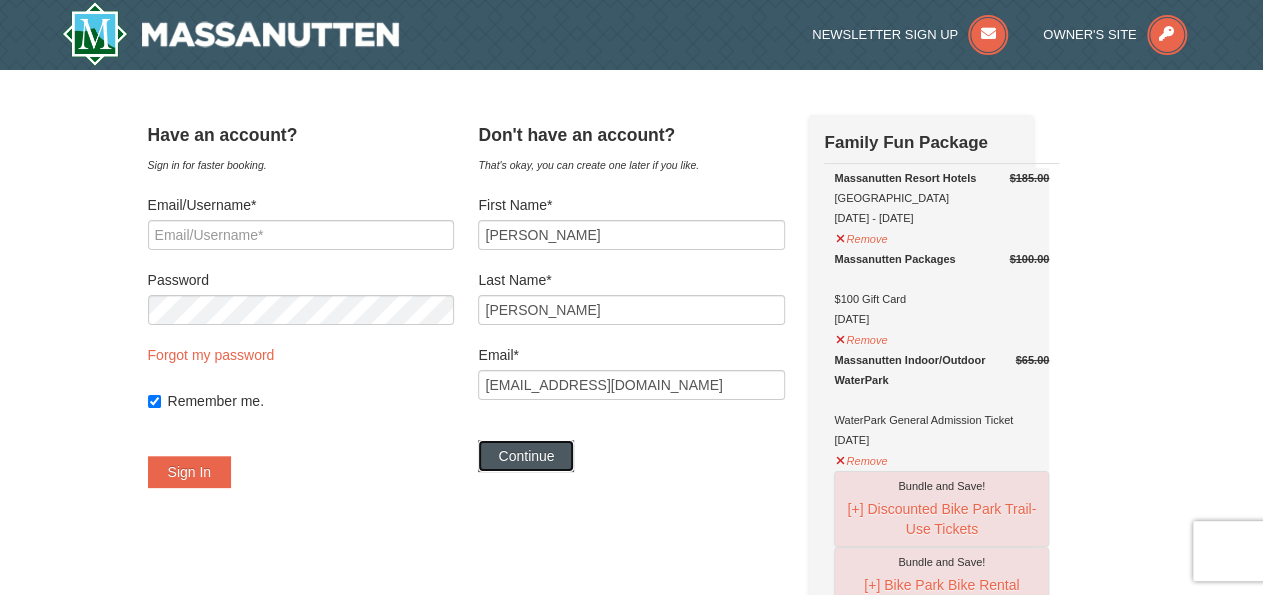 click on "Continue" at bounding box center [526, 456] 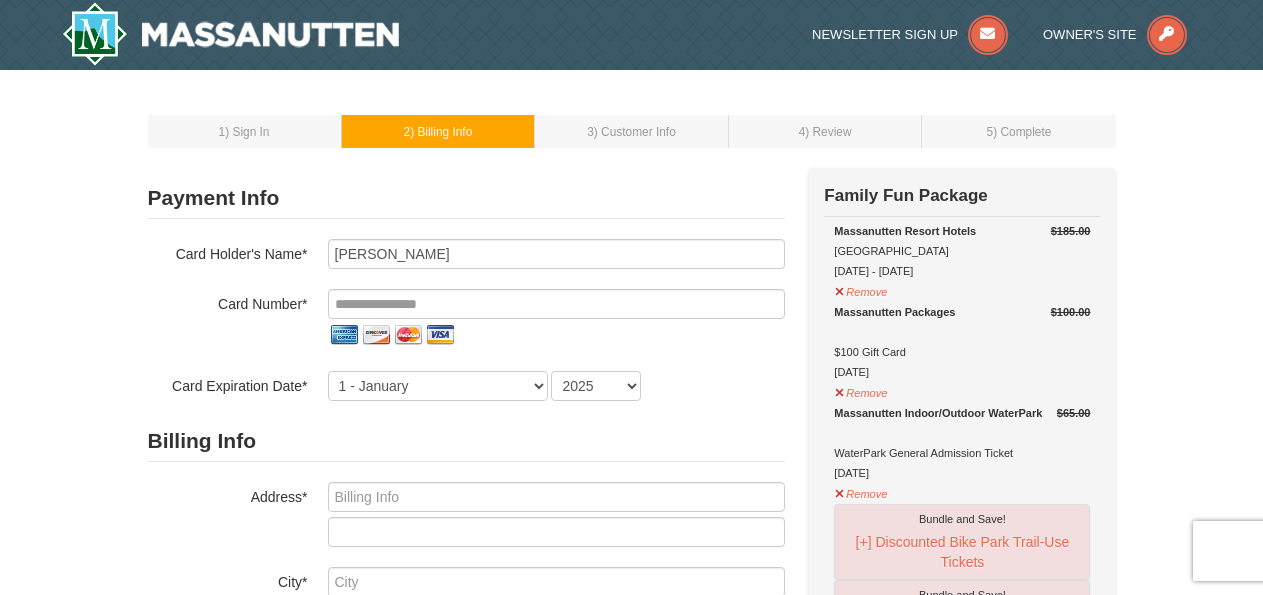 scroll, scrollTop: 0, scrollLeft: 0, axis: both 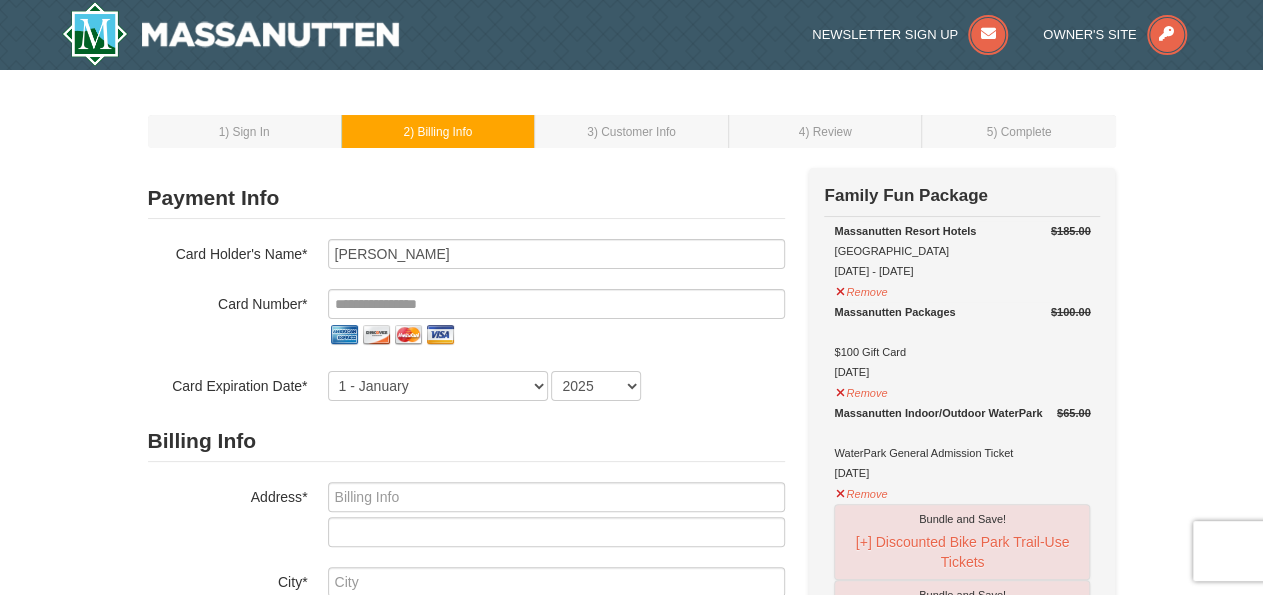 click on "Payment Info" at bounding box center [466, 198] 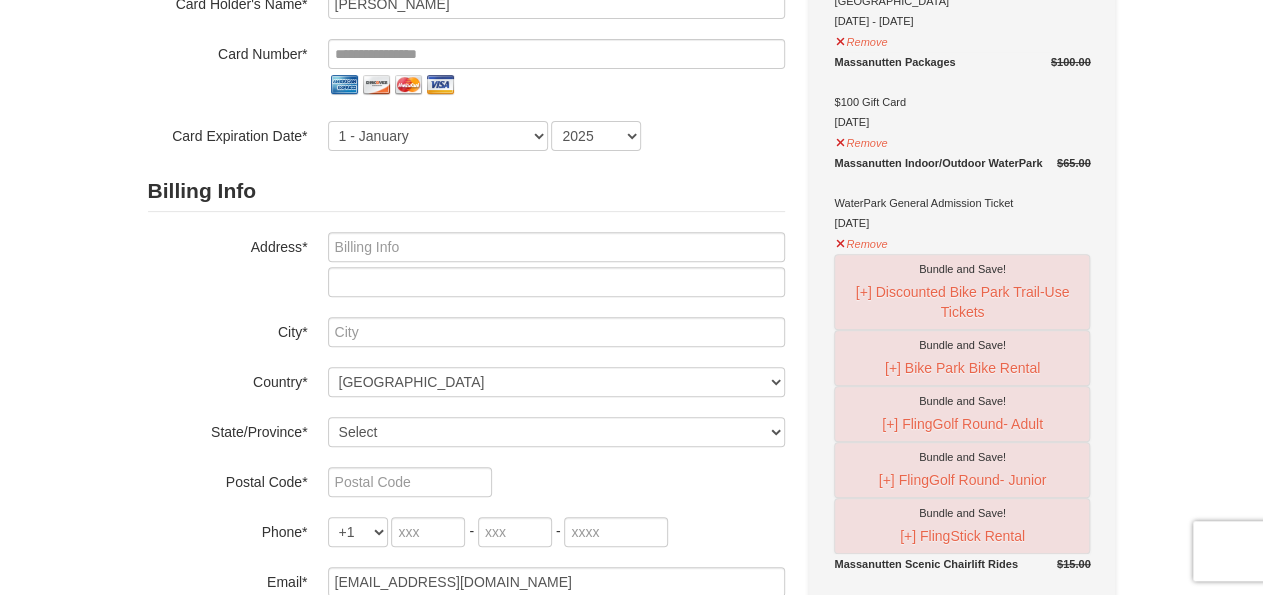 scroll, scrollTop: 251, scrollLeft: 0, axis: vertical 